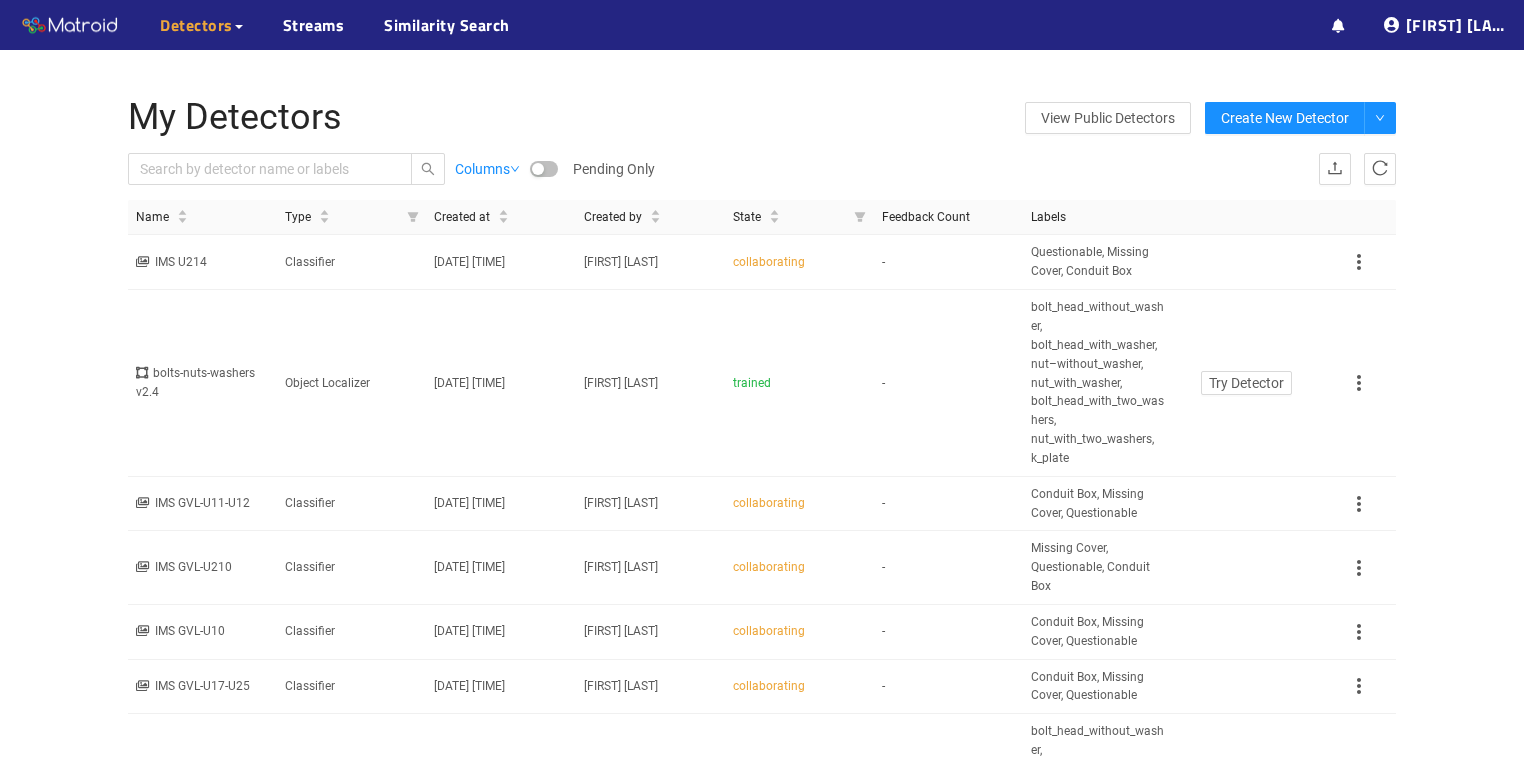 scroll, scrollTop: 0, scrollLeft: 0, axis: both 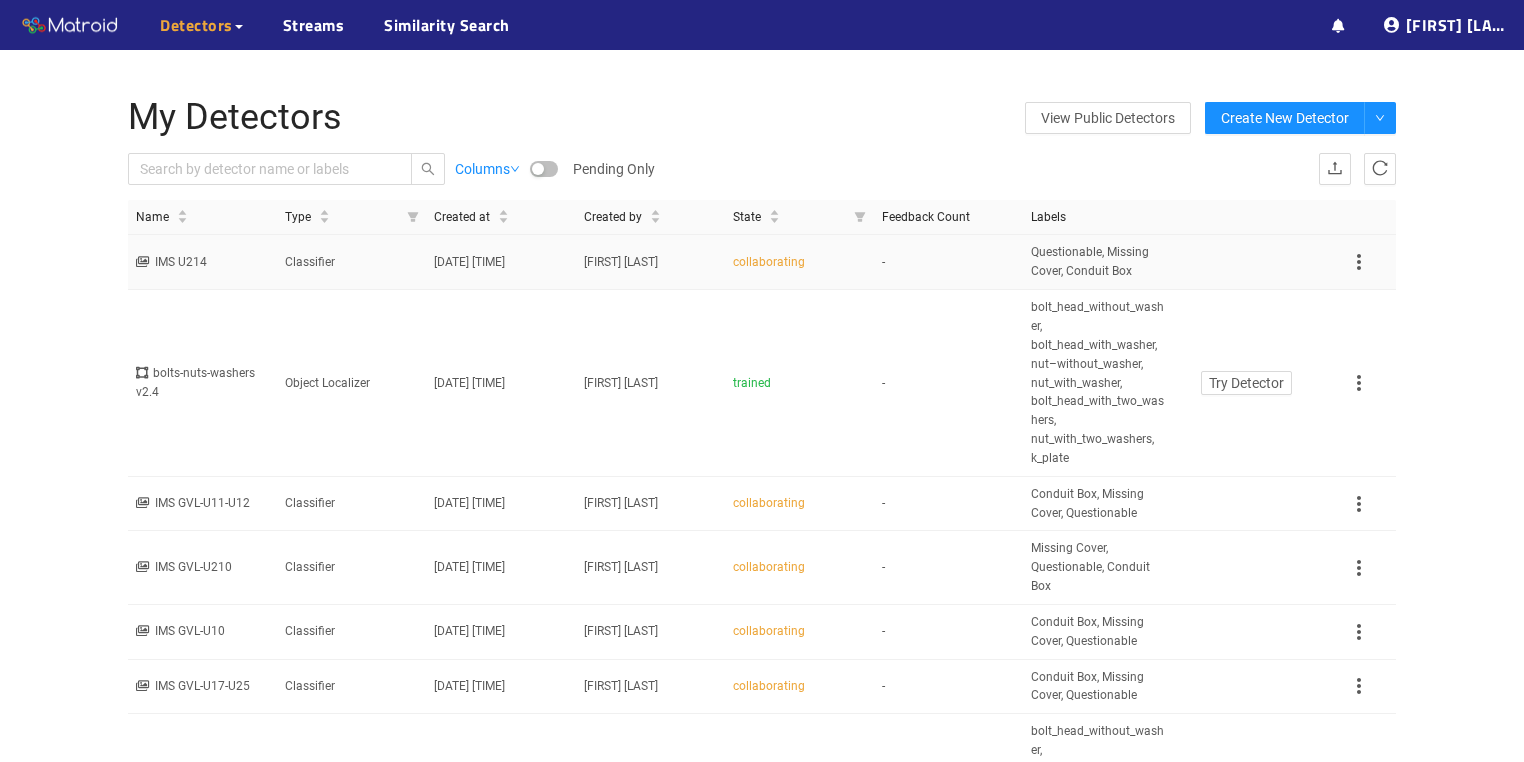click on "[FIRST] [LAST]" at bounding box center (621, 262) 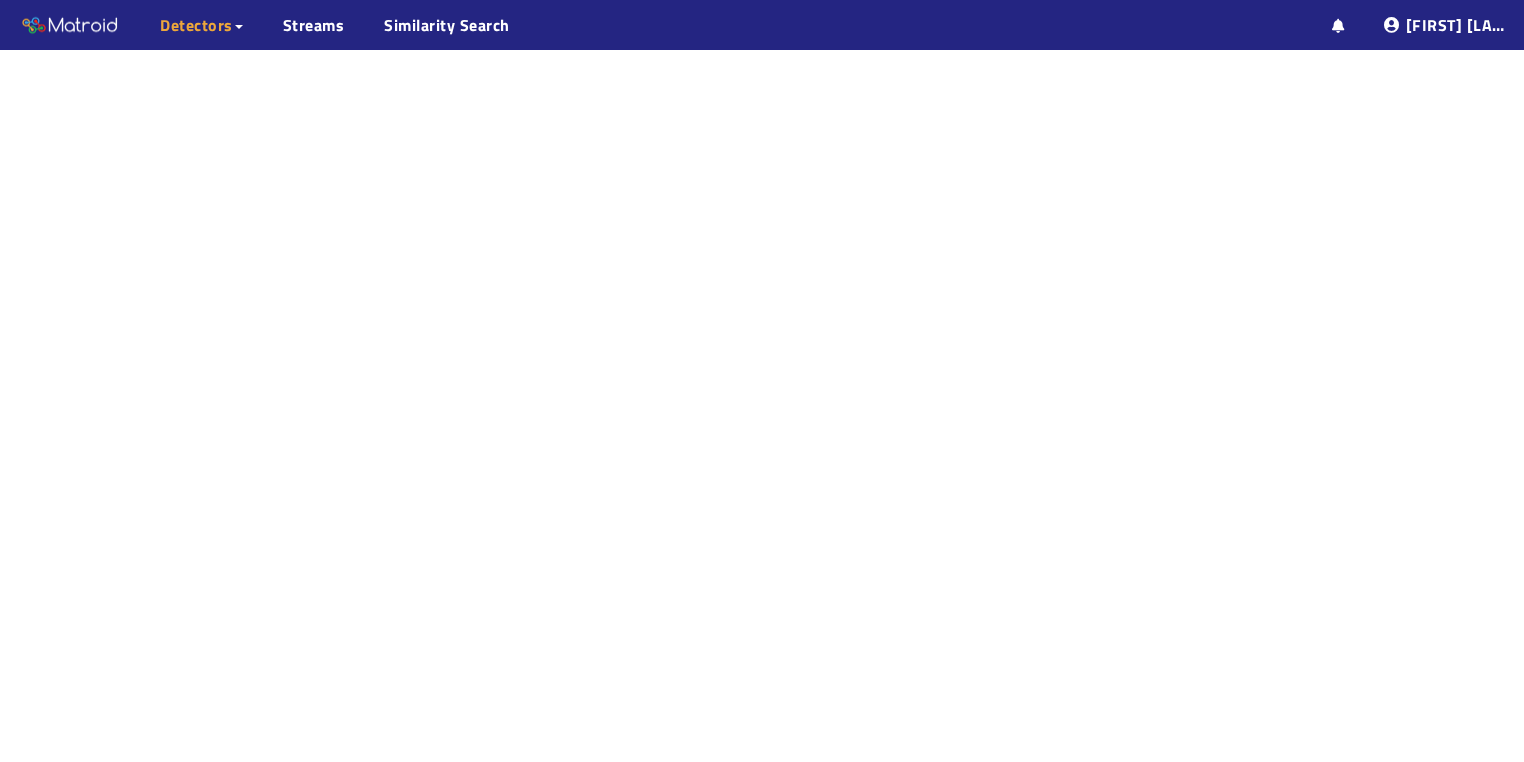 scroll, scrollTop: 0, scrollLeft: 0, axis: both 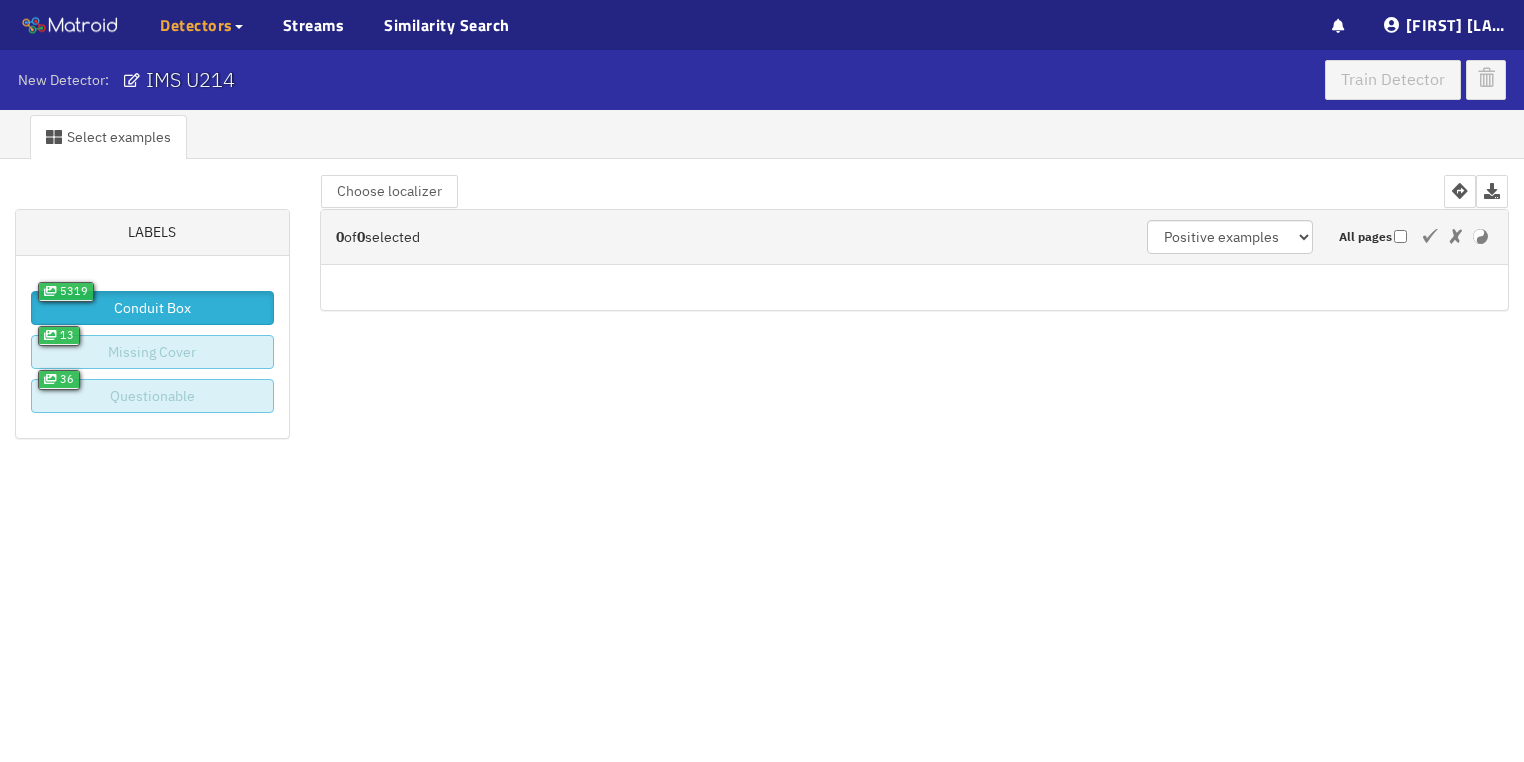 click on "Conduit Box" at bounding box center (152, 308) 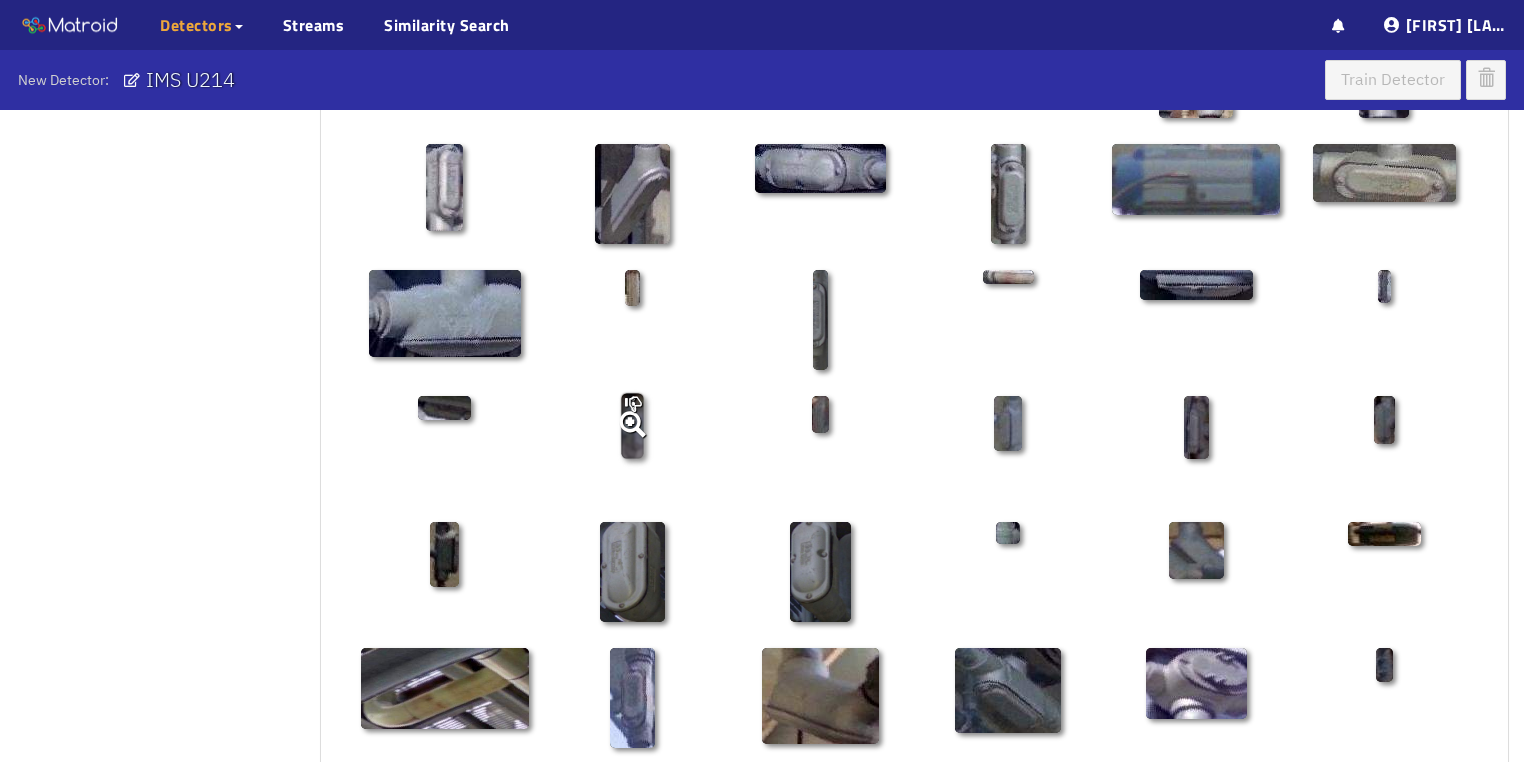 scroll, scrollTop: 1004, scrollLeft: 0, axis: vertical 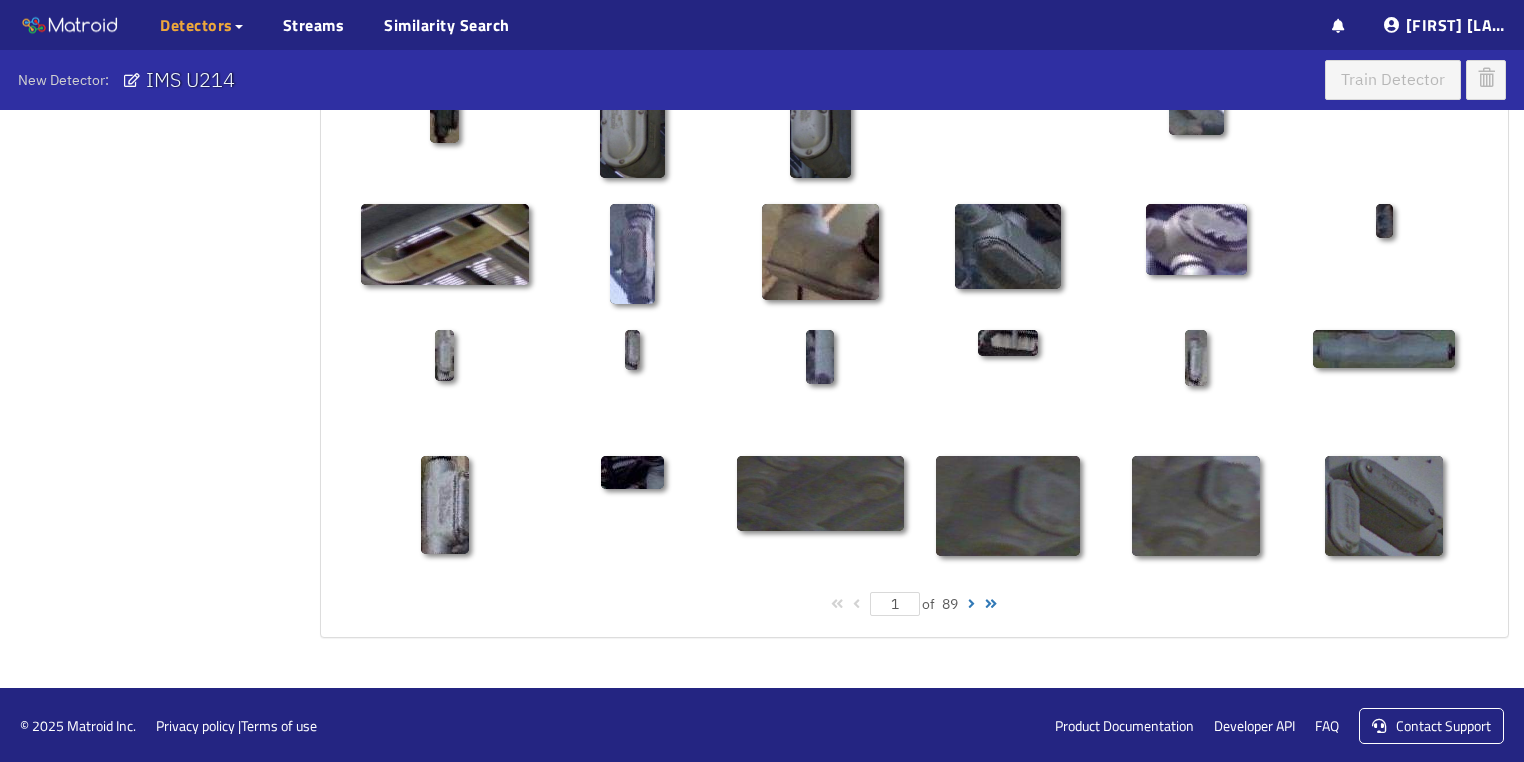 click on "of 89" at bounding box center (940, 604) 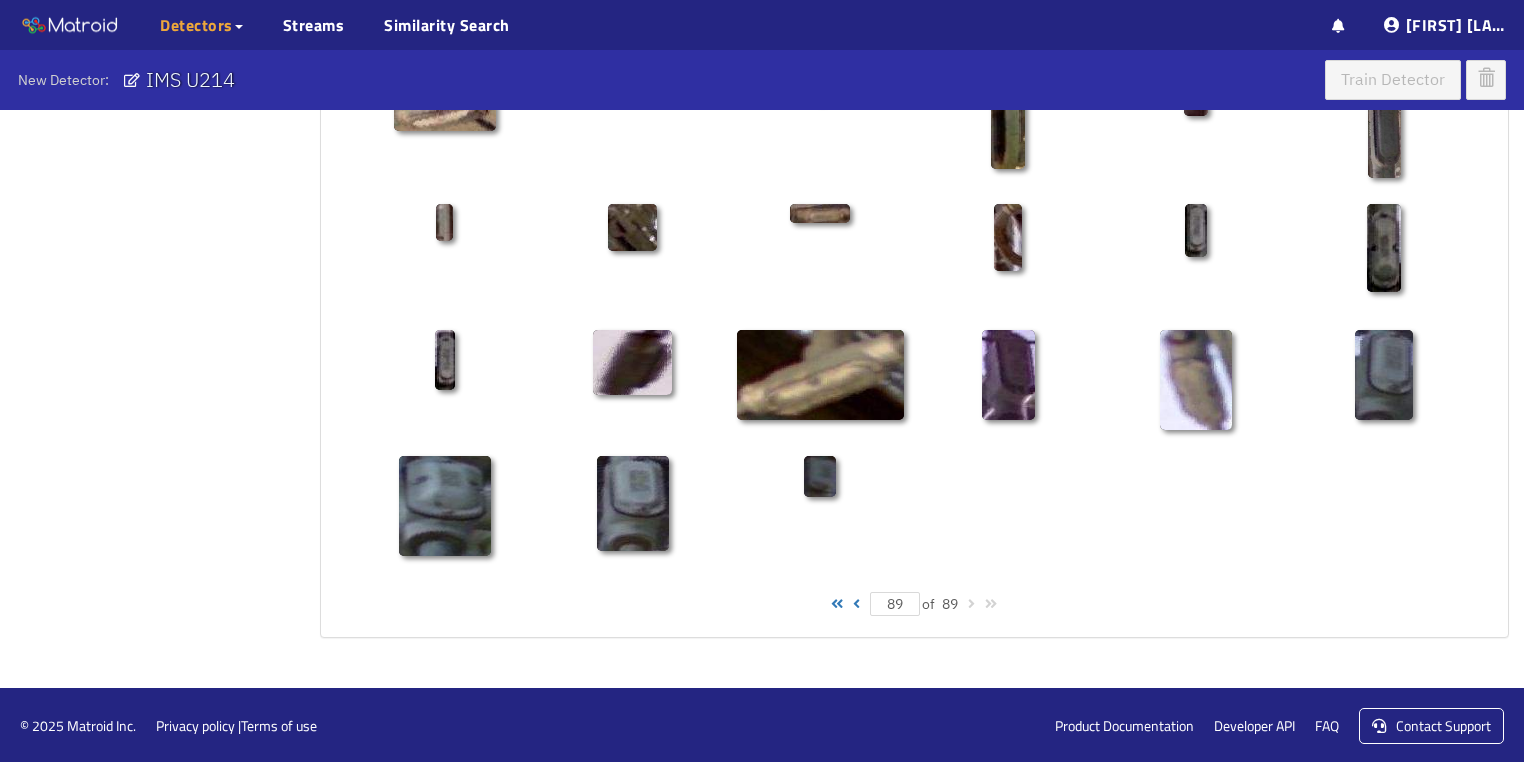 click at bounding box center (991, 604) 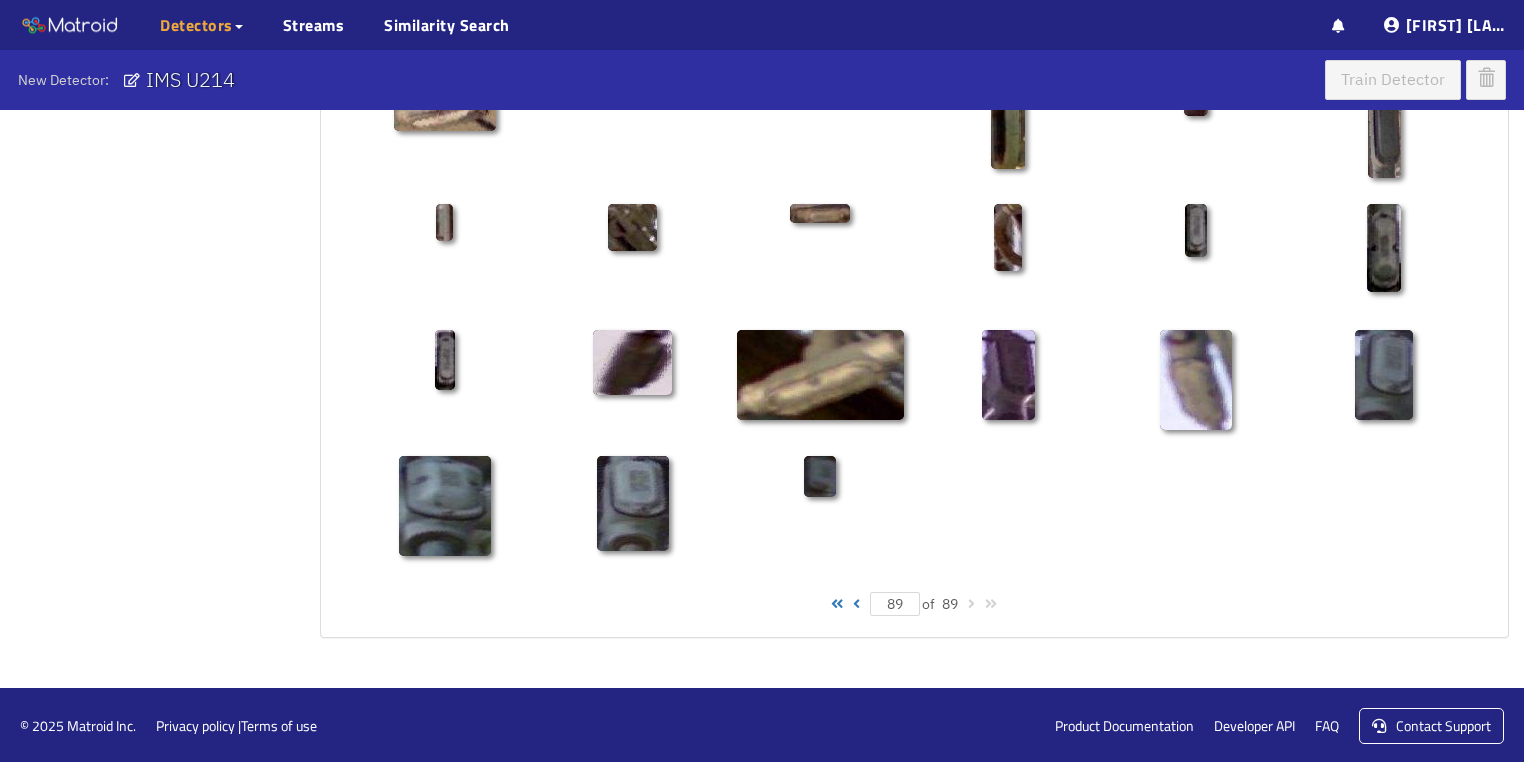 click at bounding box center (856, 604) 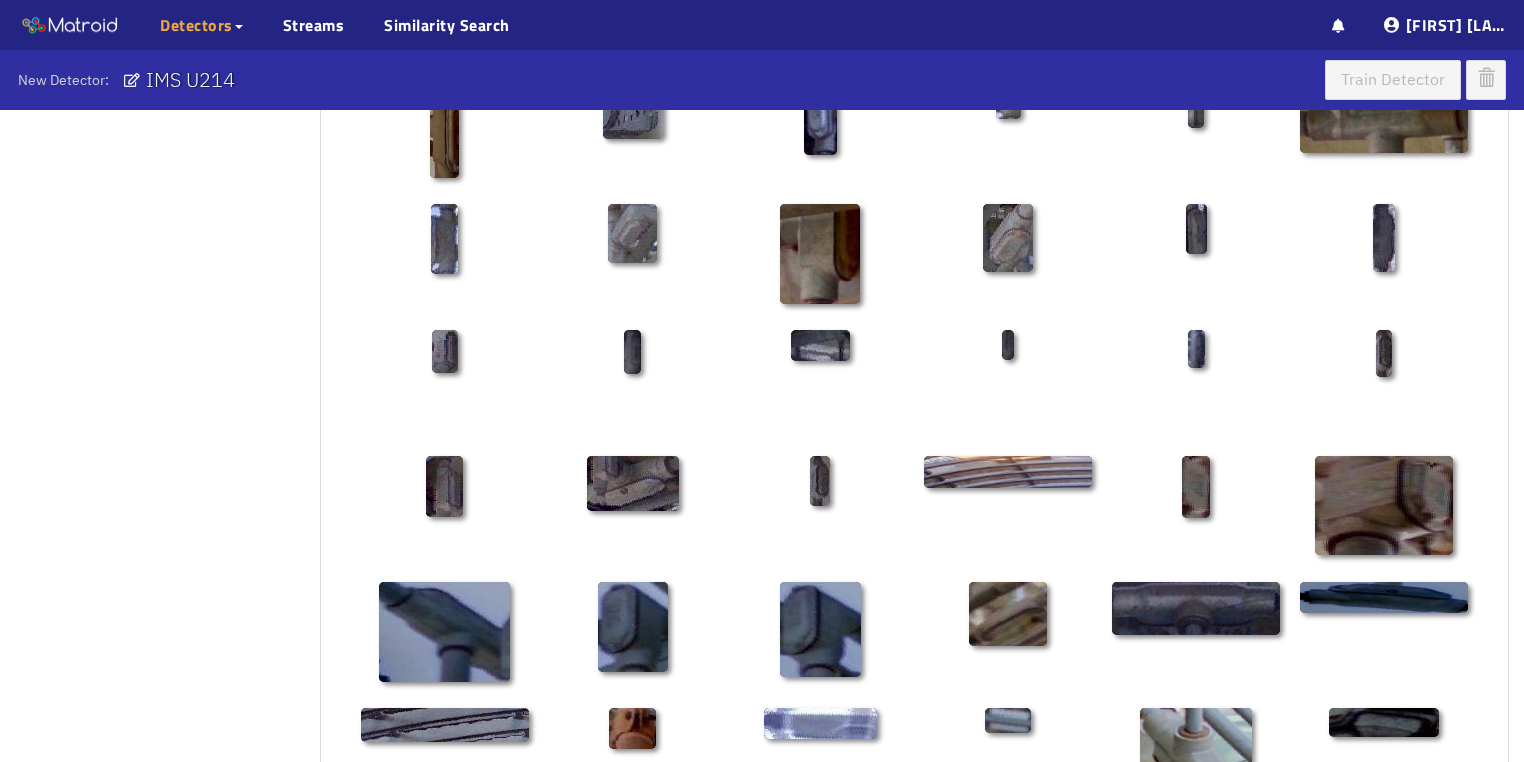 scroll, scrollTop: 1004, scrollLeft: 0, axis: vertical 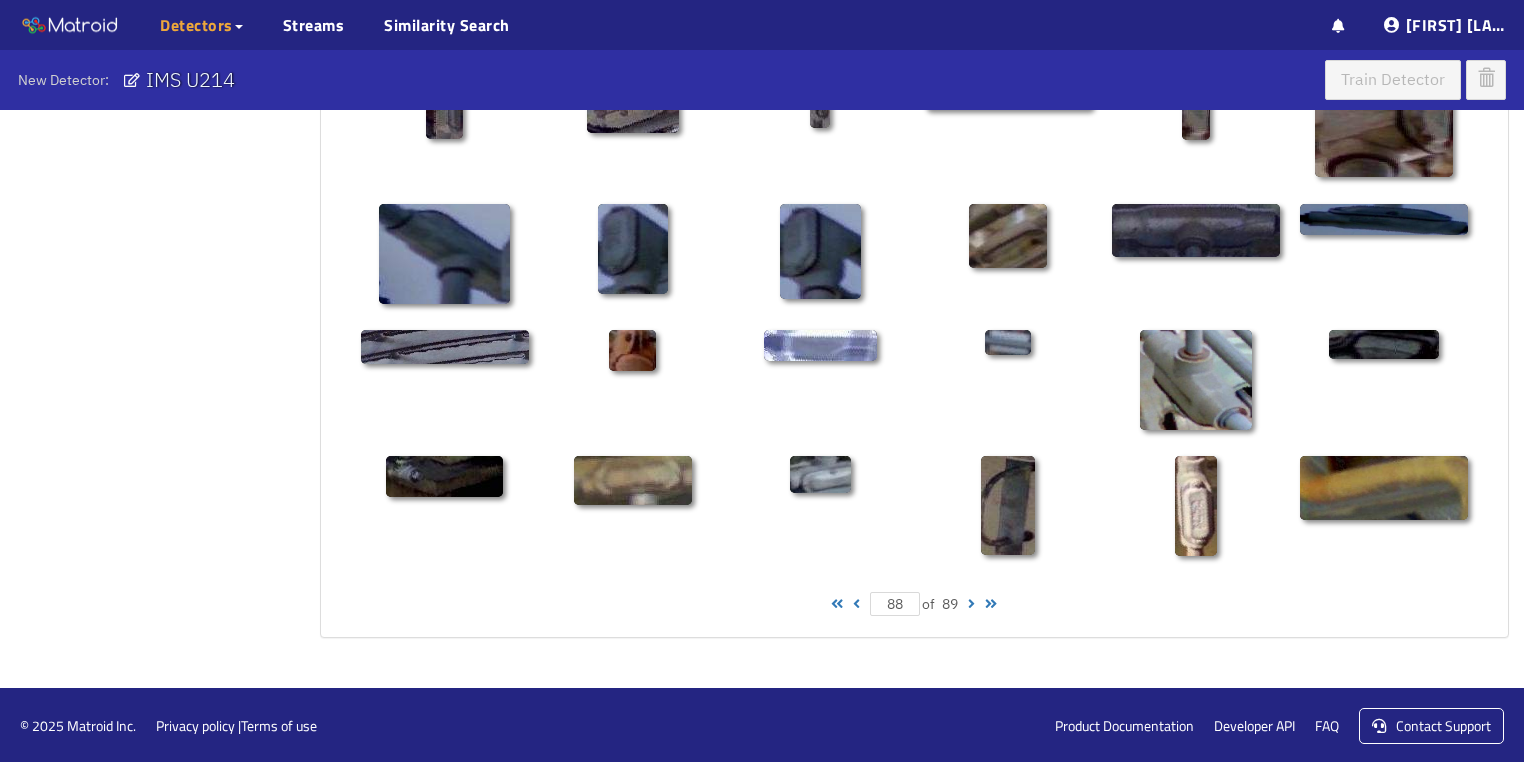 click at bounding box center (856, 604) 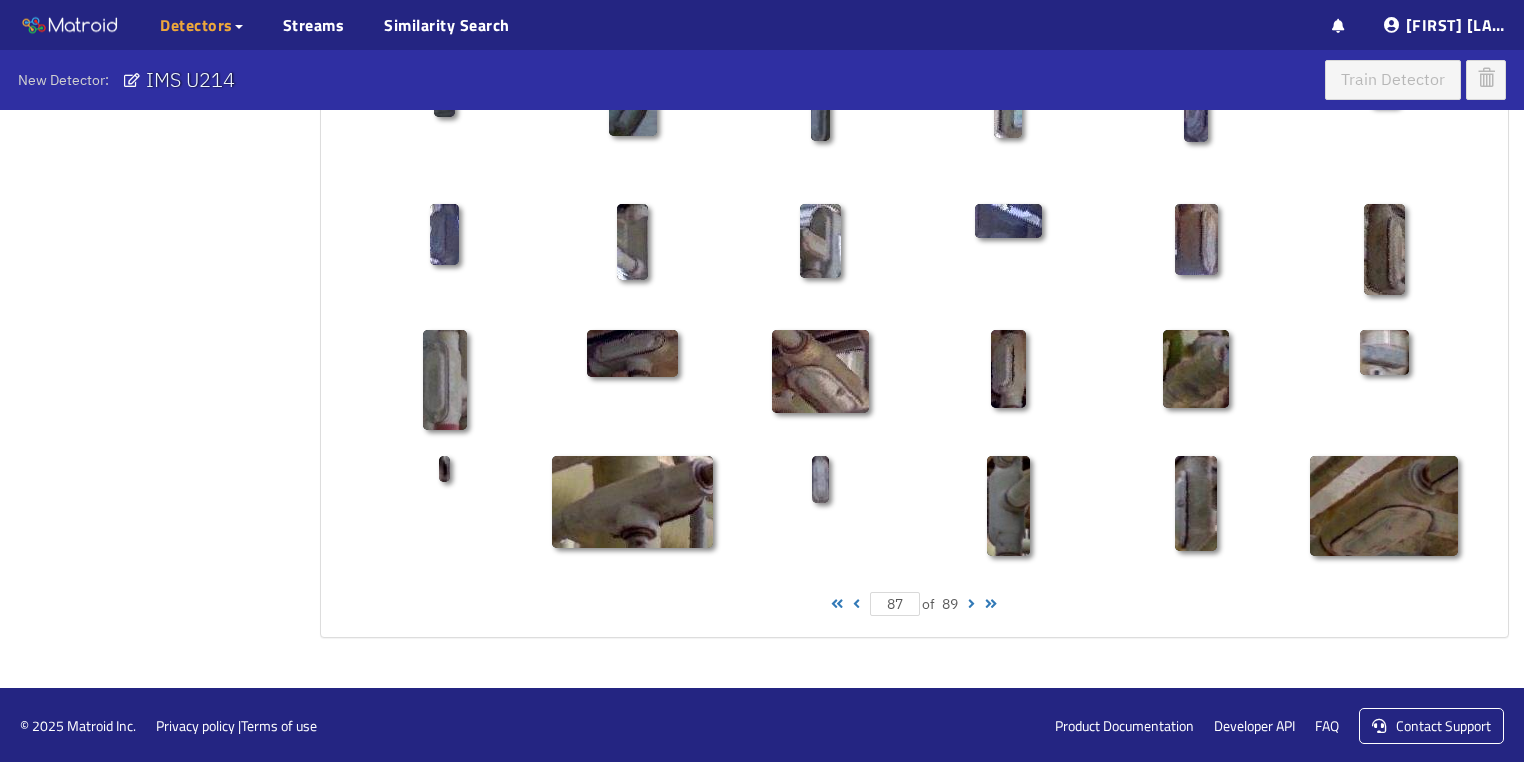 click at bounding box center (856, 604) 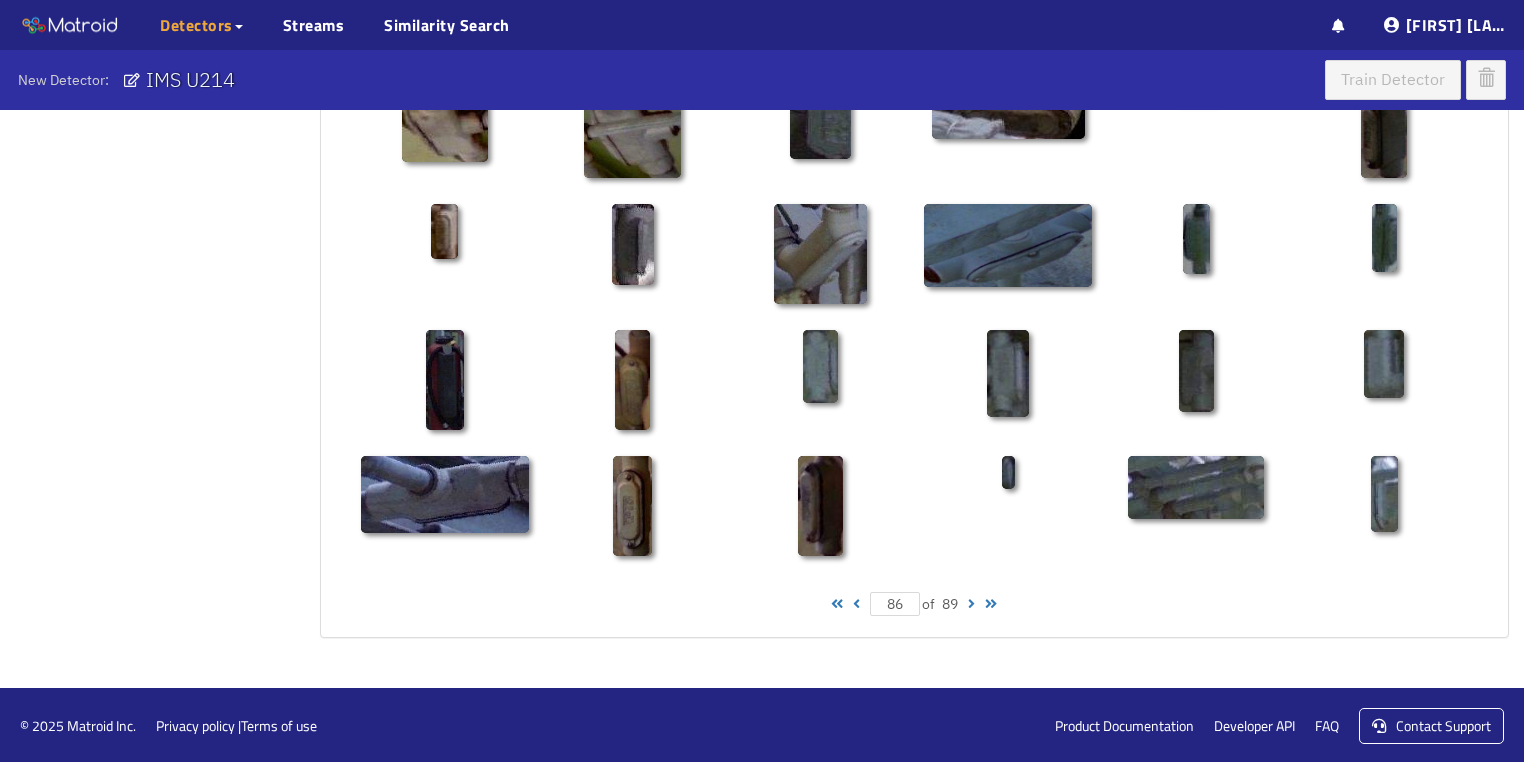 click at bounding box center (856, 604) 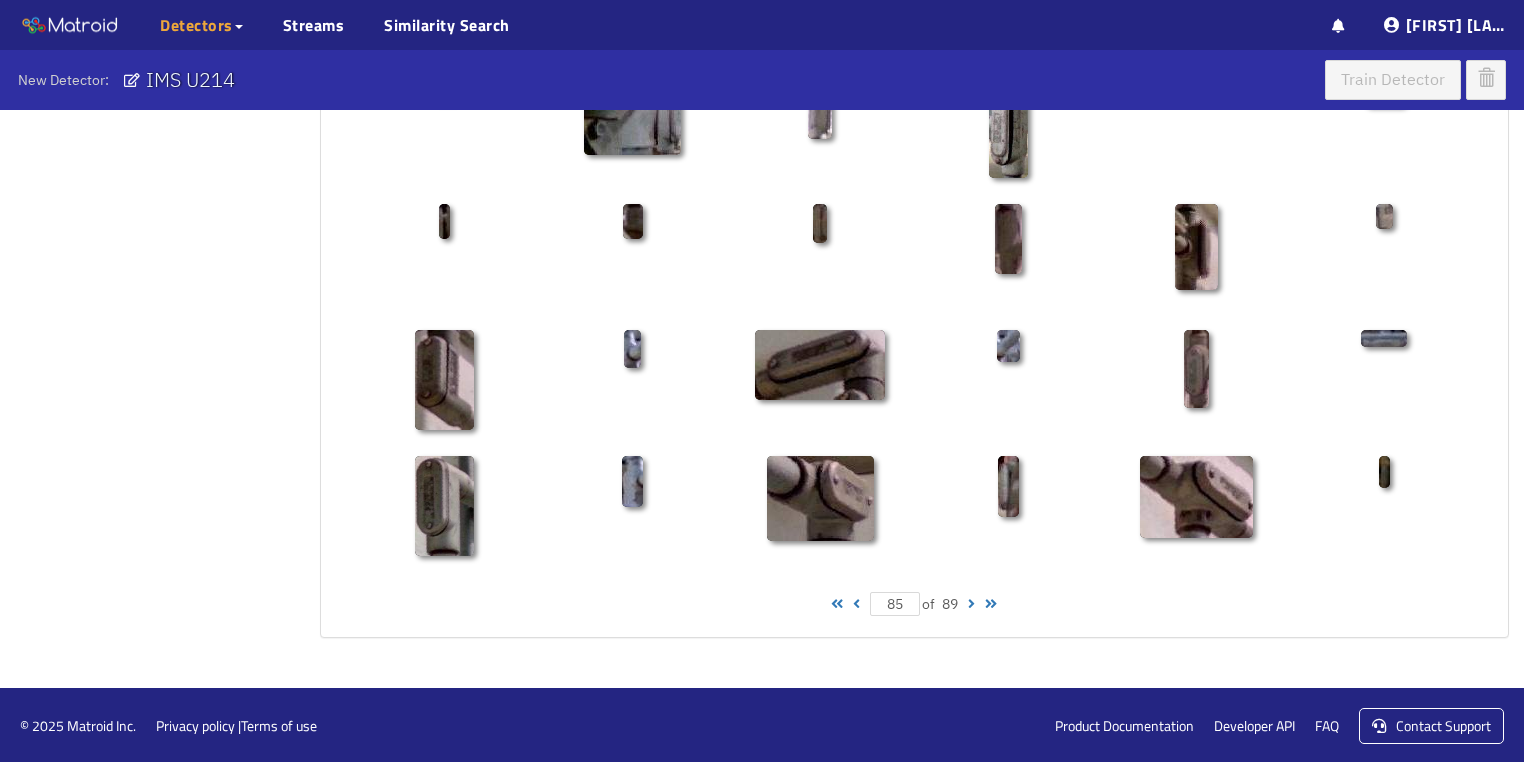 click at bounding box center [856, 604] 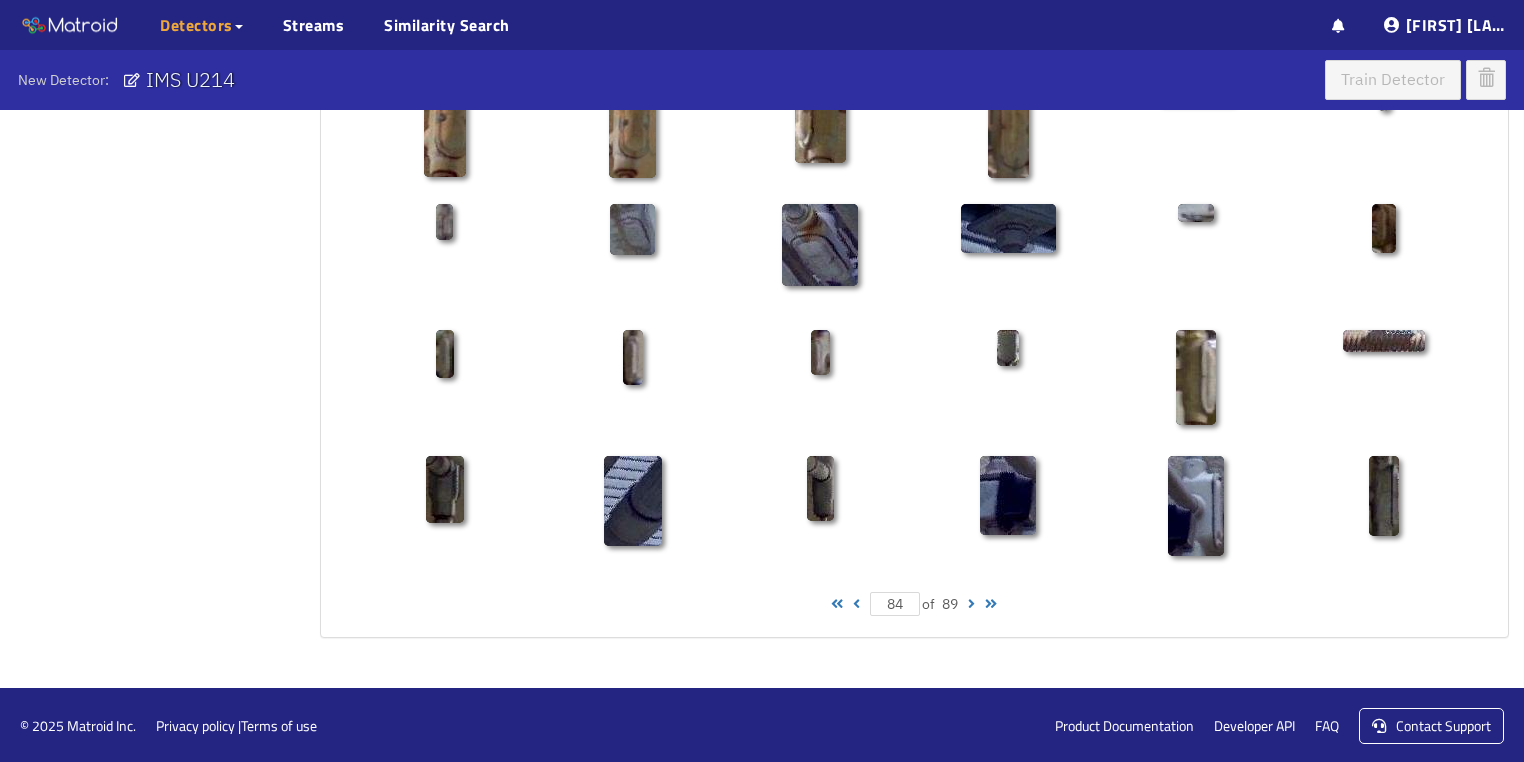 click at bounding box center (856, 604) 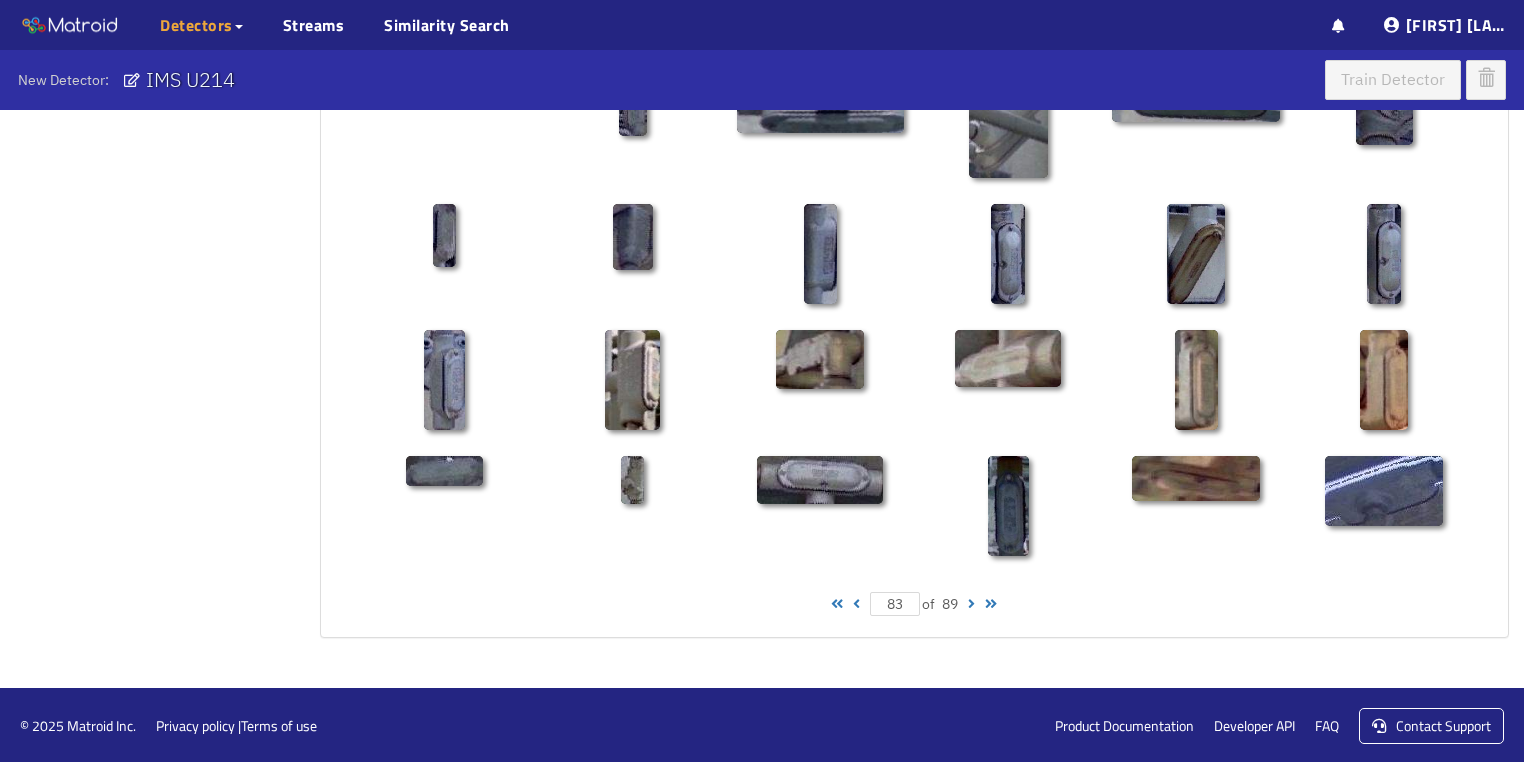 click at bounding box center [856, 604] 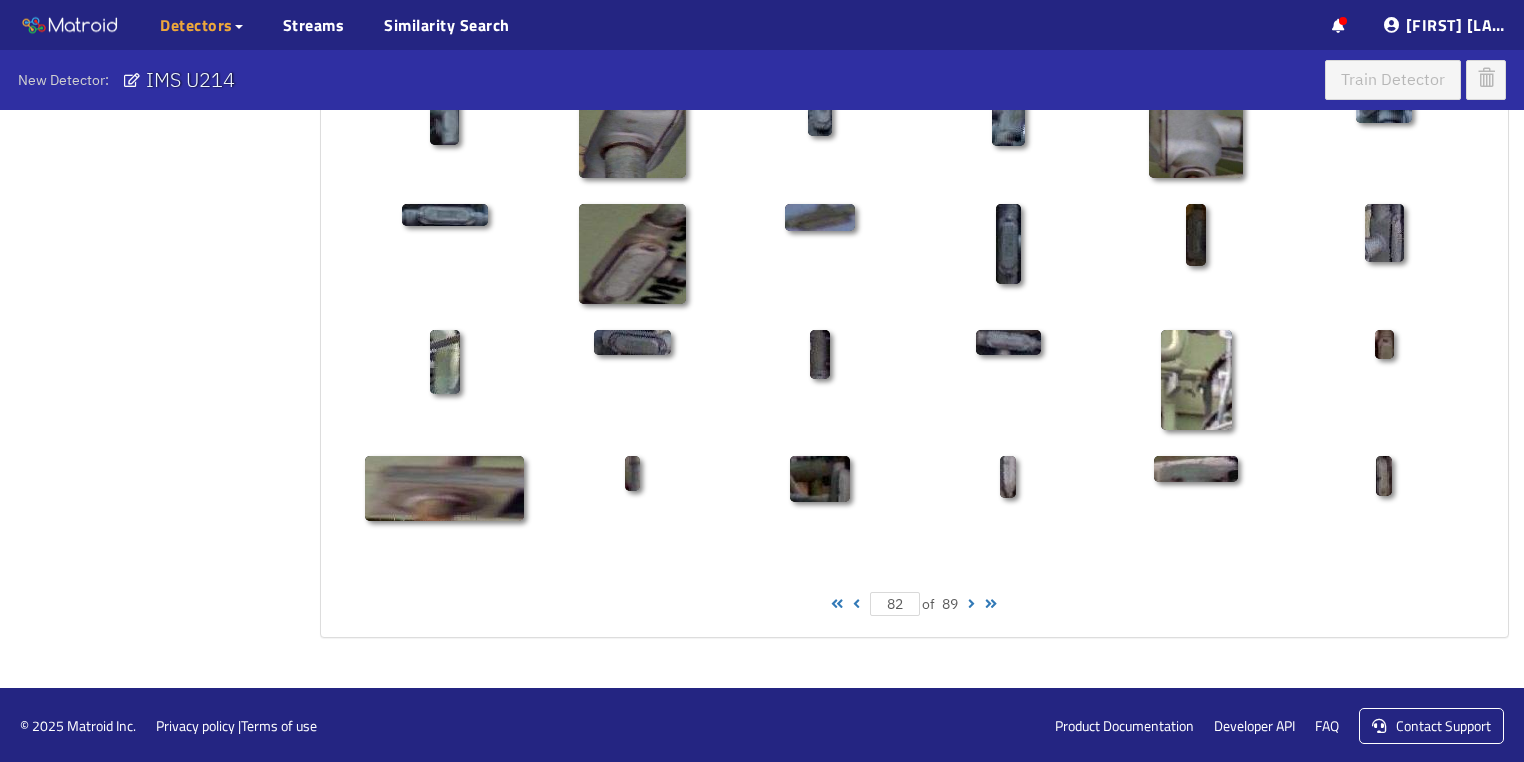 click at bounding box center [856, 604] 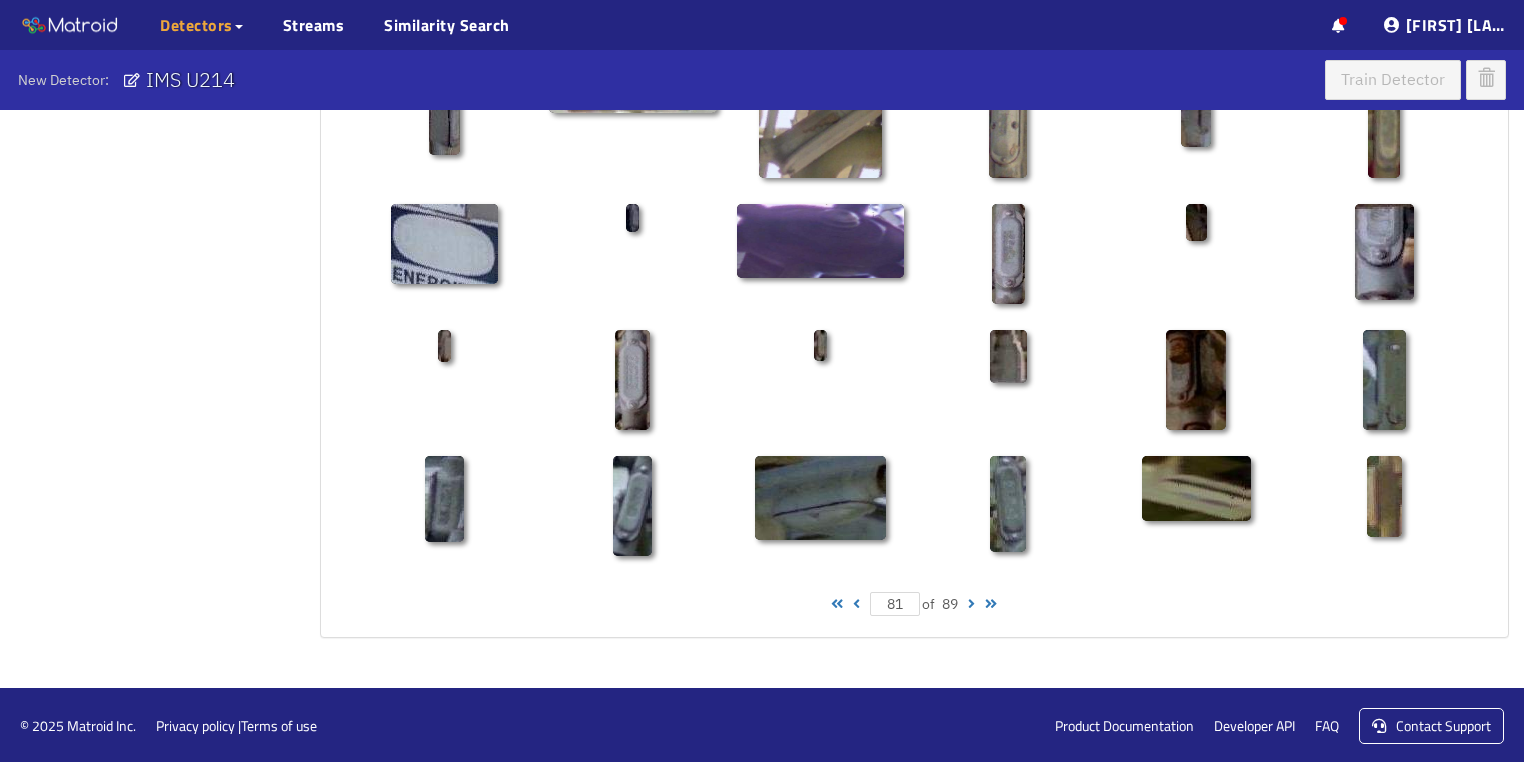 click at bounding box center (856, 604) 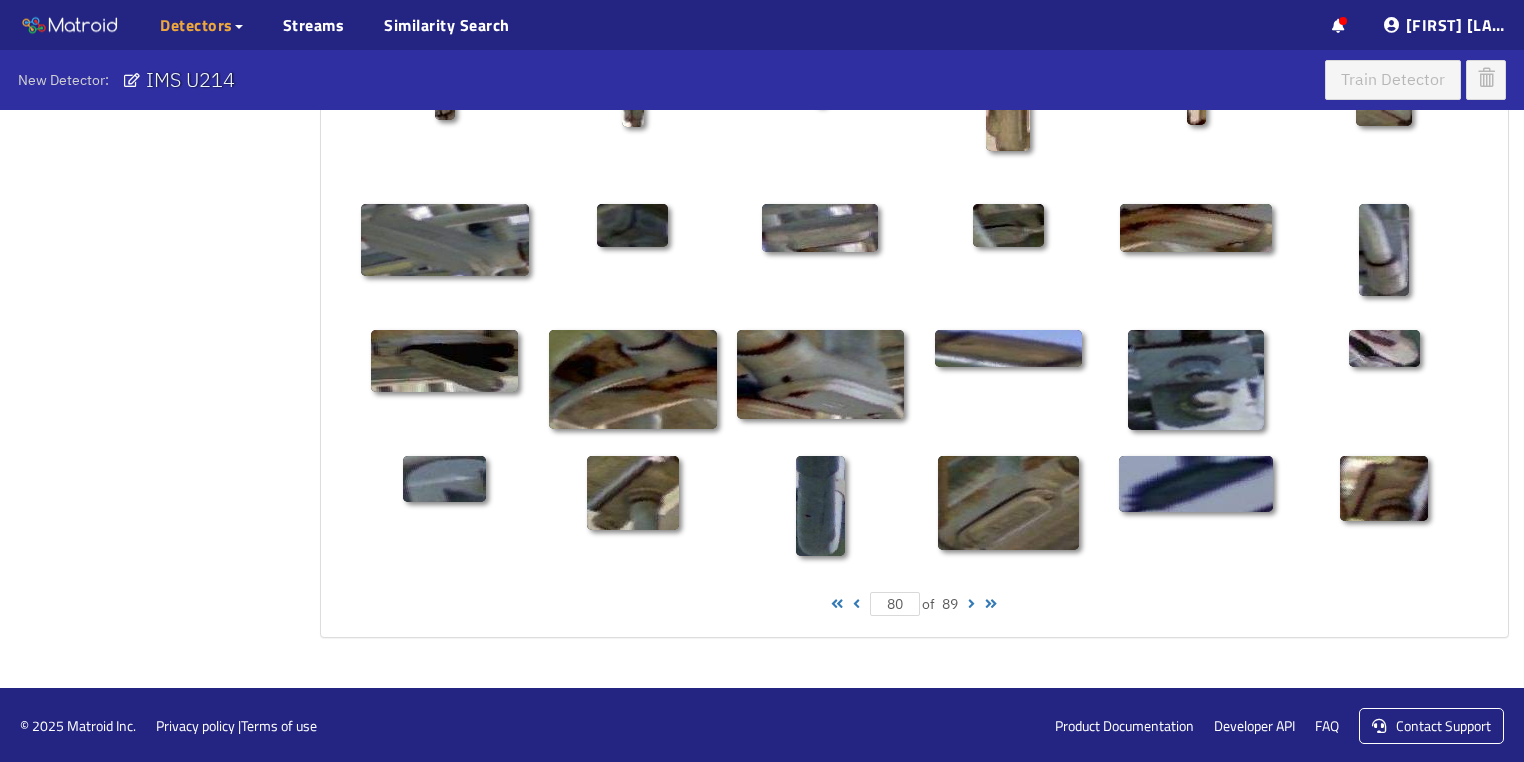 click at bounding box center [856, 604] 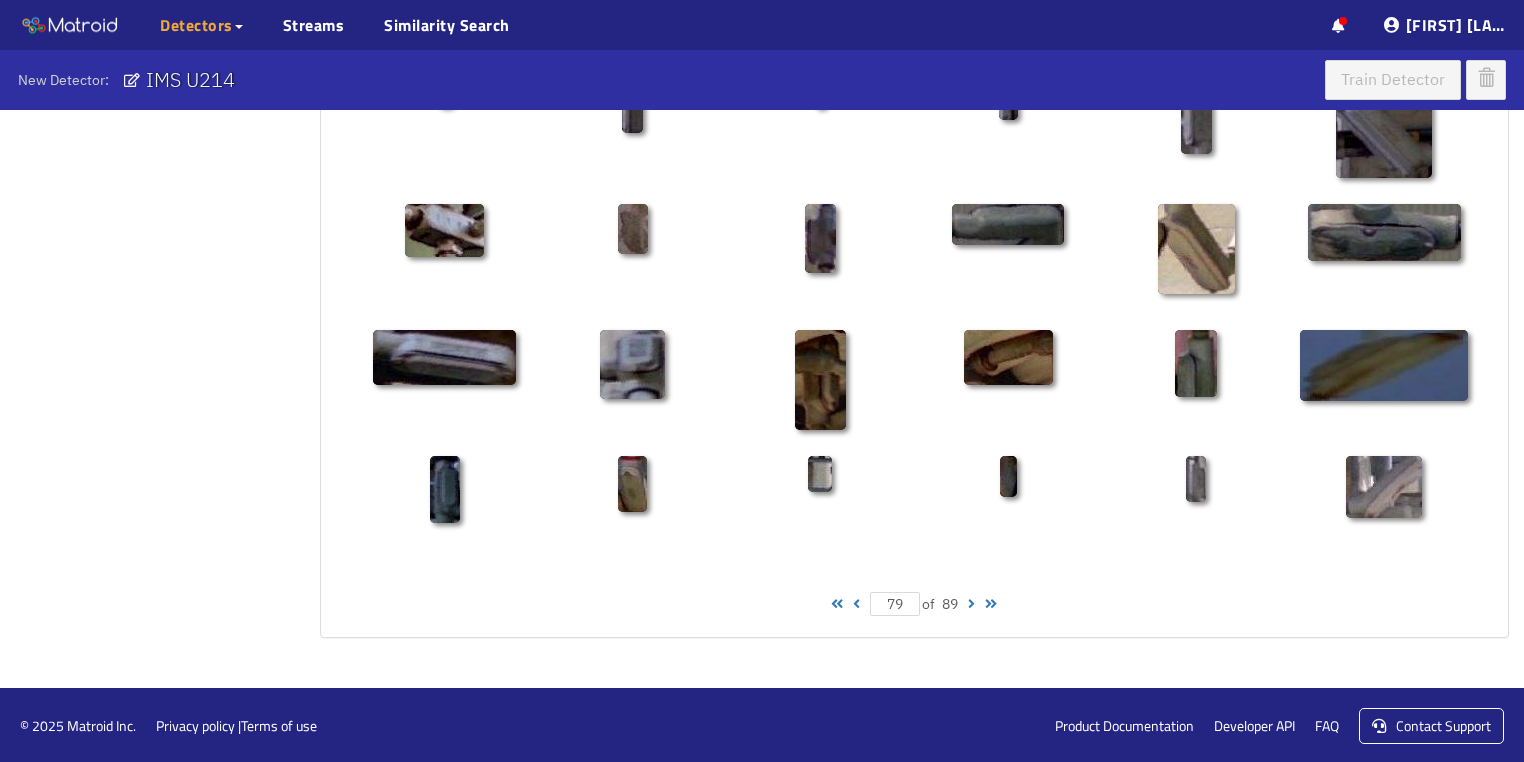 click at bounding box center (856, 604) 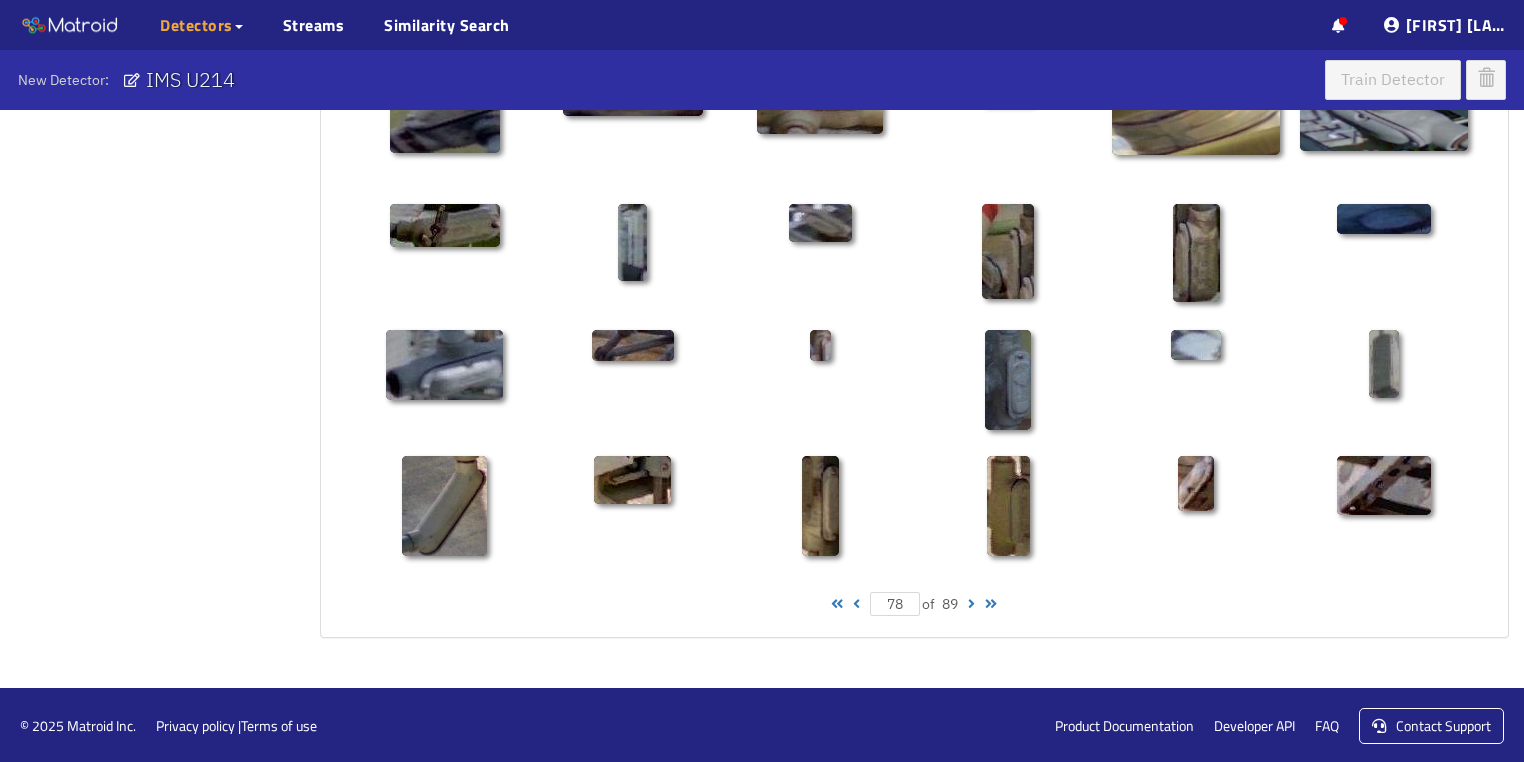 click at bounding box center [856, 604] 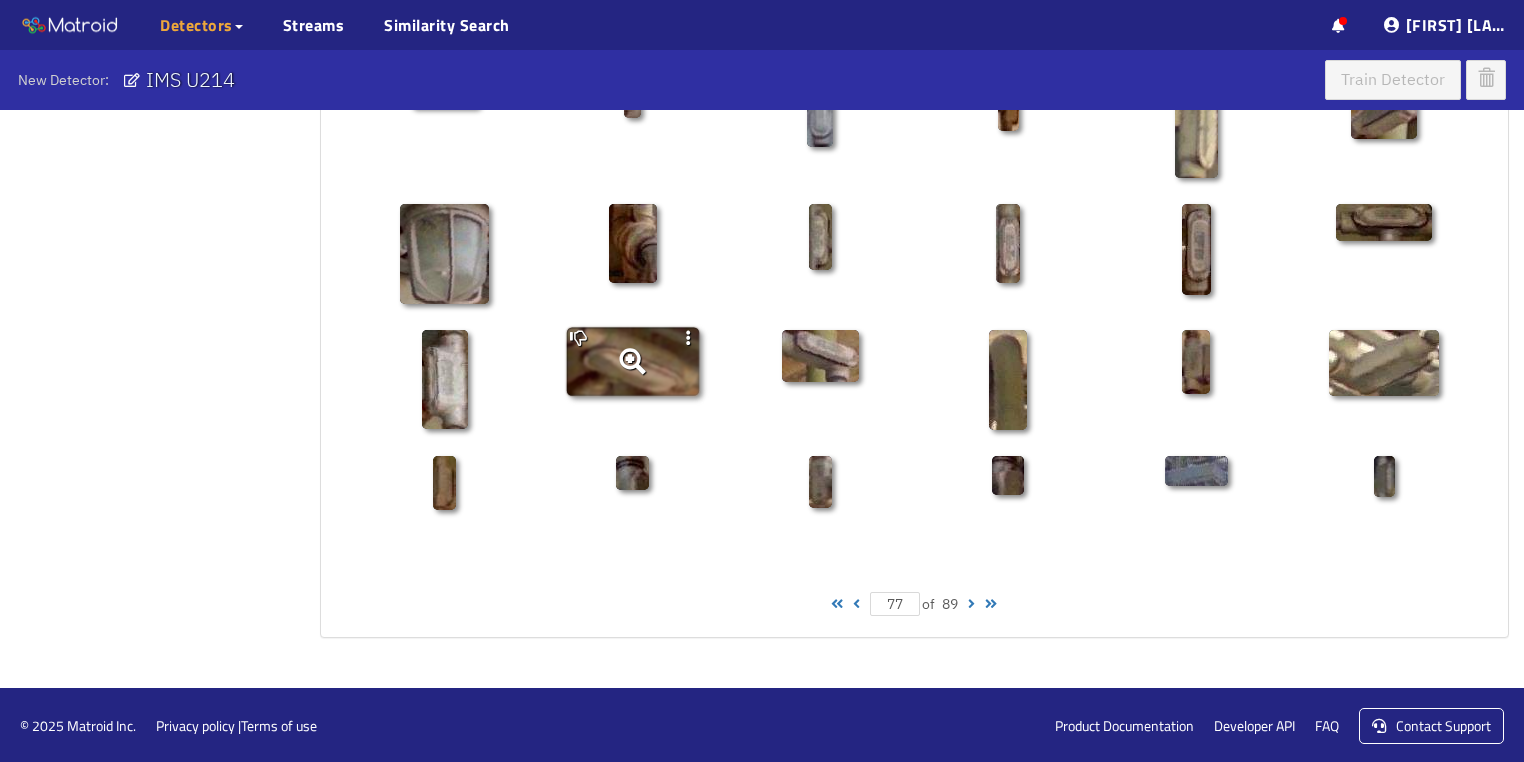 click 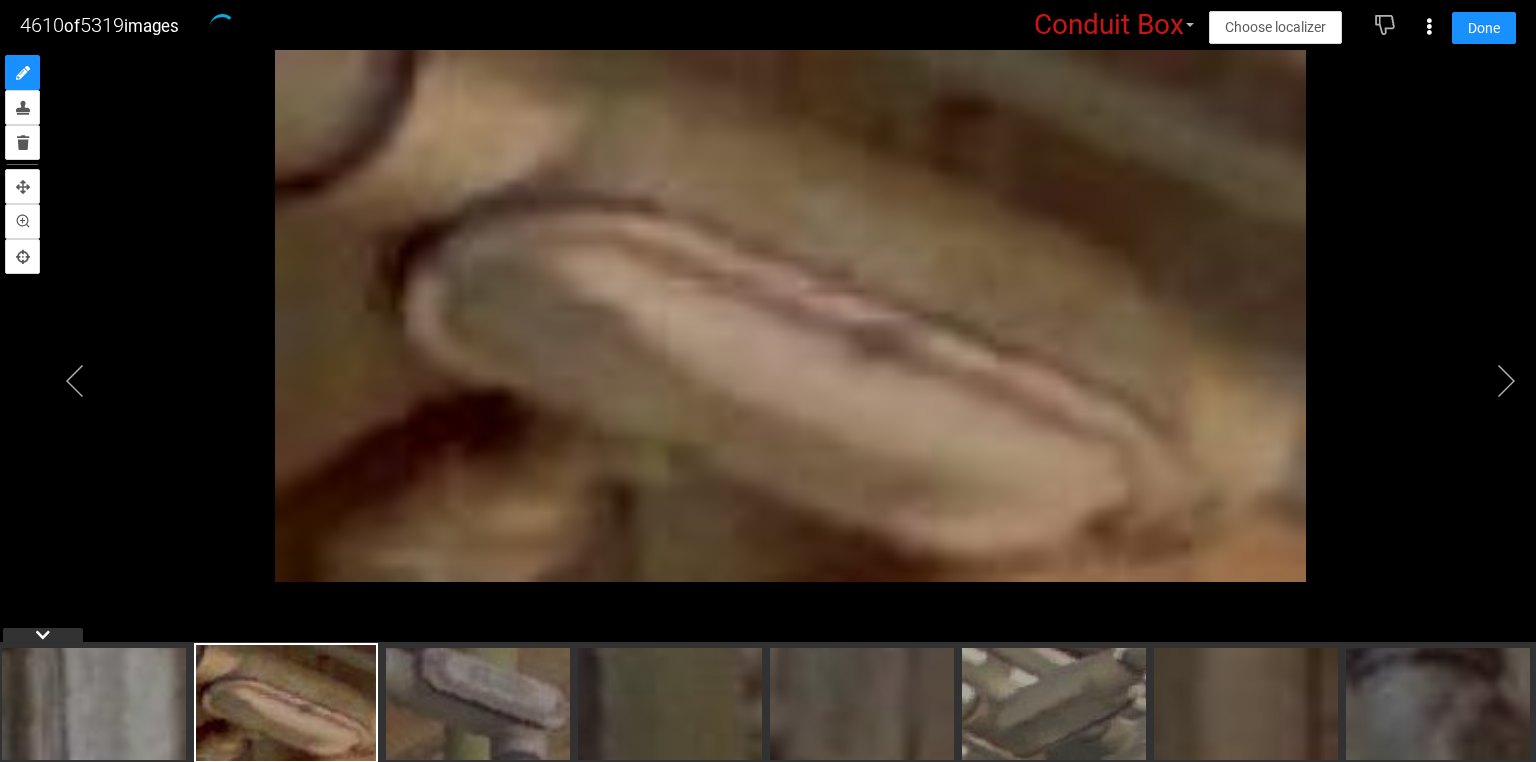 click at bounding box center [768, 356] 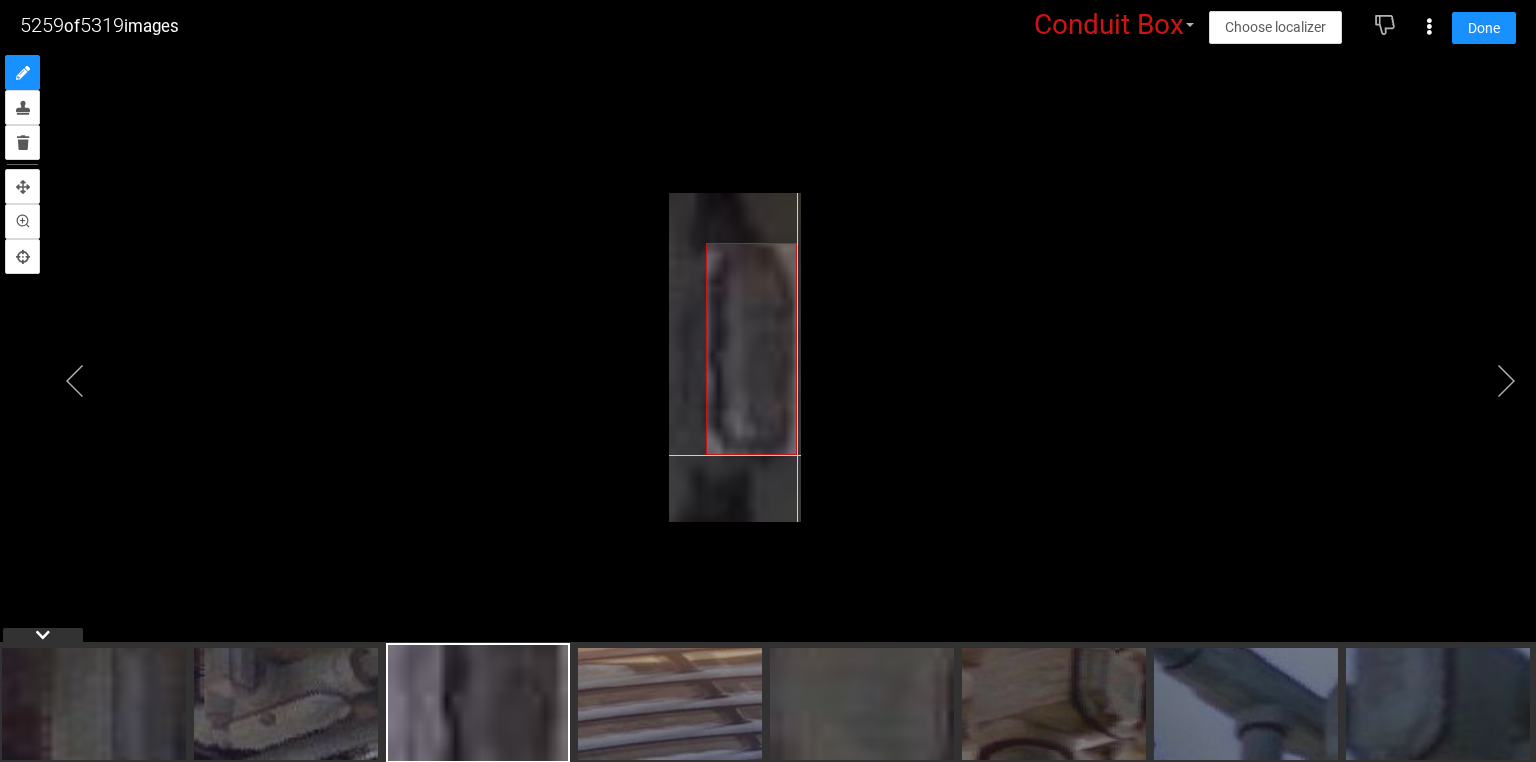 click at bounding box center (735, 357) 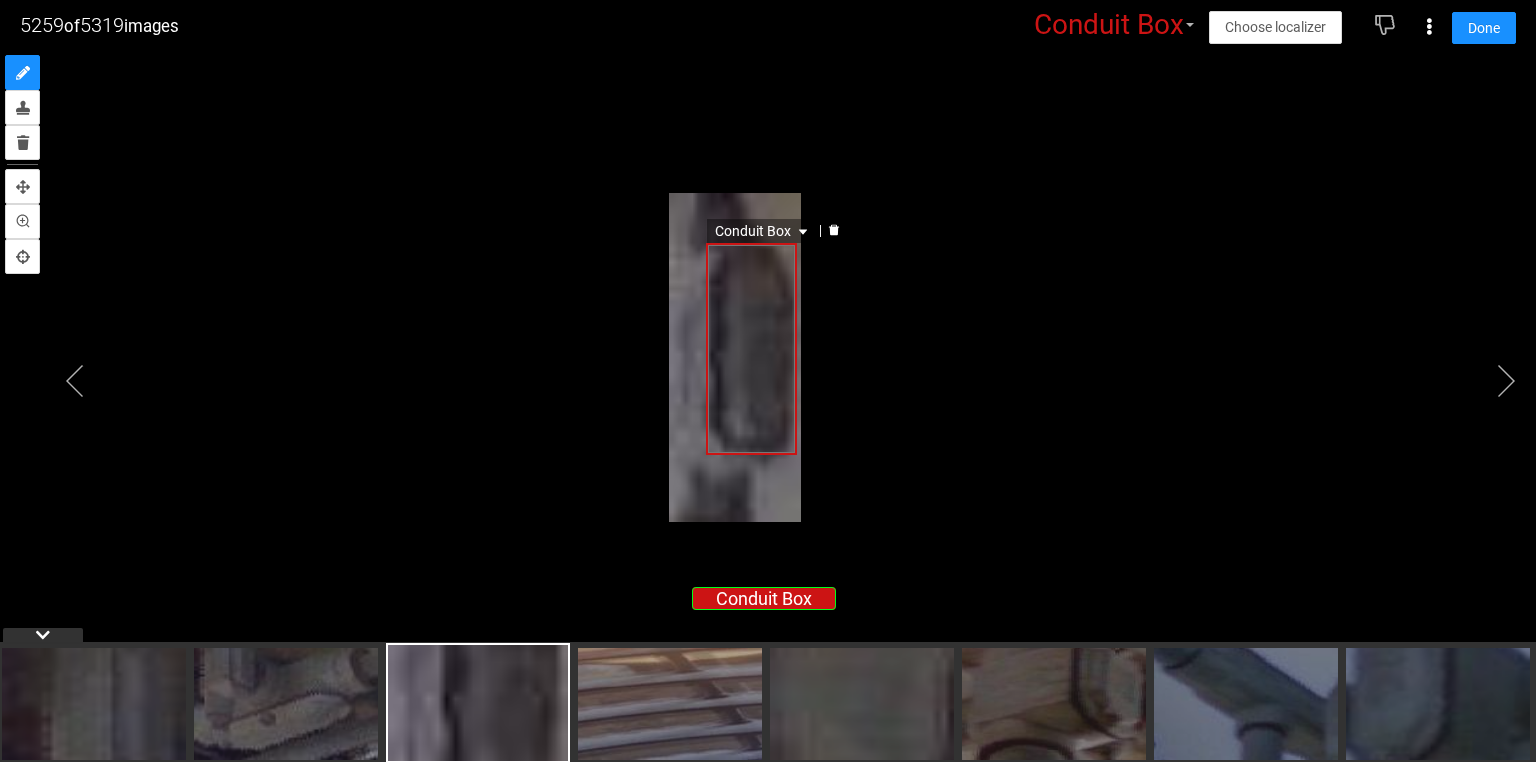 click on "Conduit Box" at bounding box center [763, 231] 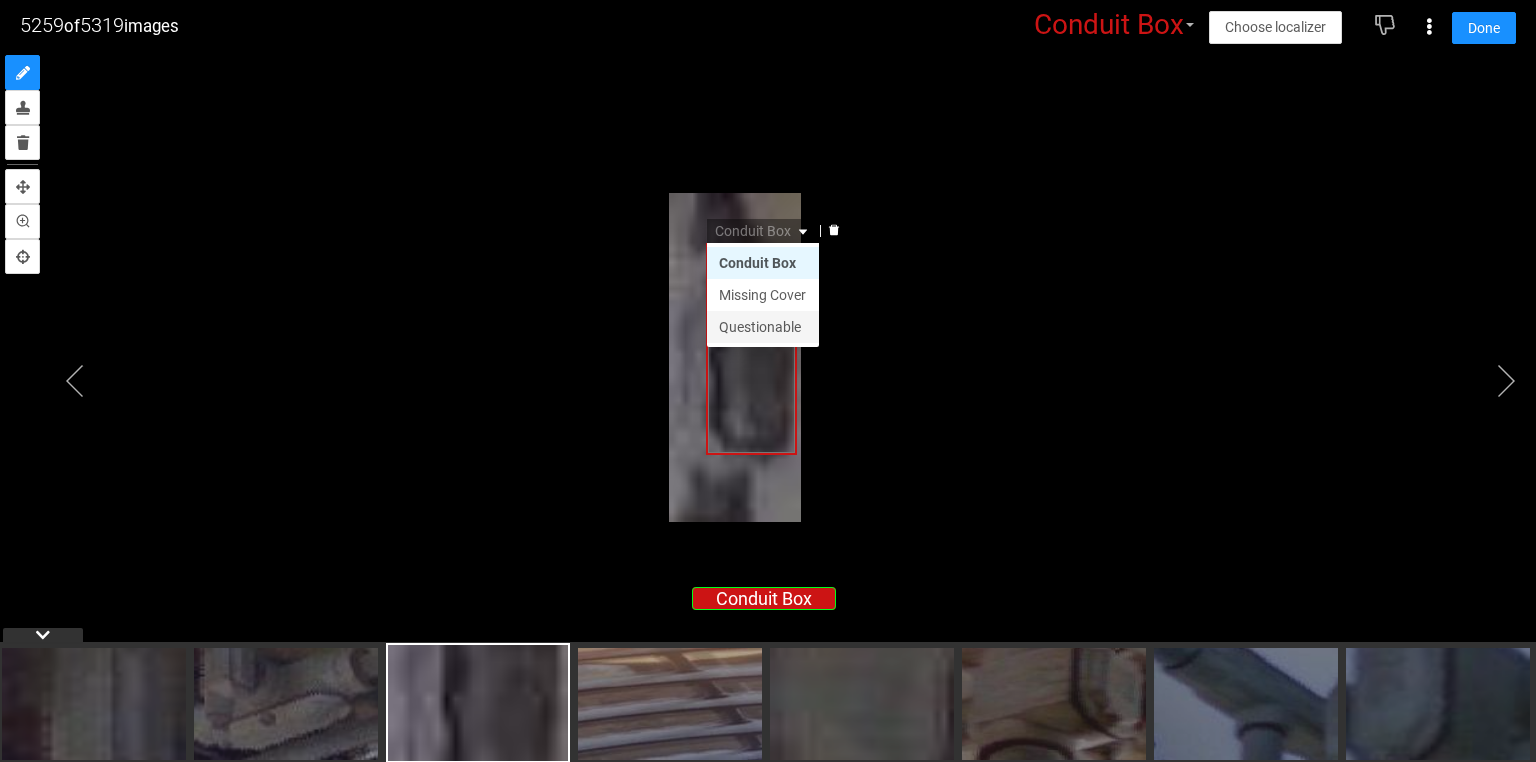 click on "Questionable" at bounding box center [763, 327] 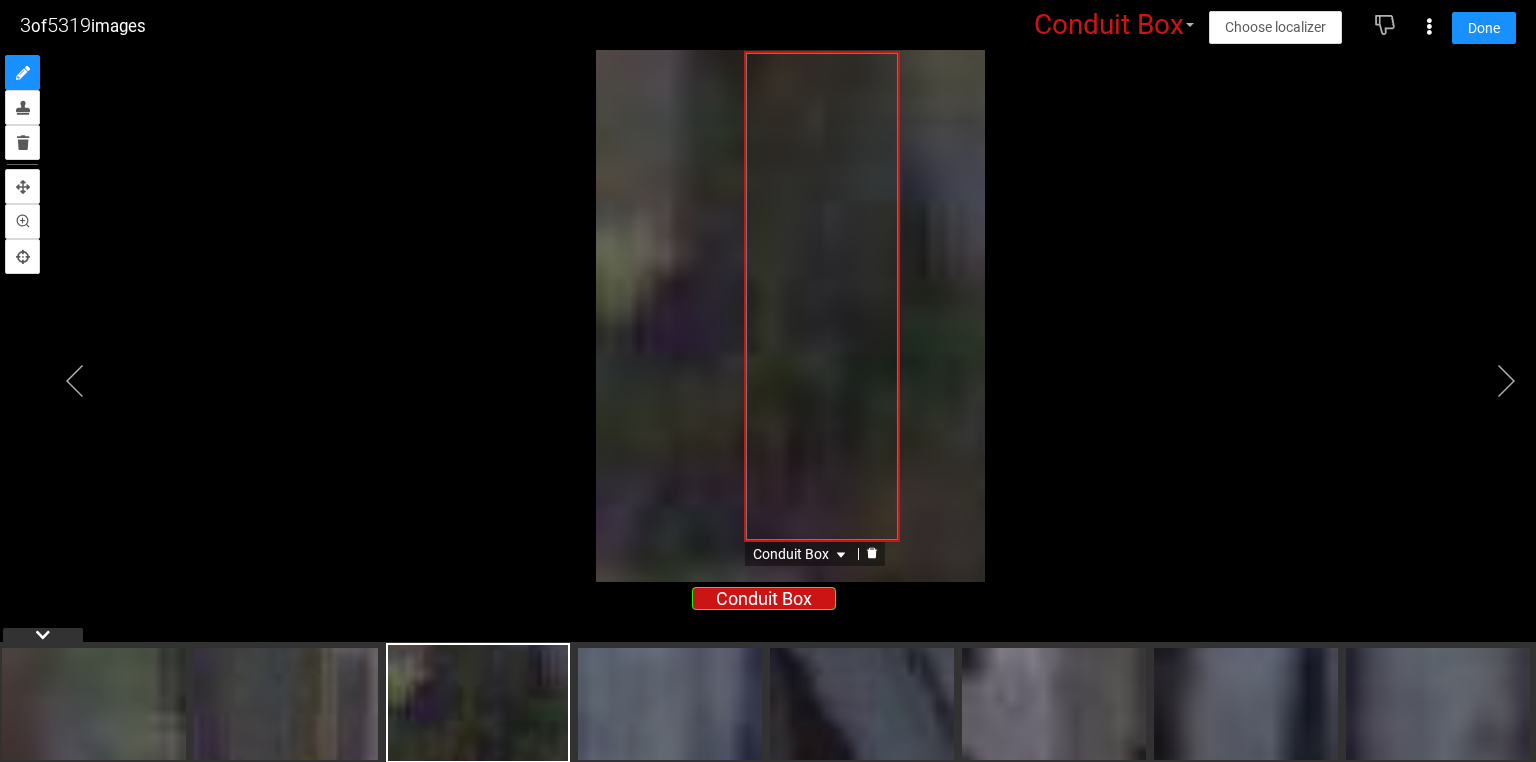 click 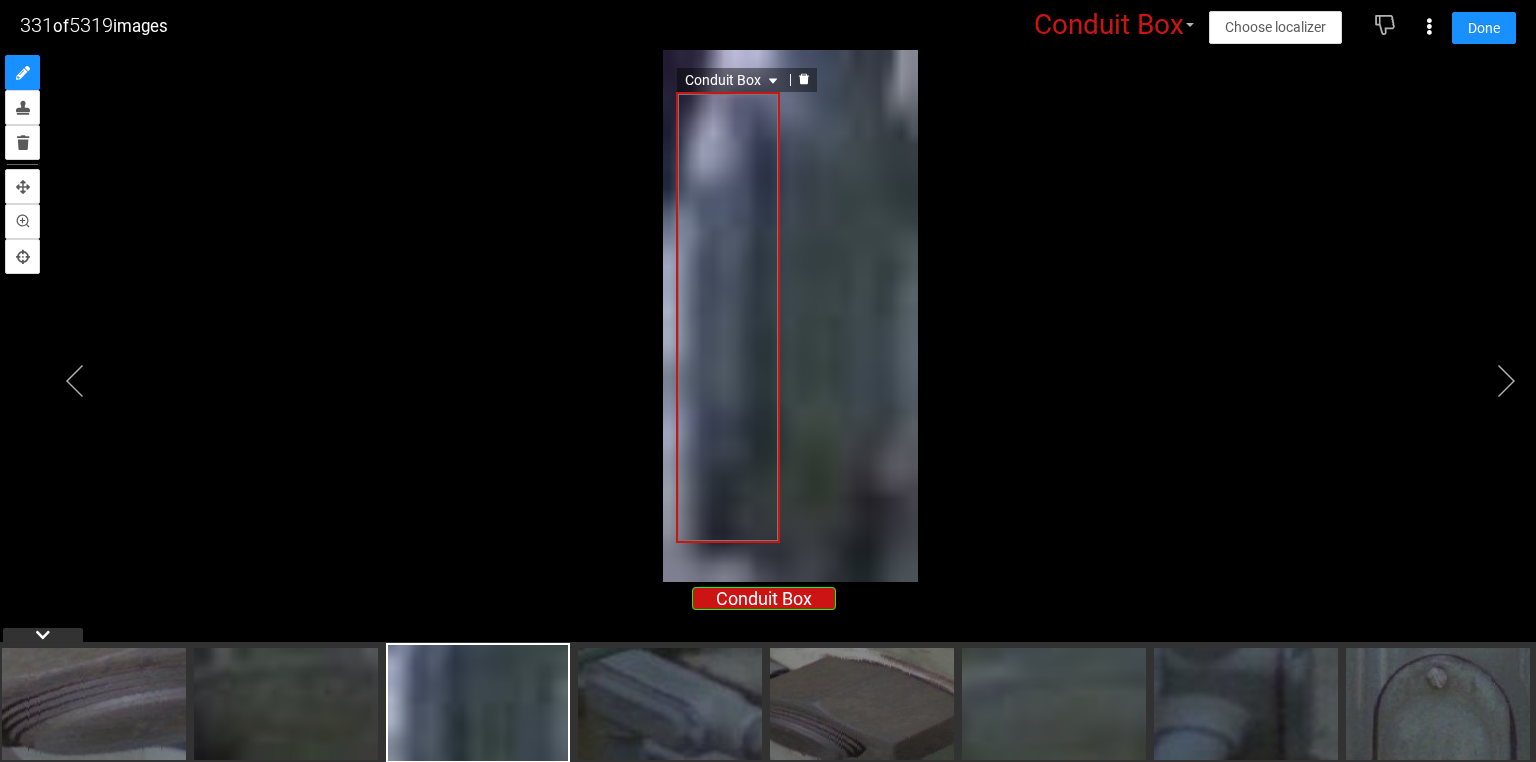 click 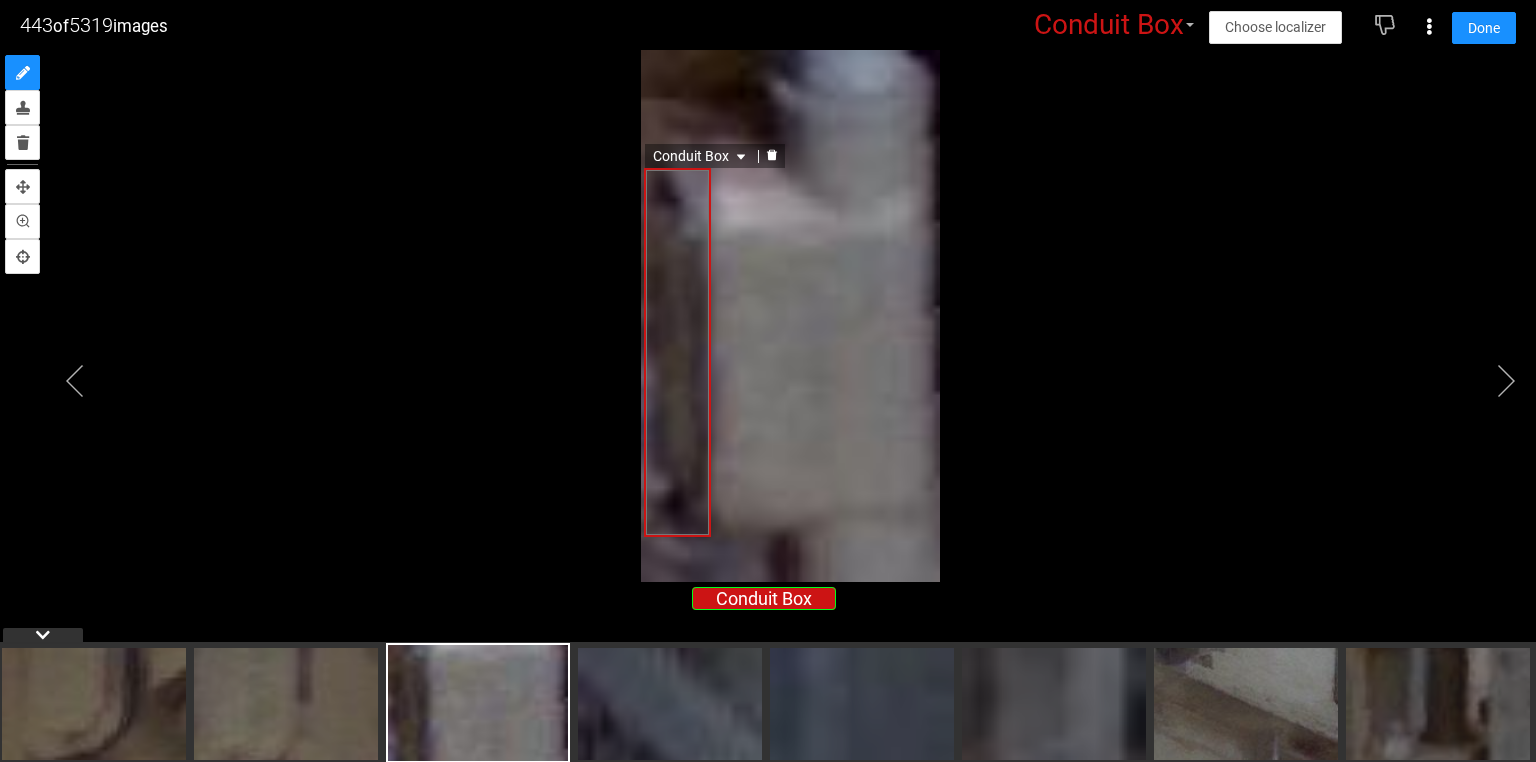click 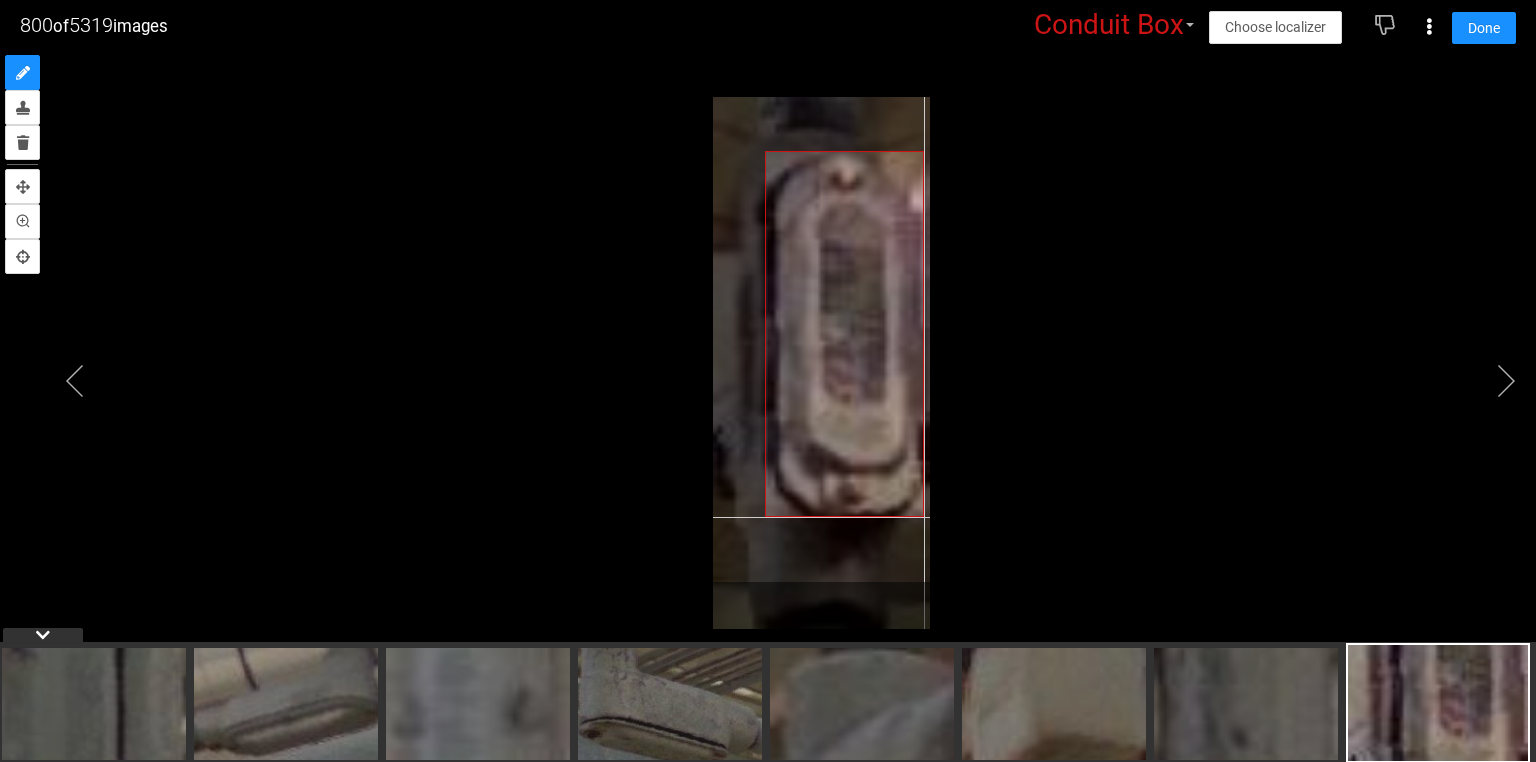 click at bounding box center [821, 363] 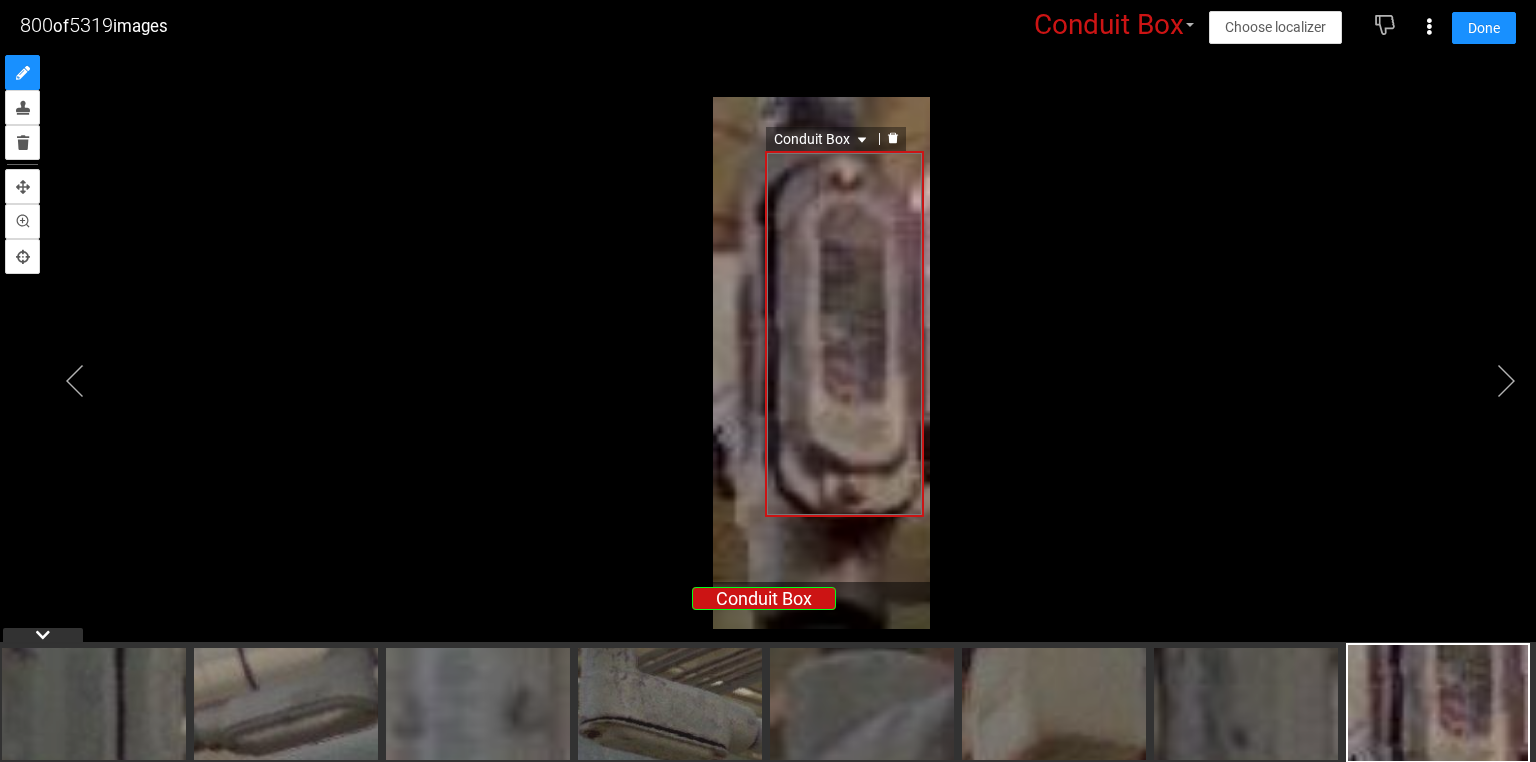 click 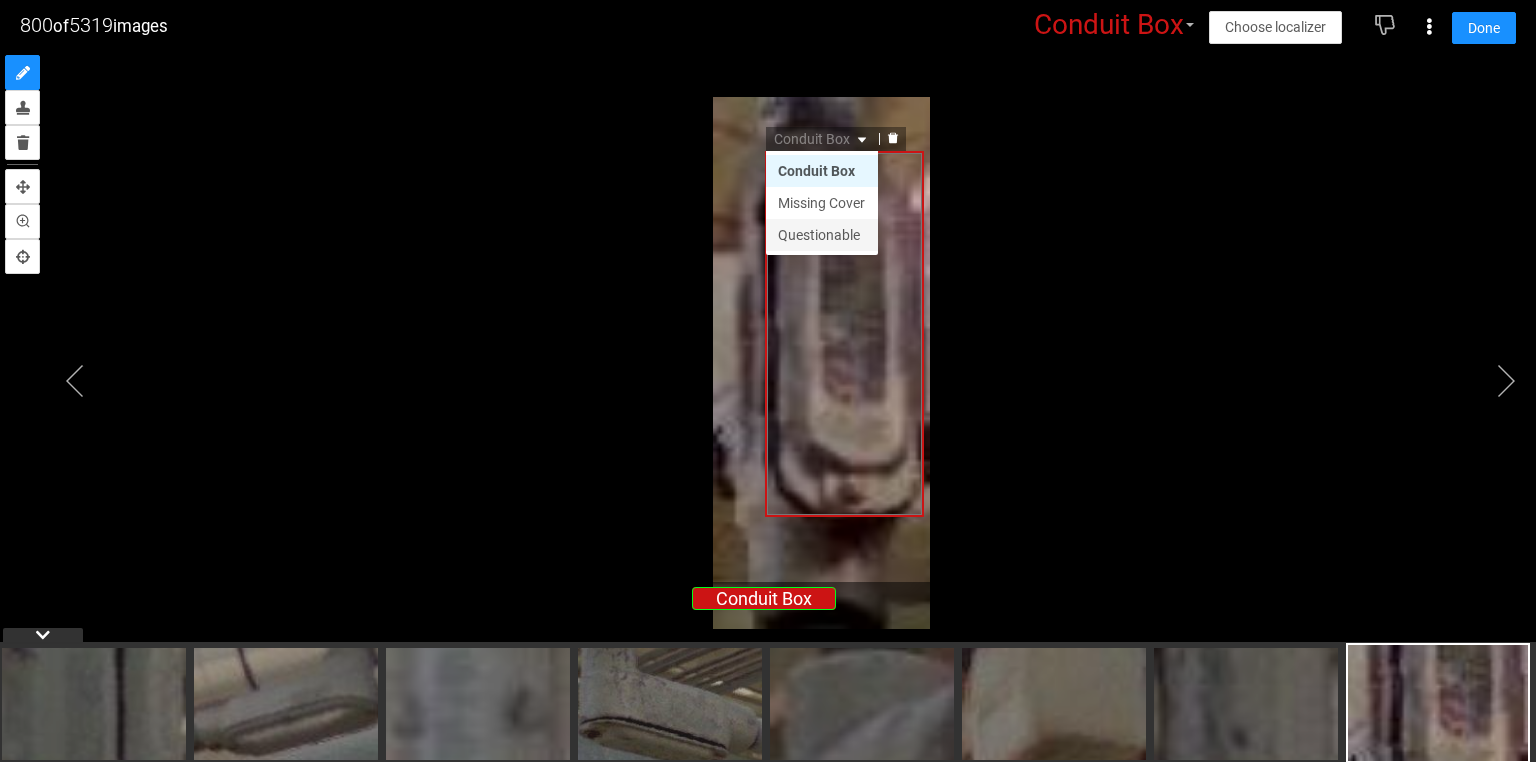 click on "Questionable" at bounding box center [822, 235] 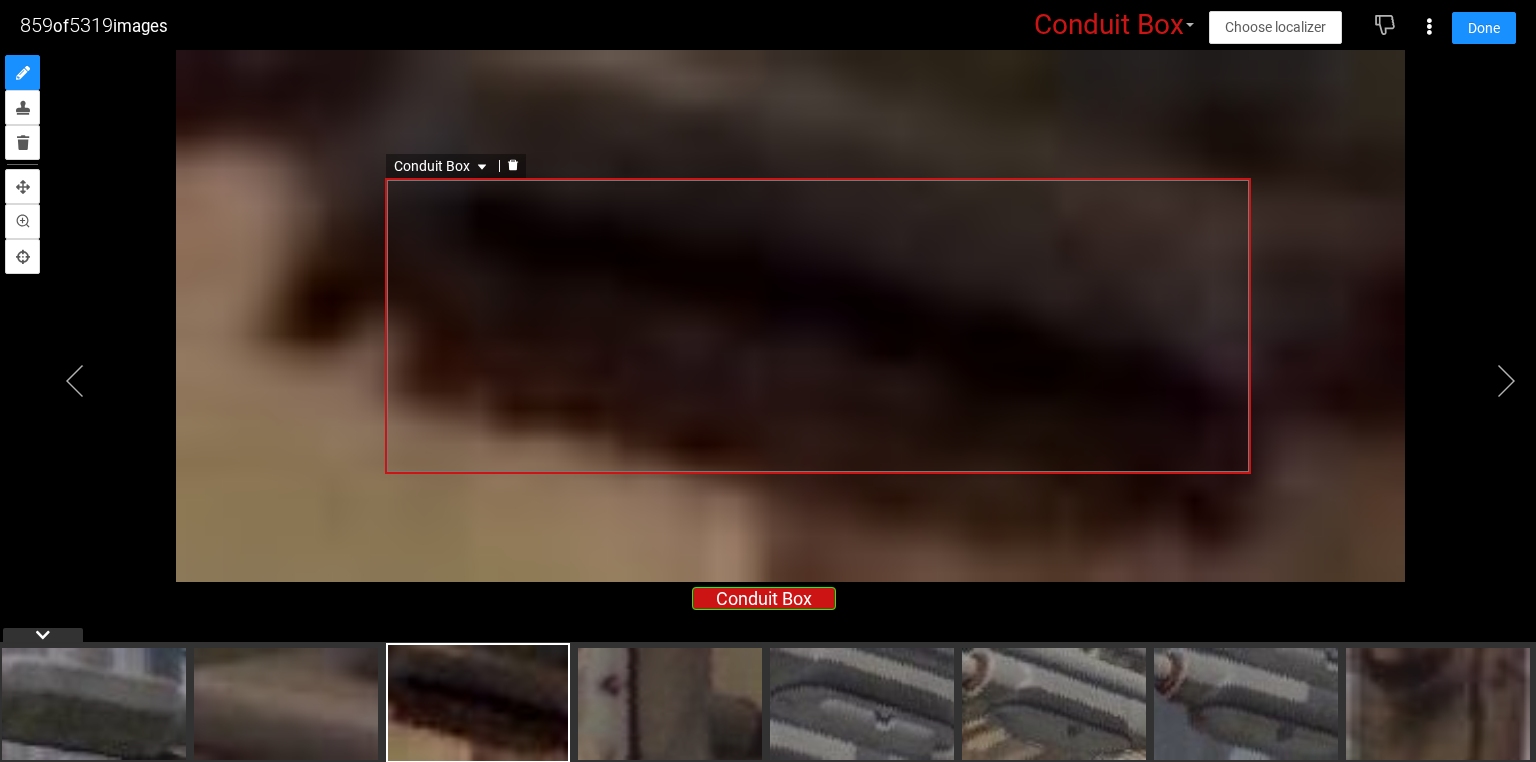 click 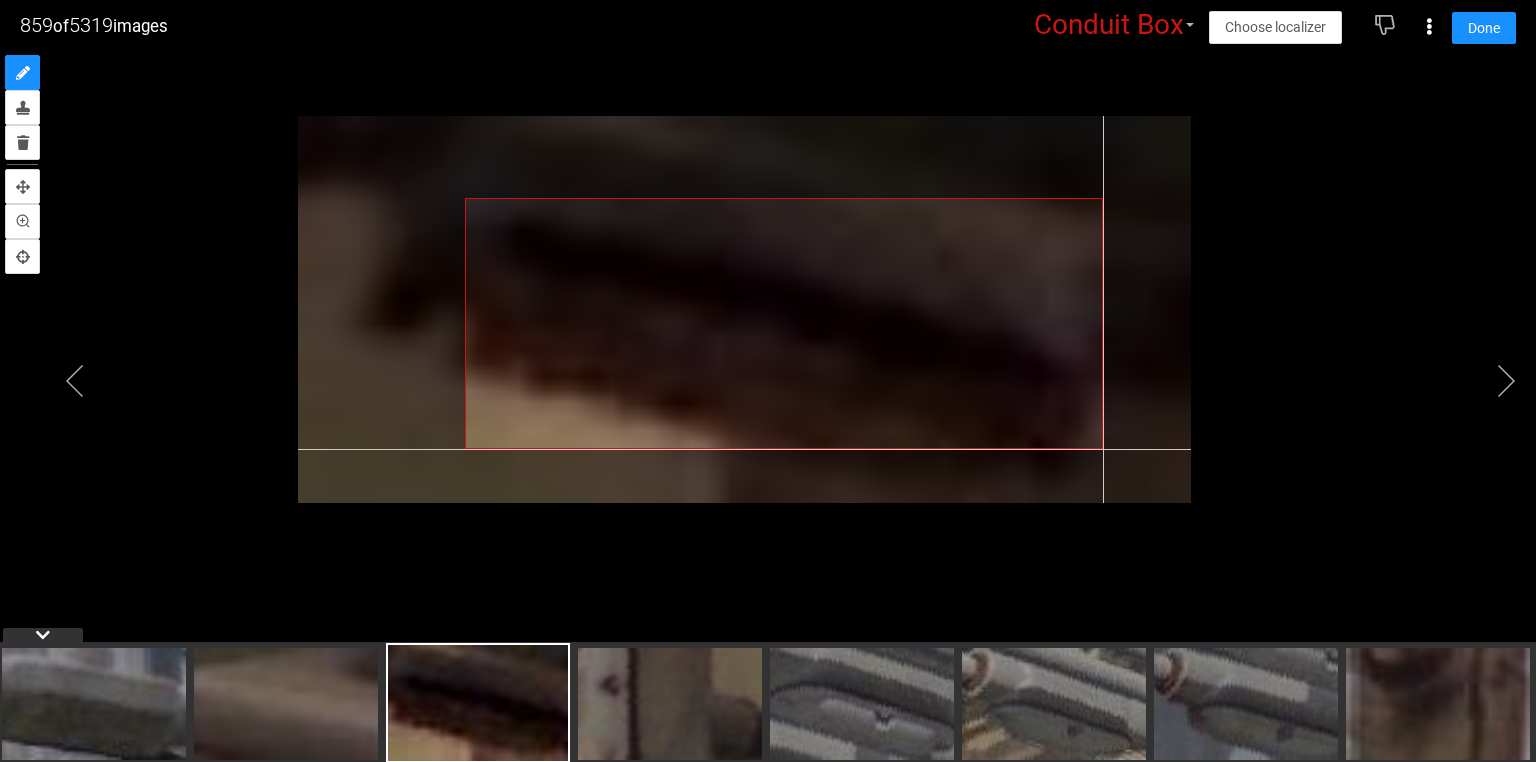 click at bounding box center (744, 309) 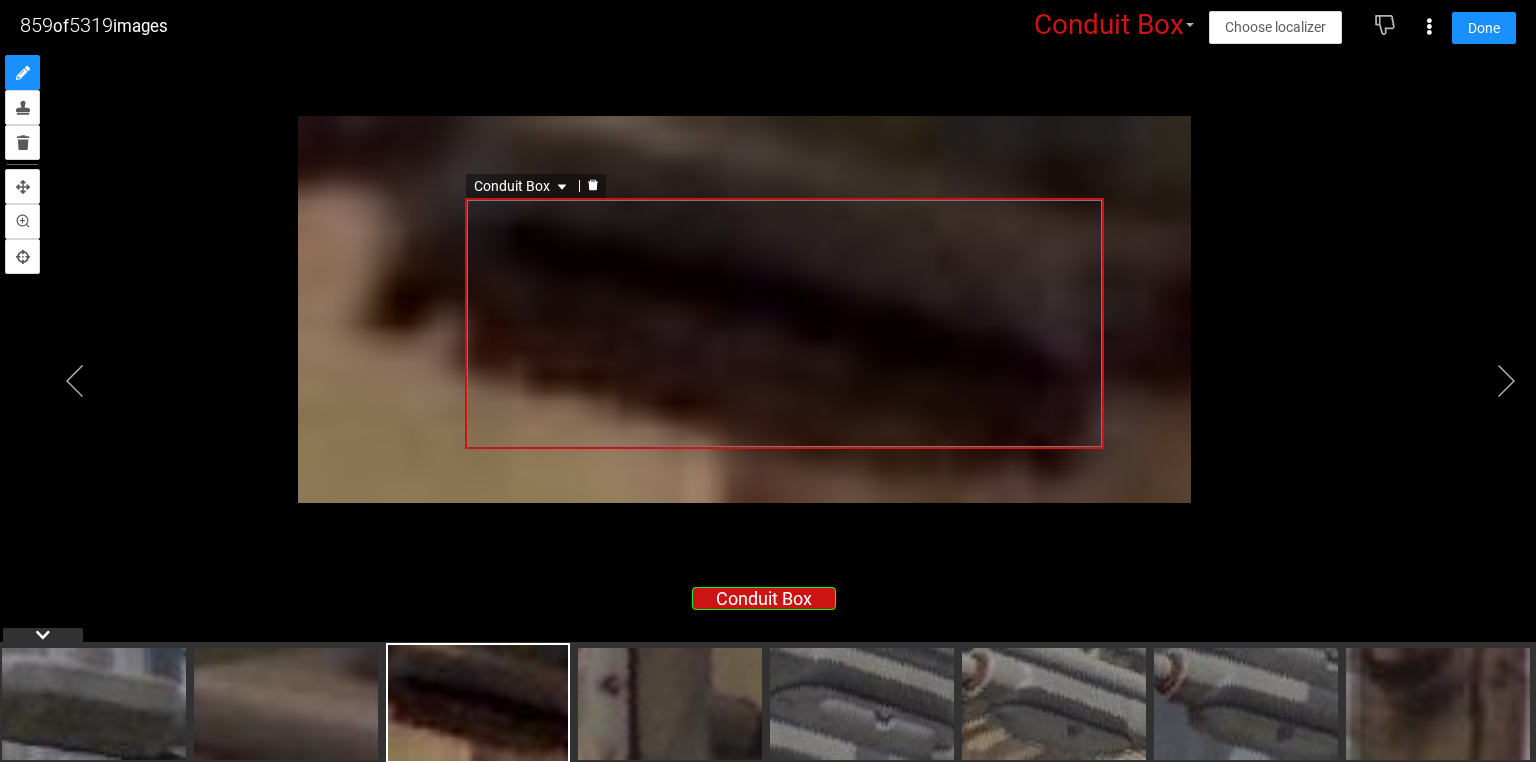 click on "Conduit Box" at bounding box center (522, 186) 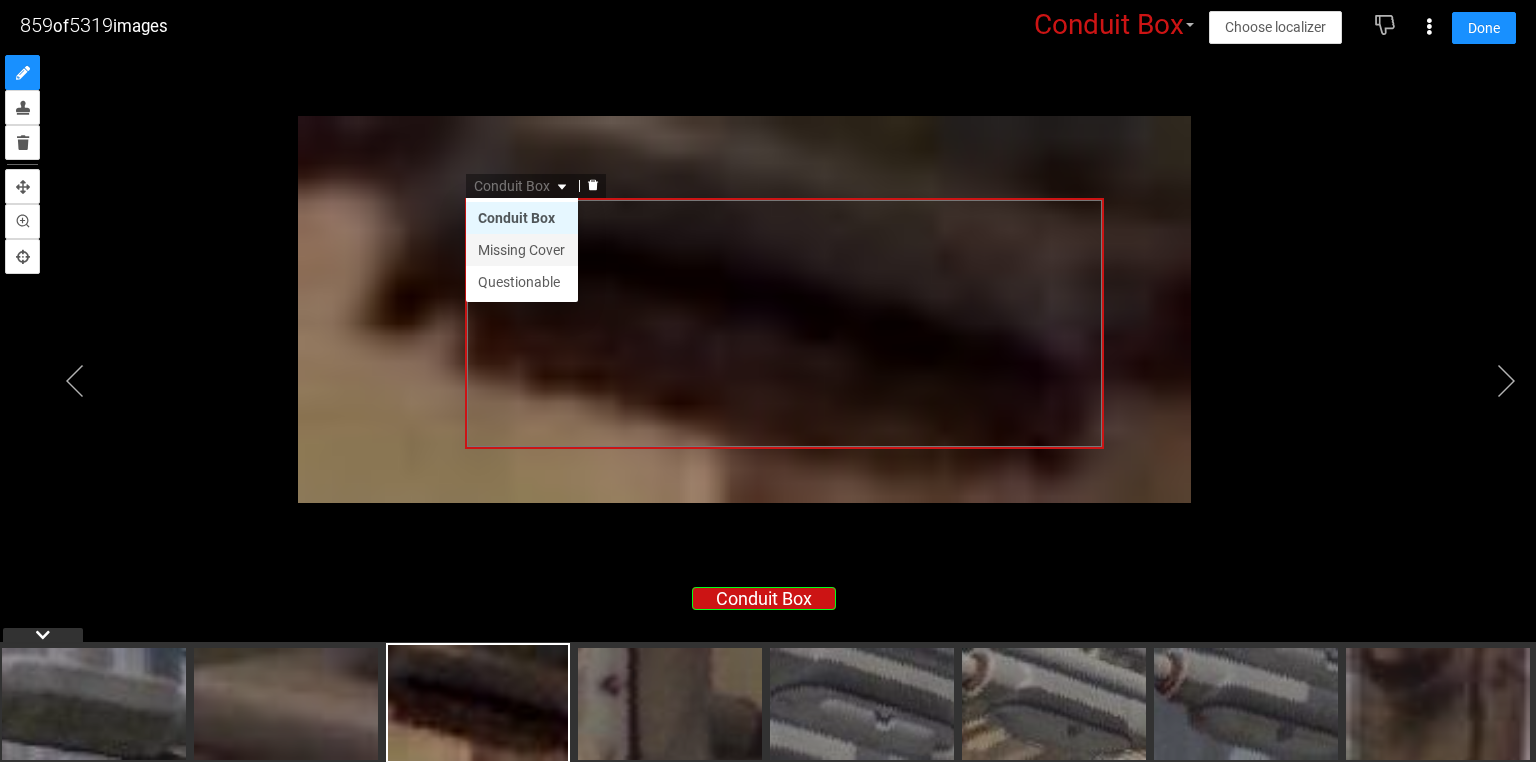 click on "Missing Cover" at bounding box center [522, 250] 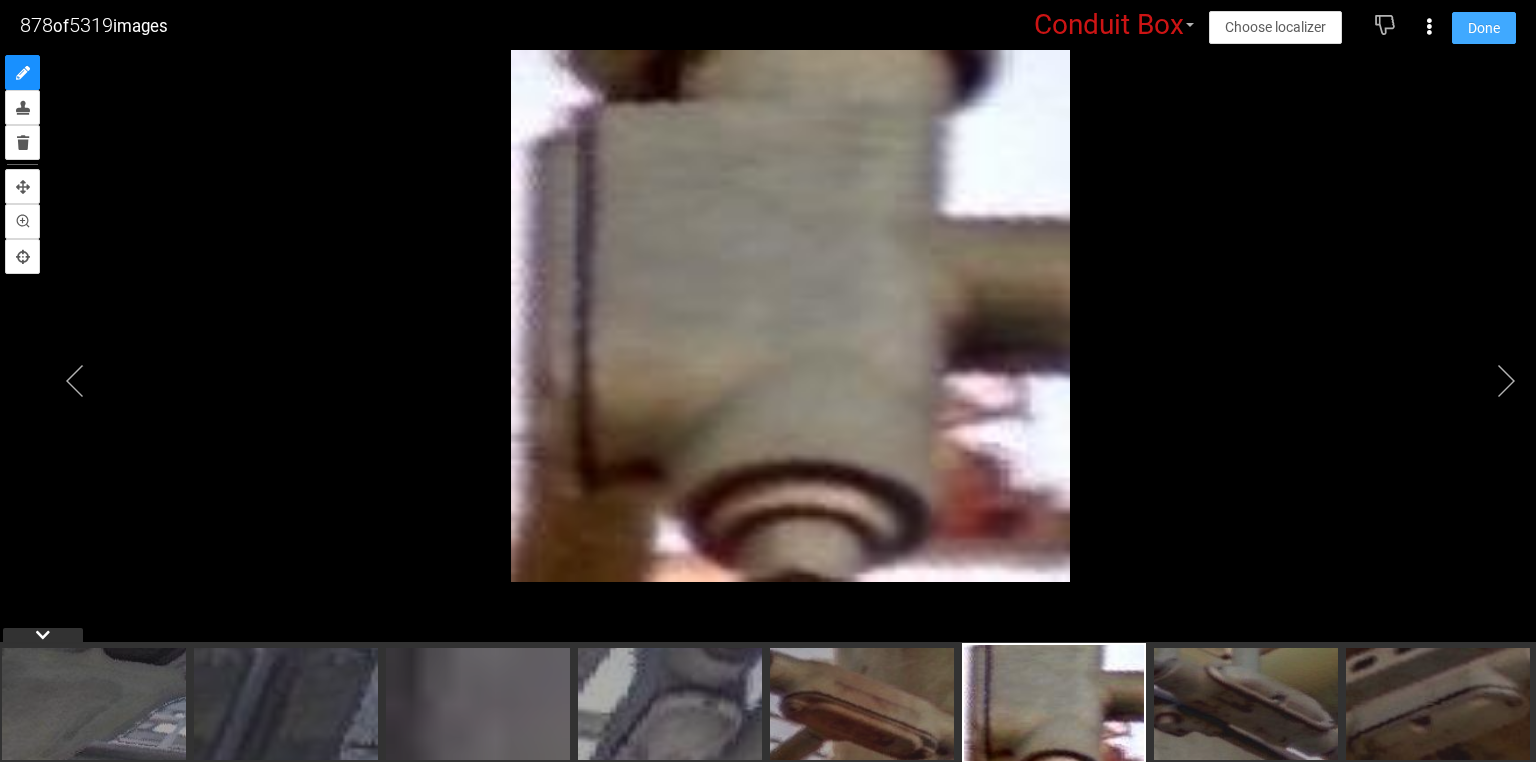 click on "Done" at bounding box center [1484, 28] 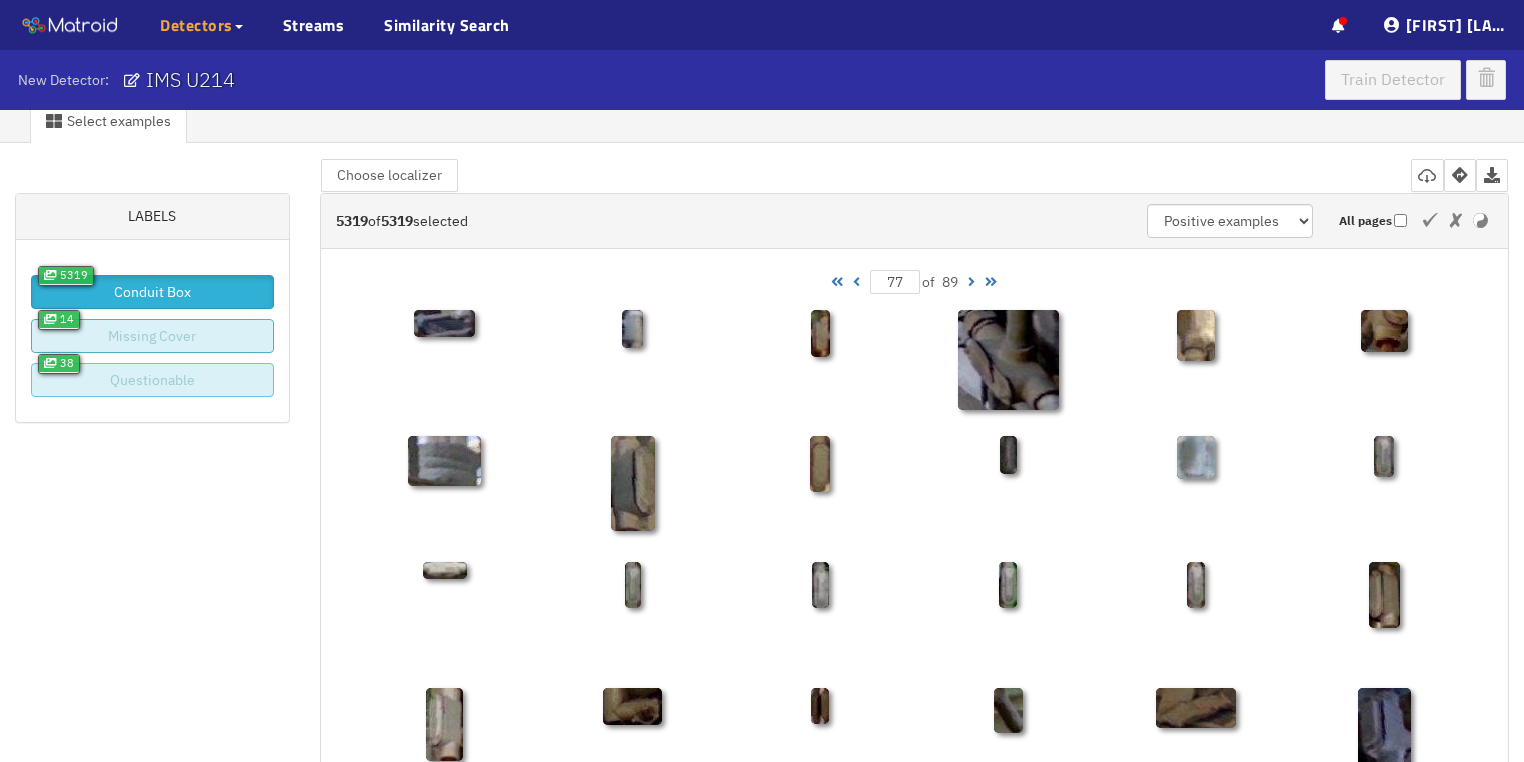 scroll, scrollTop: 0, scrollLeft: 0, axis: both 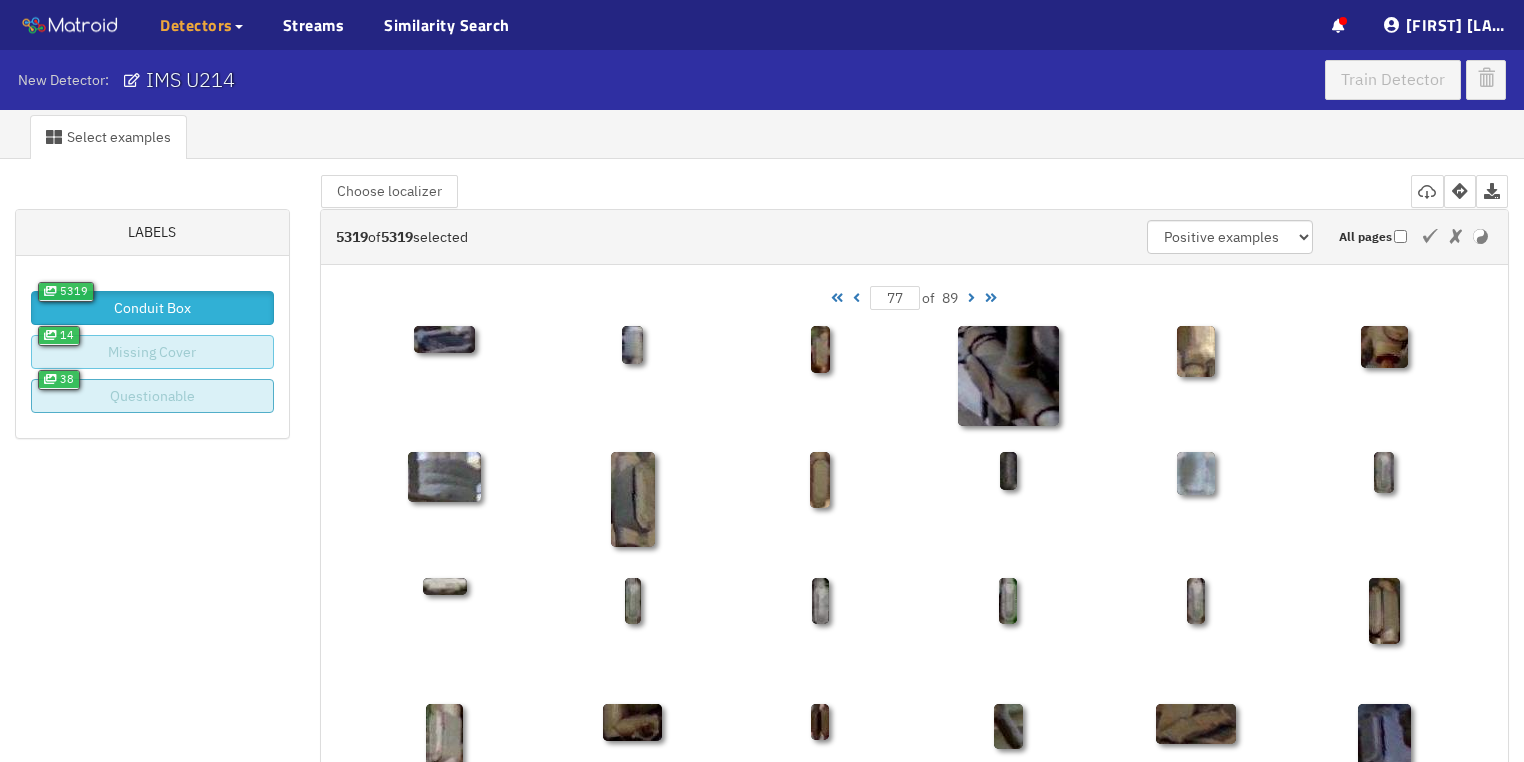click on "Questionable" at bounding box center (152, 396) 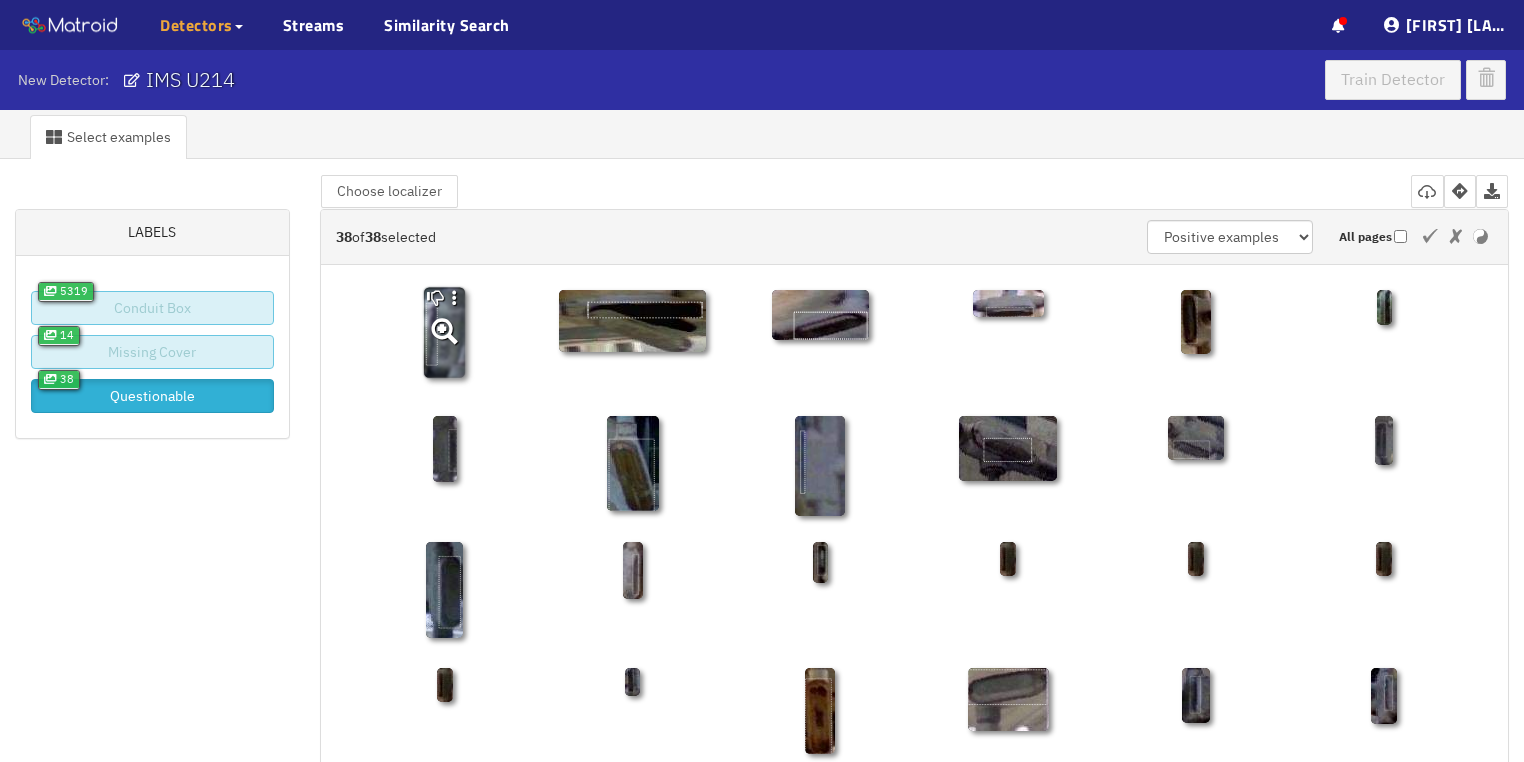 click 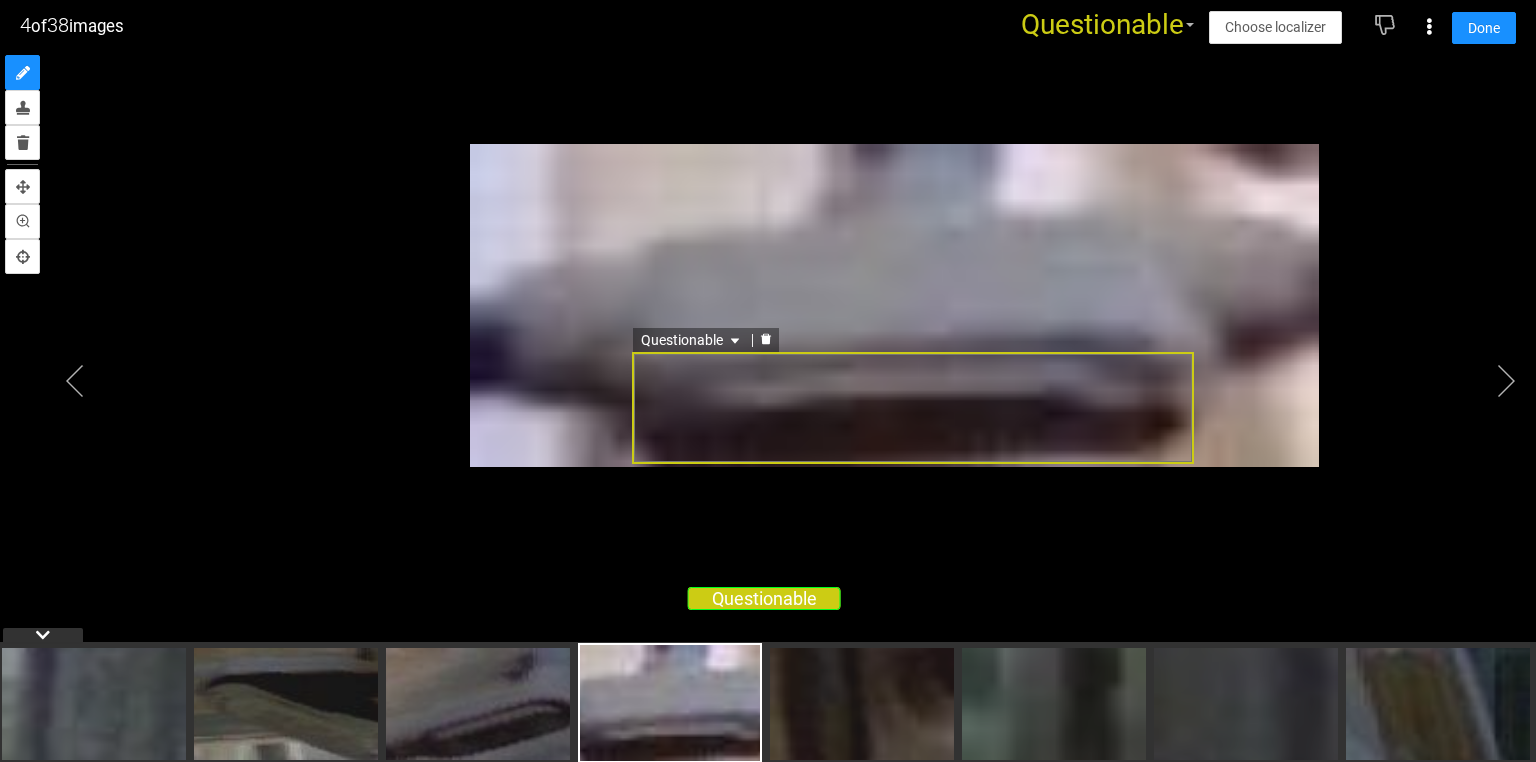 click on "Questionable" at bounding box center (913, 408) 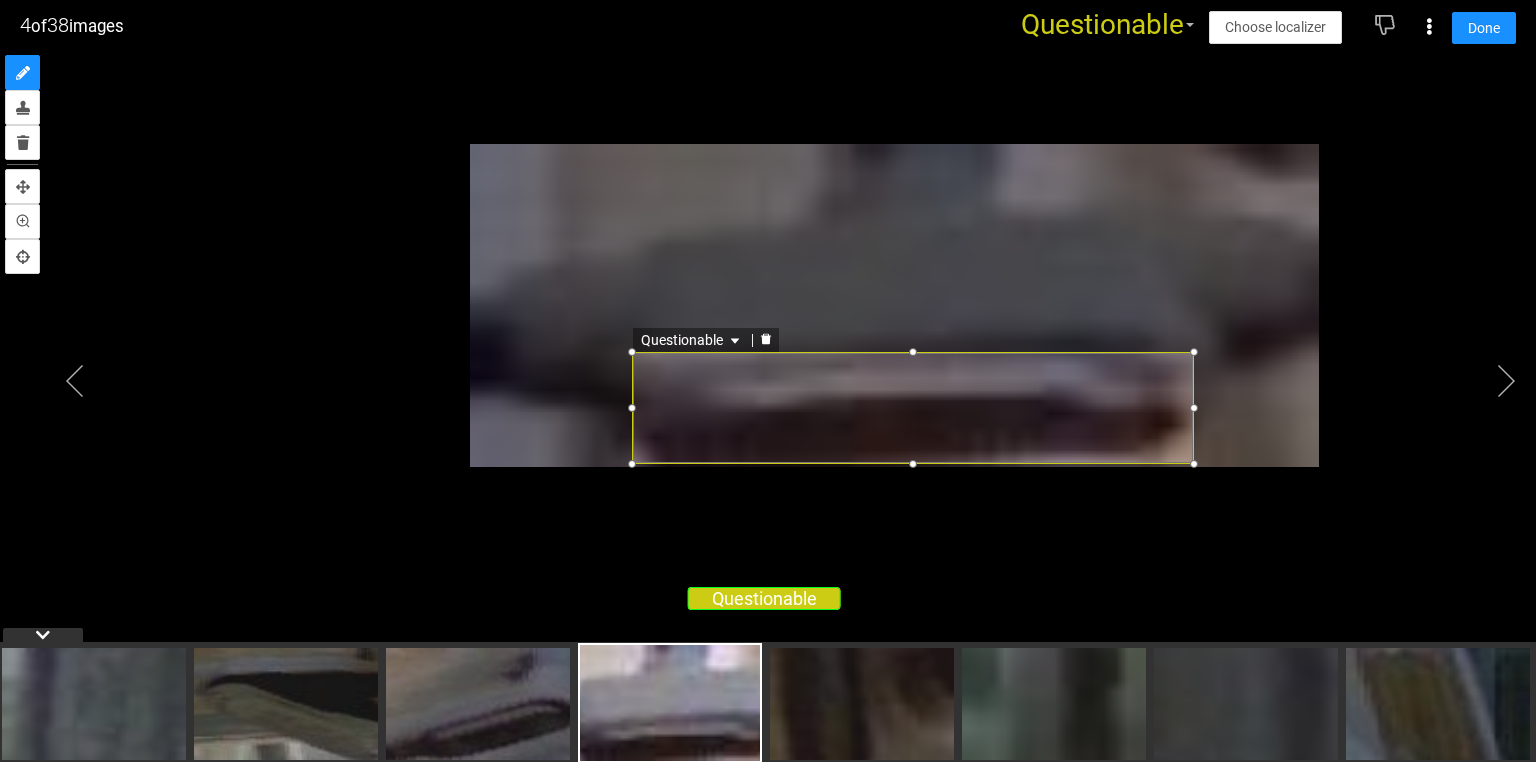 click 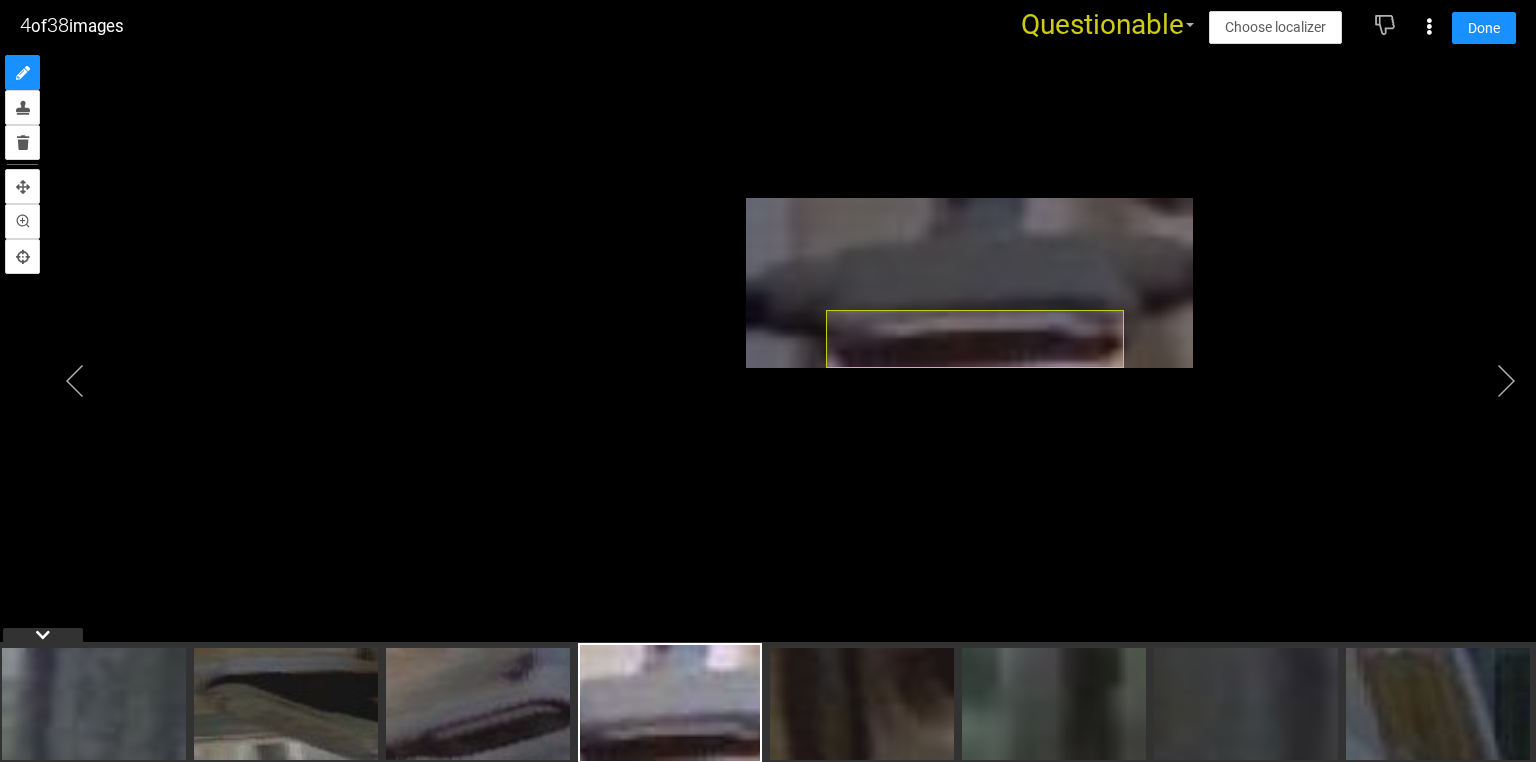 click at bounding box center [768, 356] 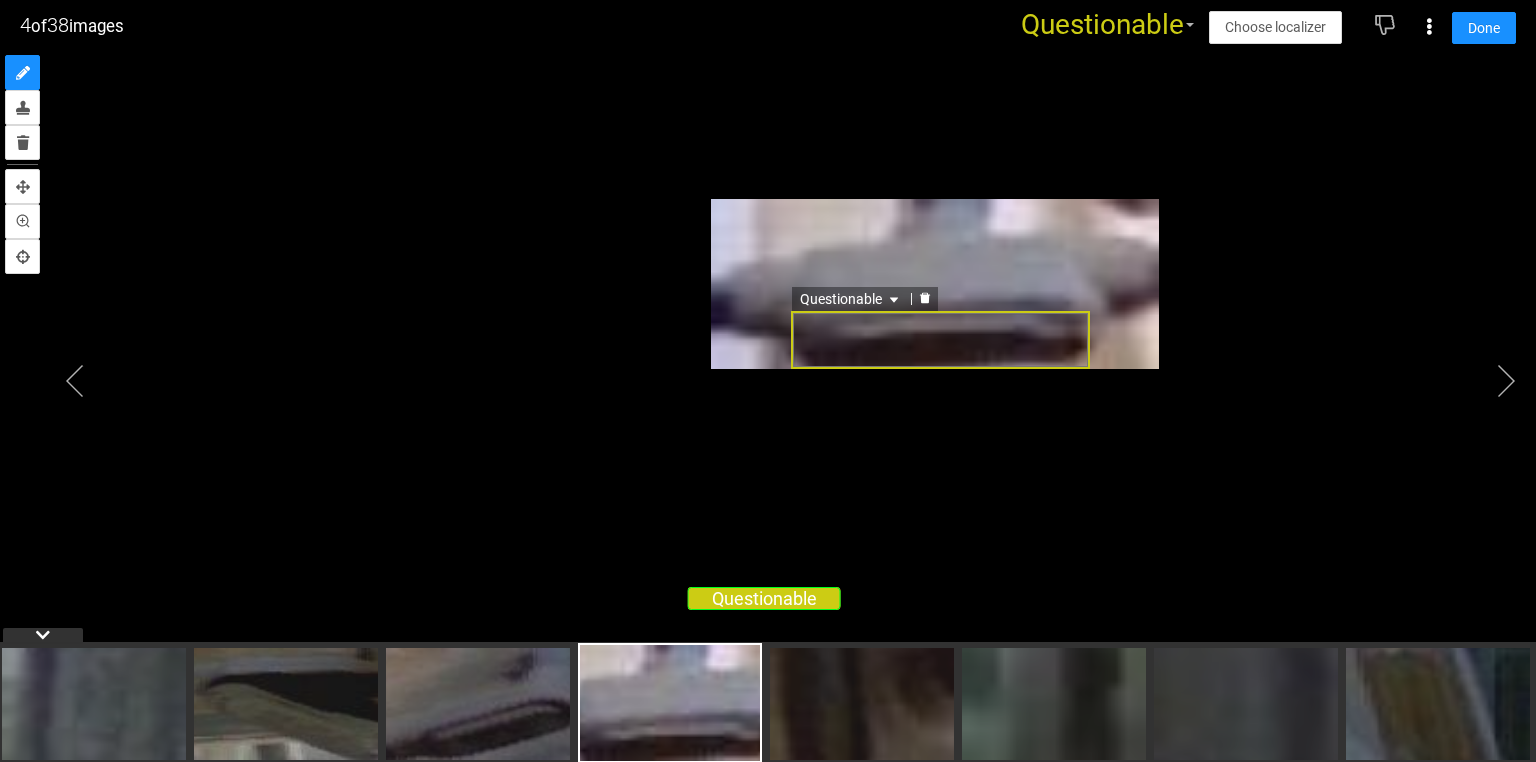click 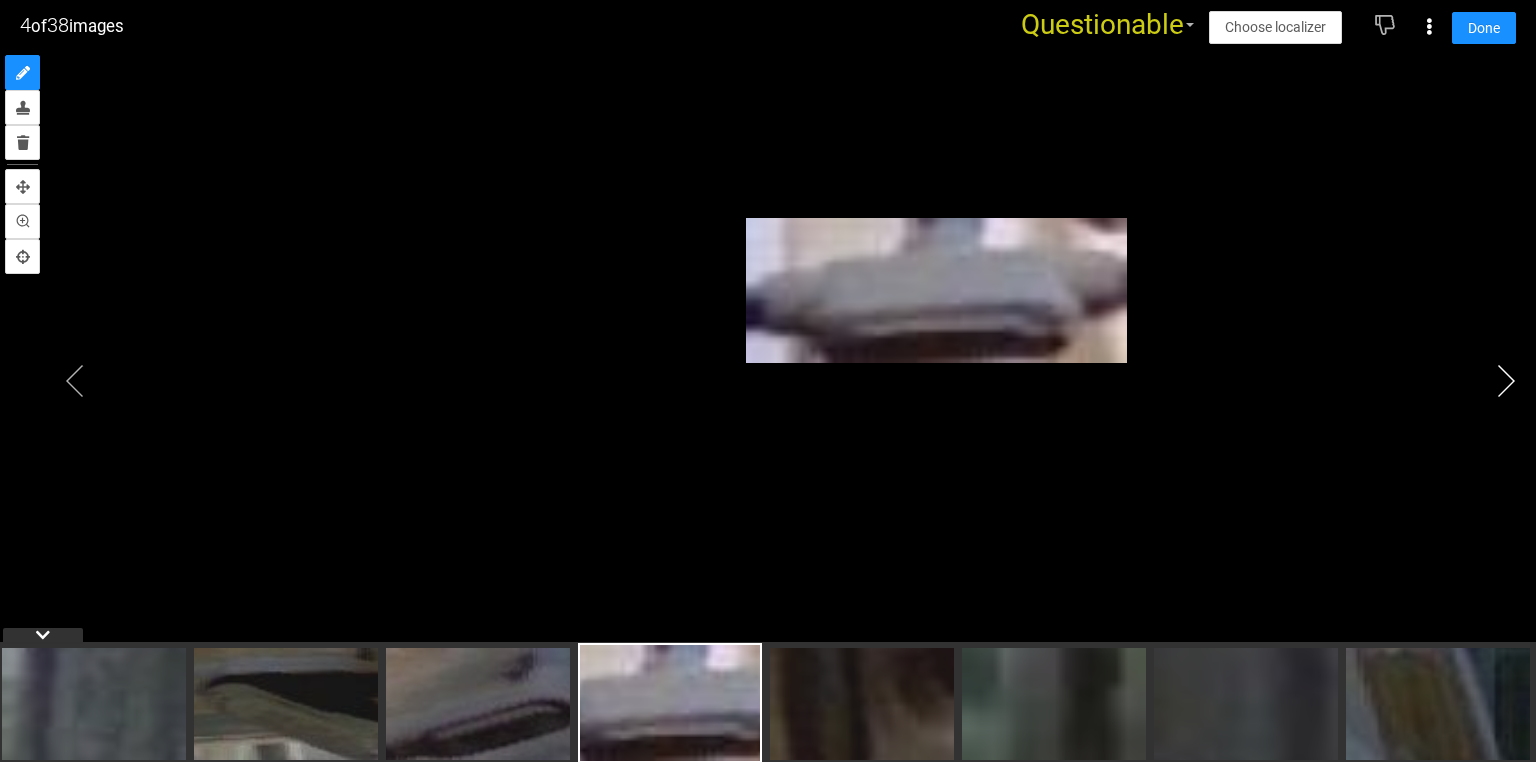 click at bounding box center (1506, 381) 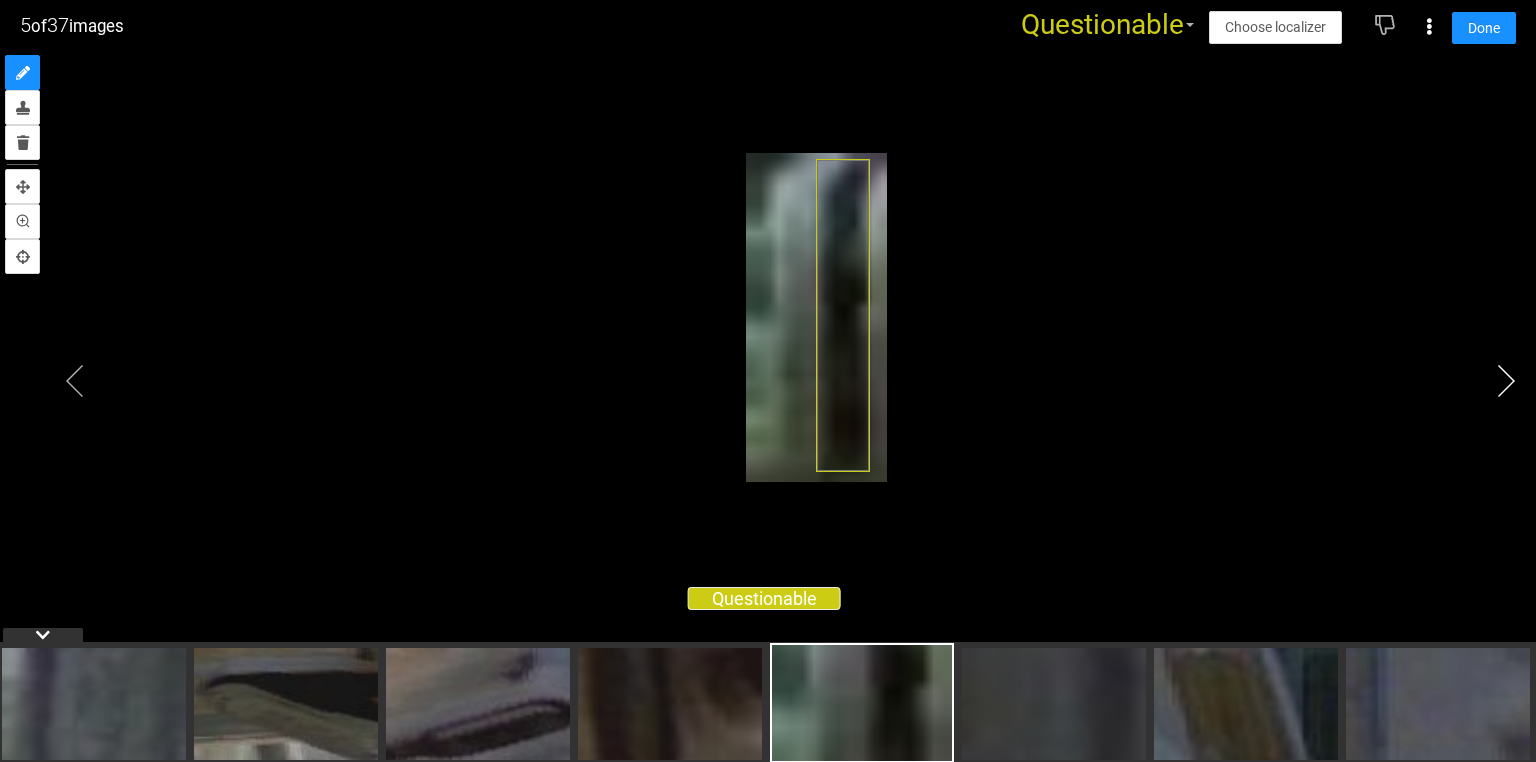 click at bounding box center [1506, 381] 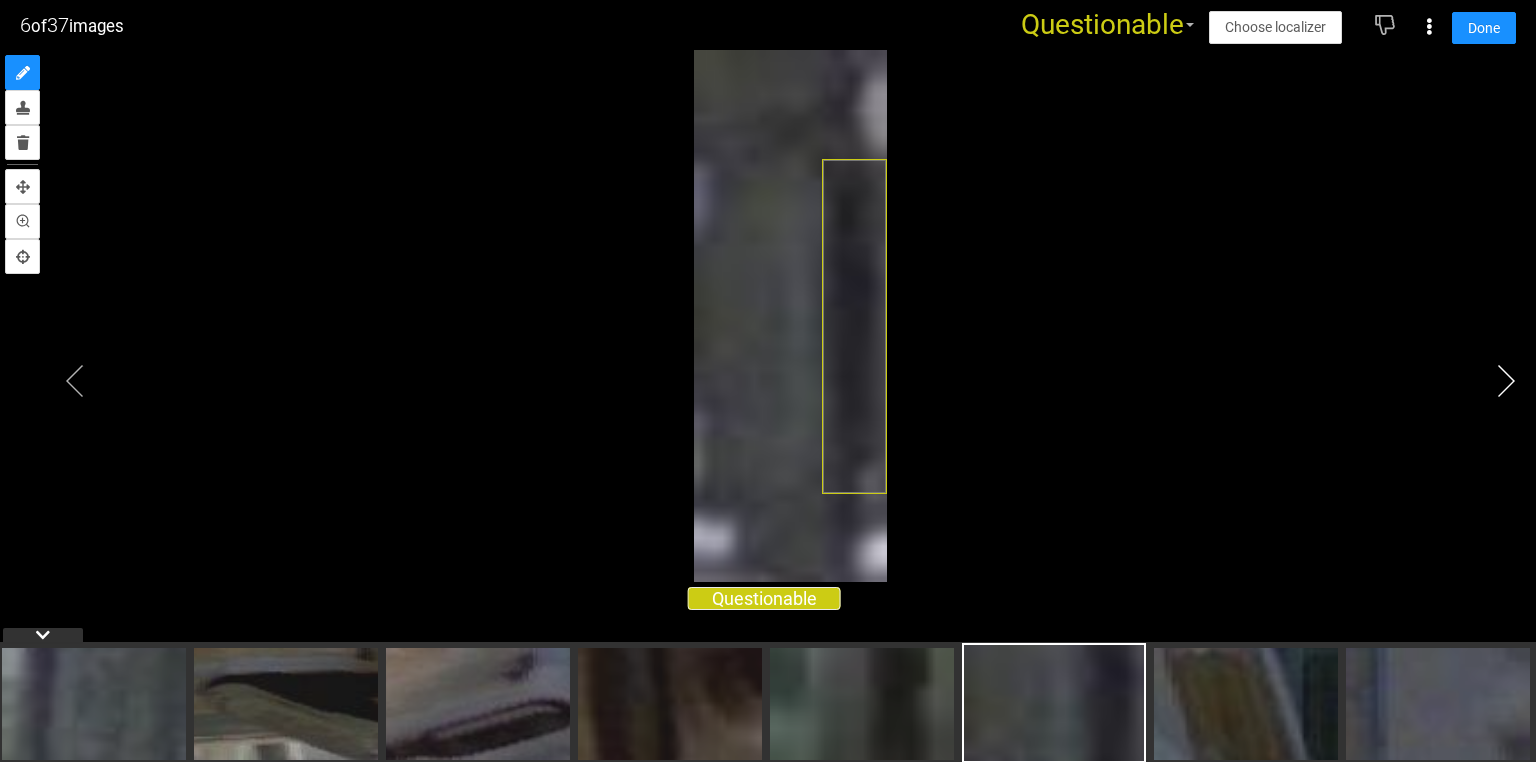 click at bounding box center (1506, 381) 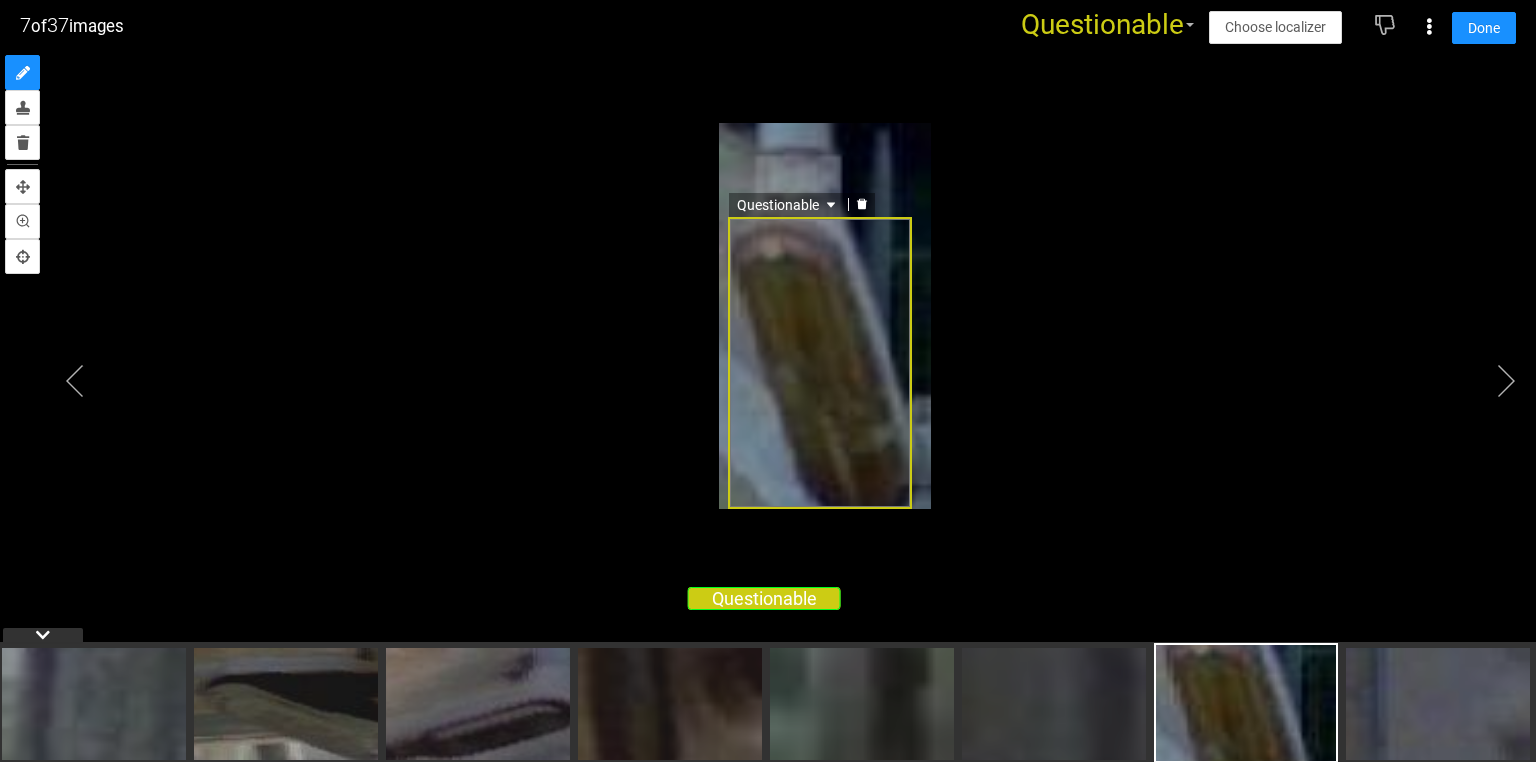 click at bounding box center (862, 204) 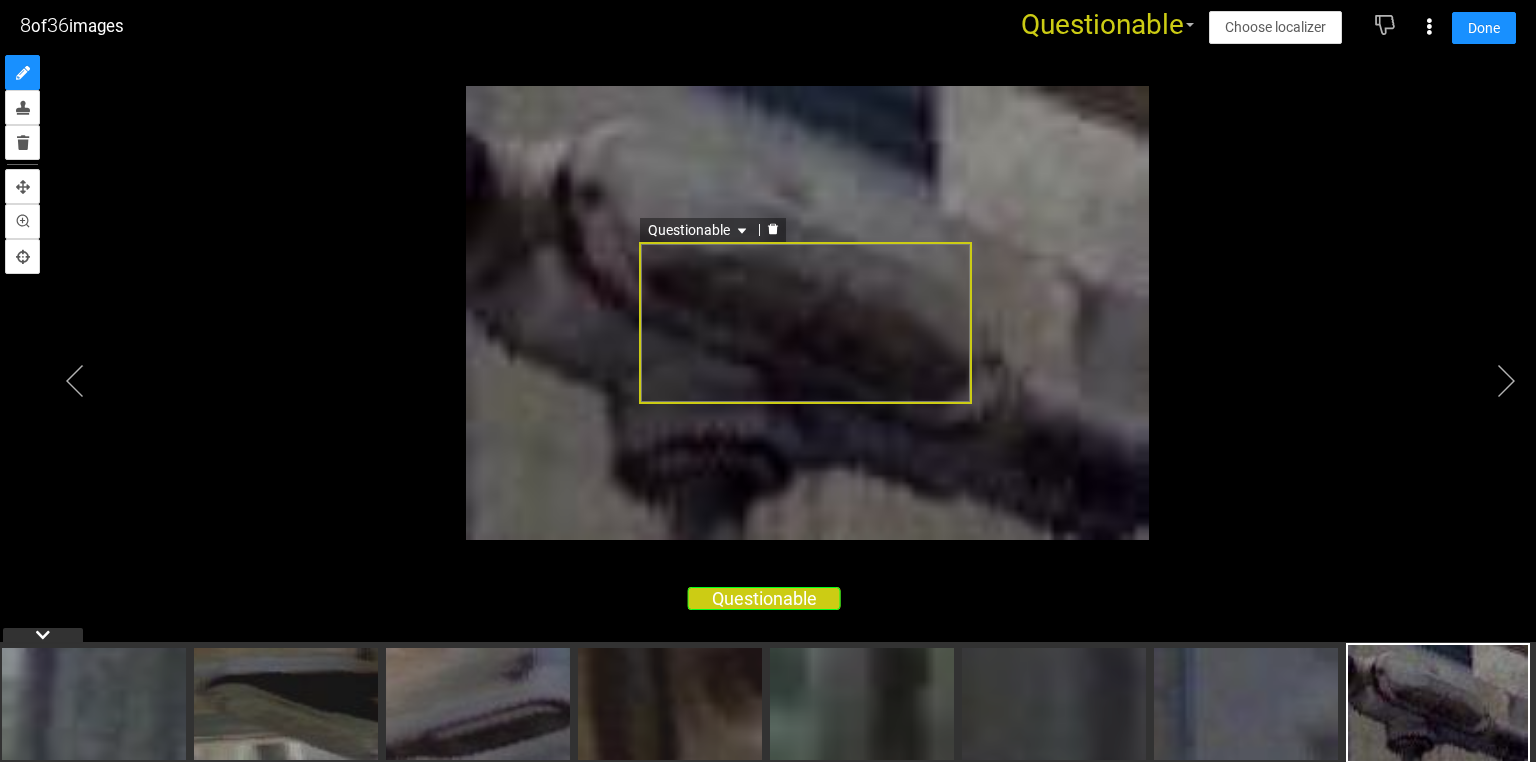 click at bounding box center (773, 230) 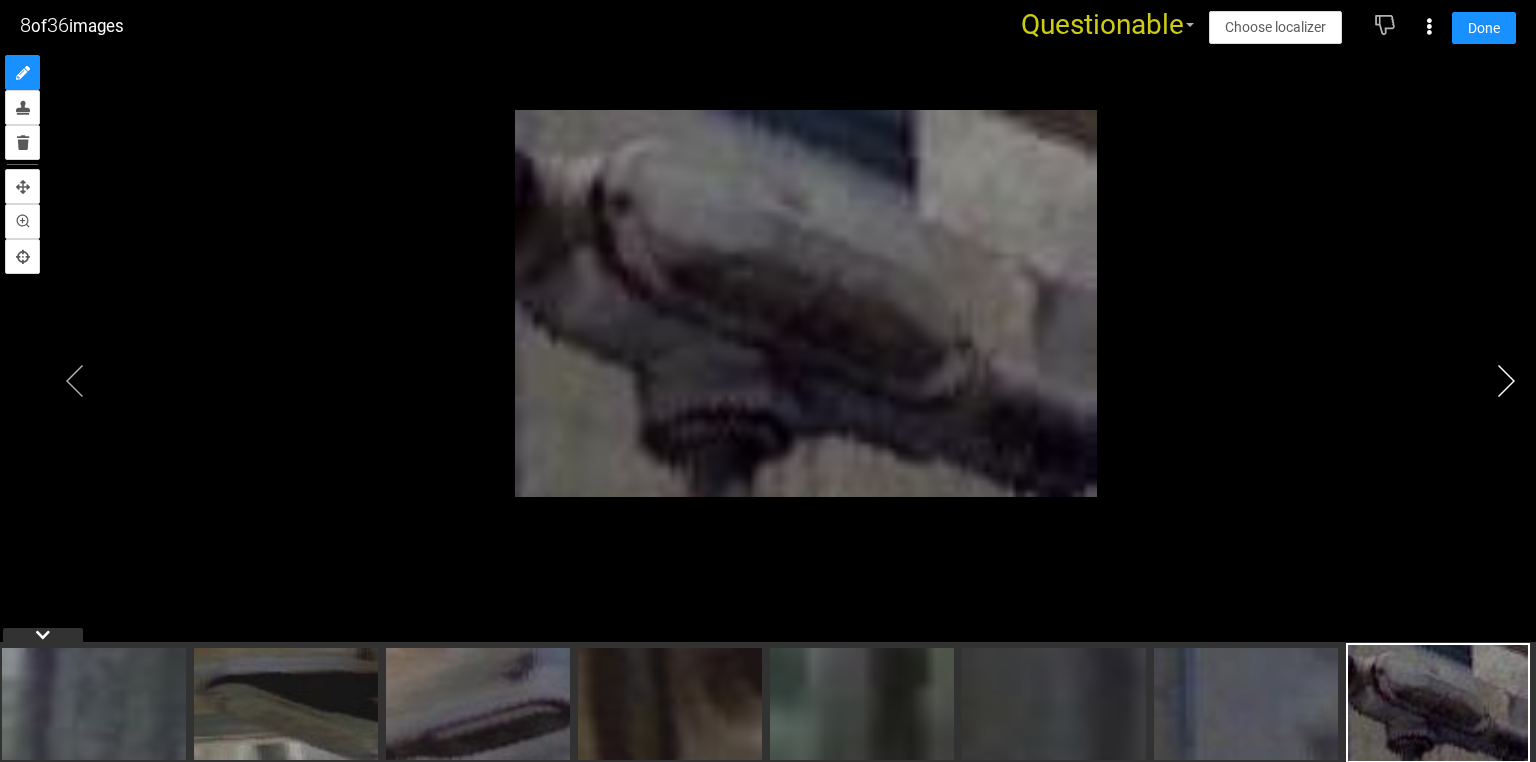 click at bounding box center (1506, 381) 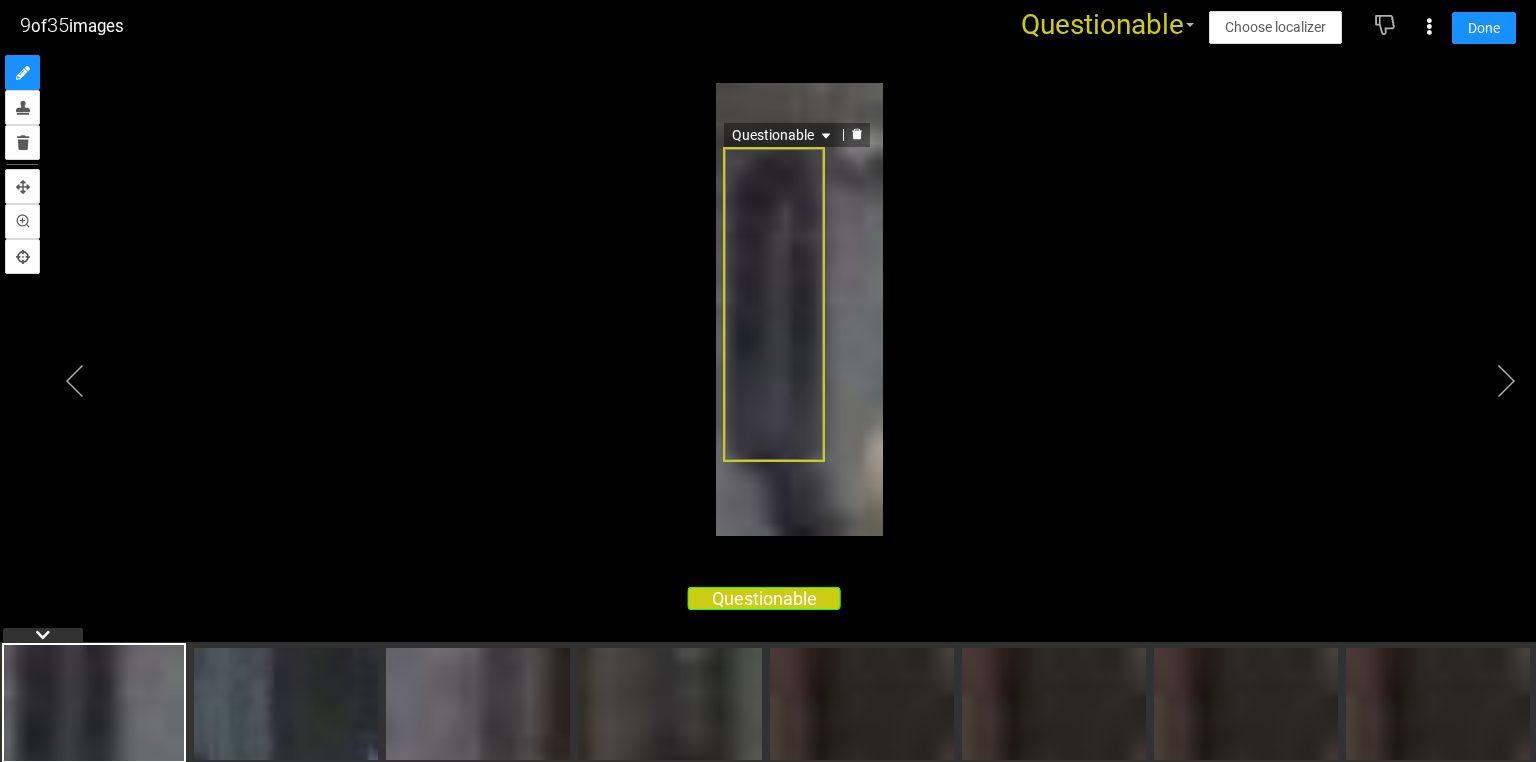 click at bounding box center (857, 135) 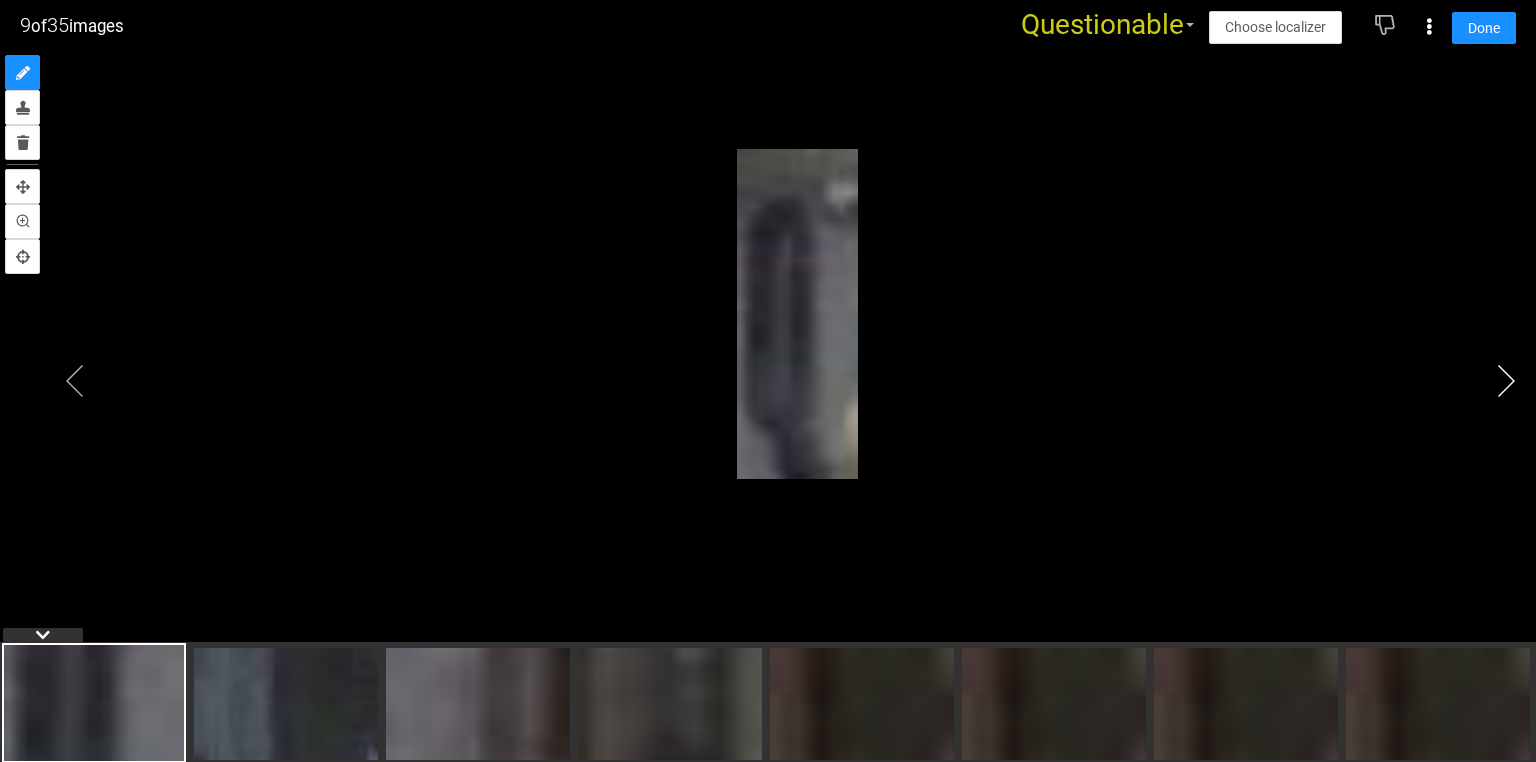 click at bounding box center (1506, 381) 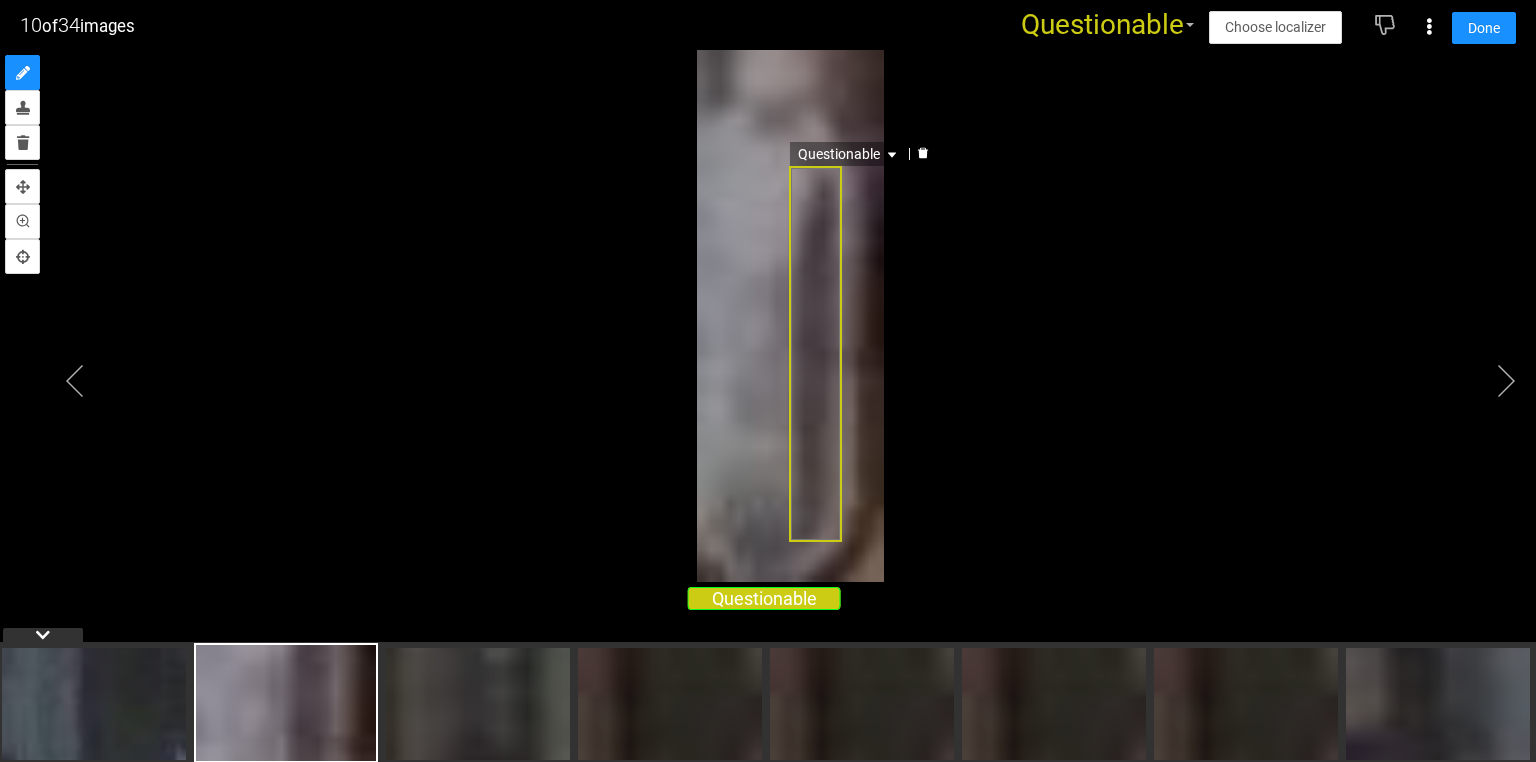 click 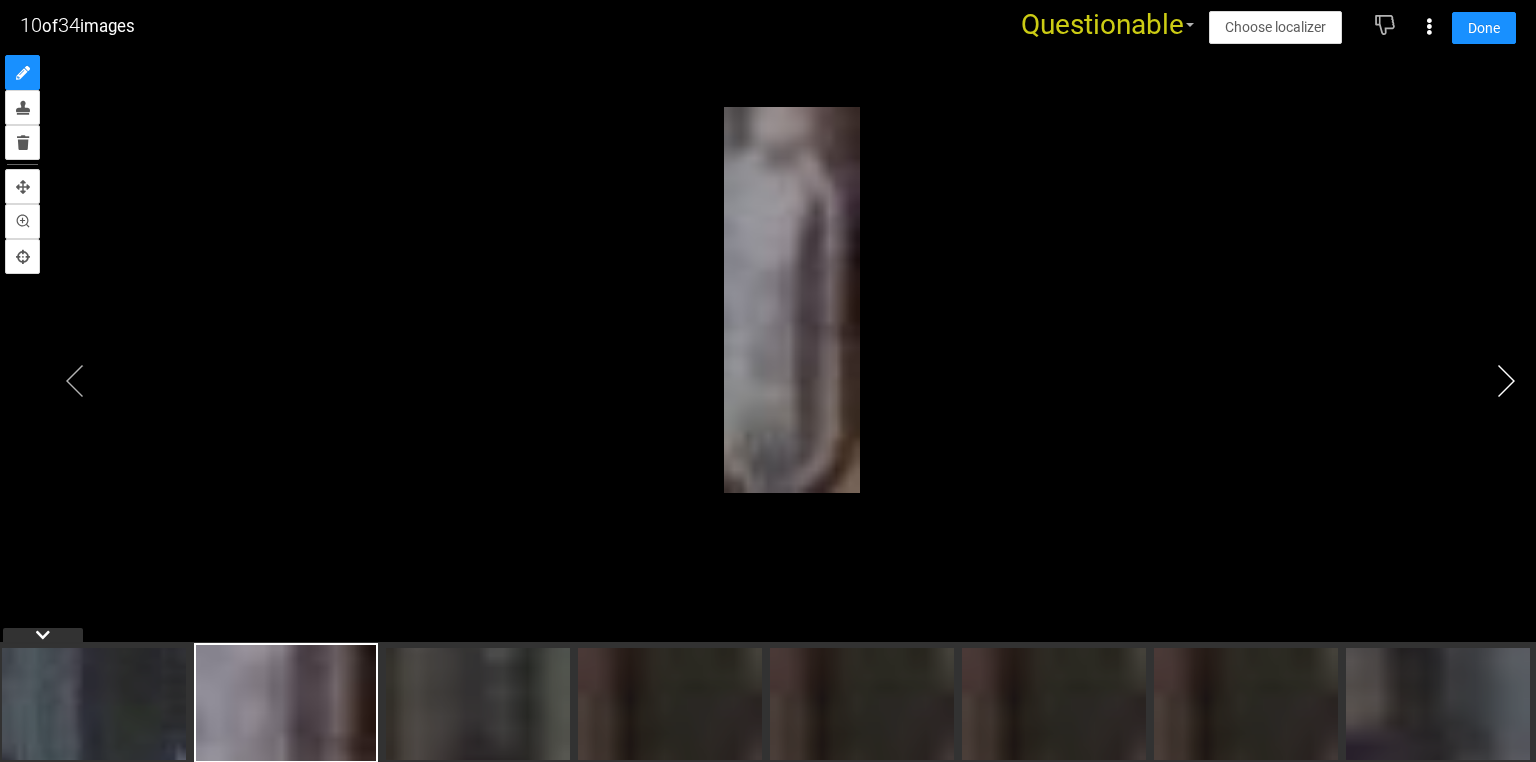 click at bounding box center [1506, 381] 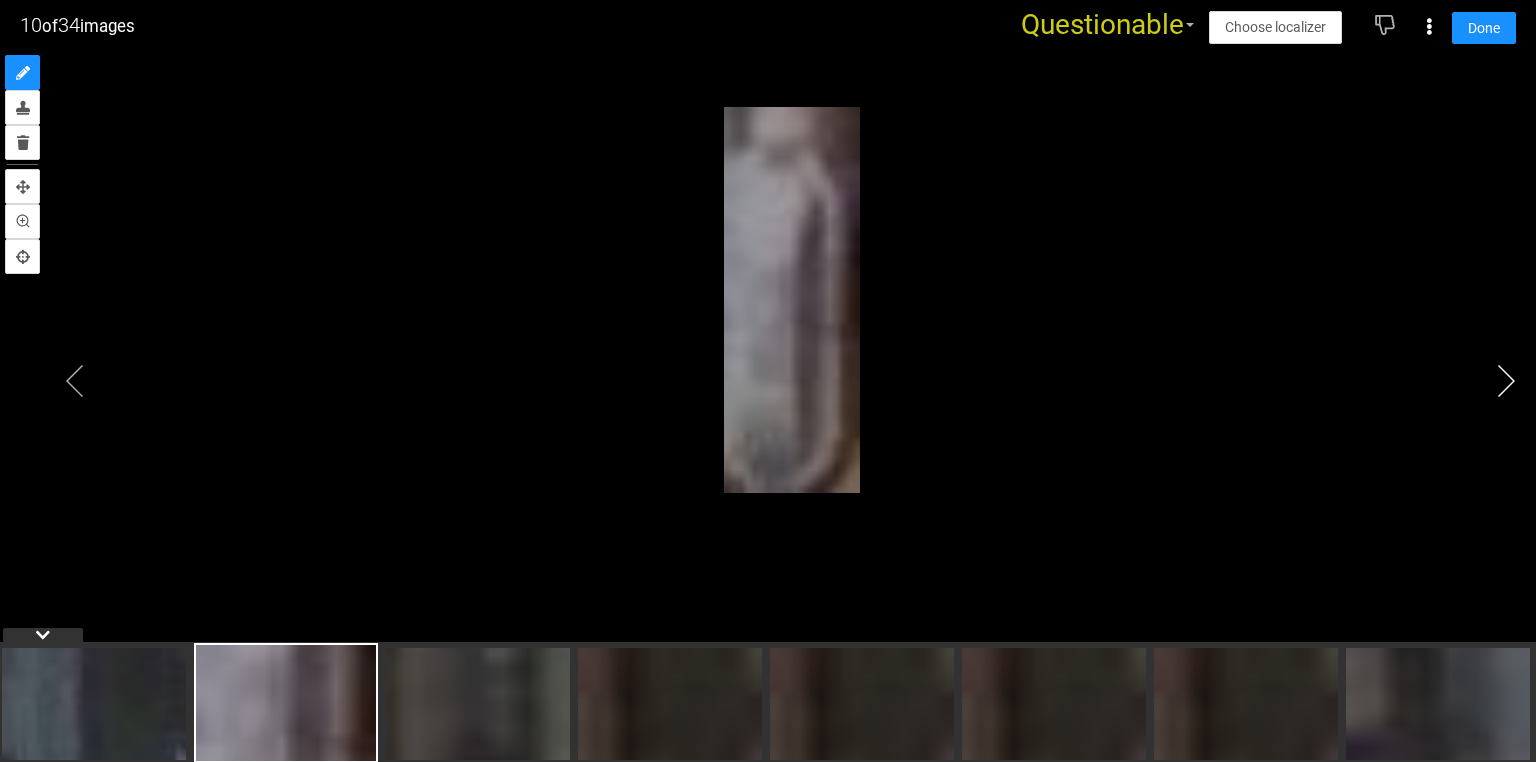 click at bounding box center (1506, 381) 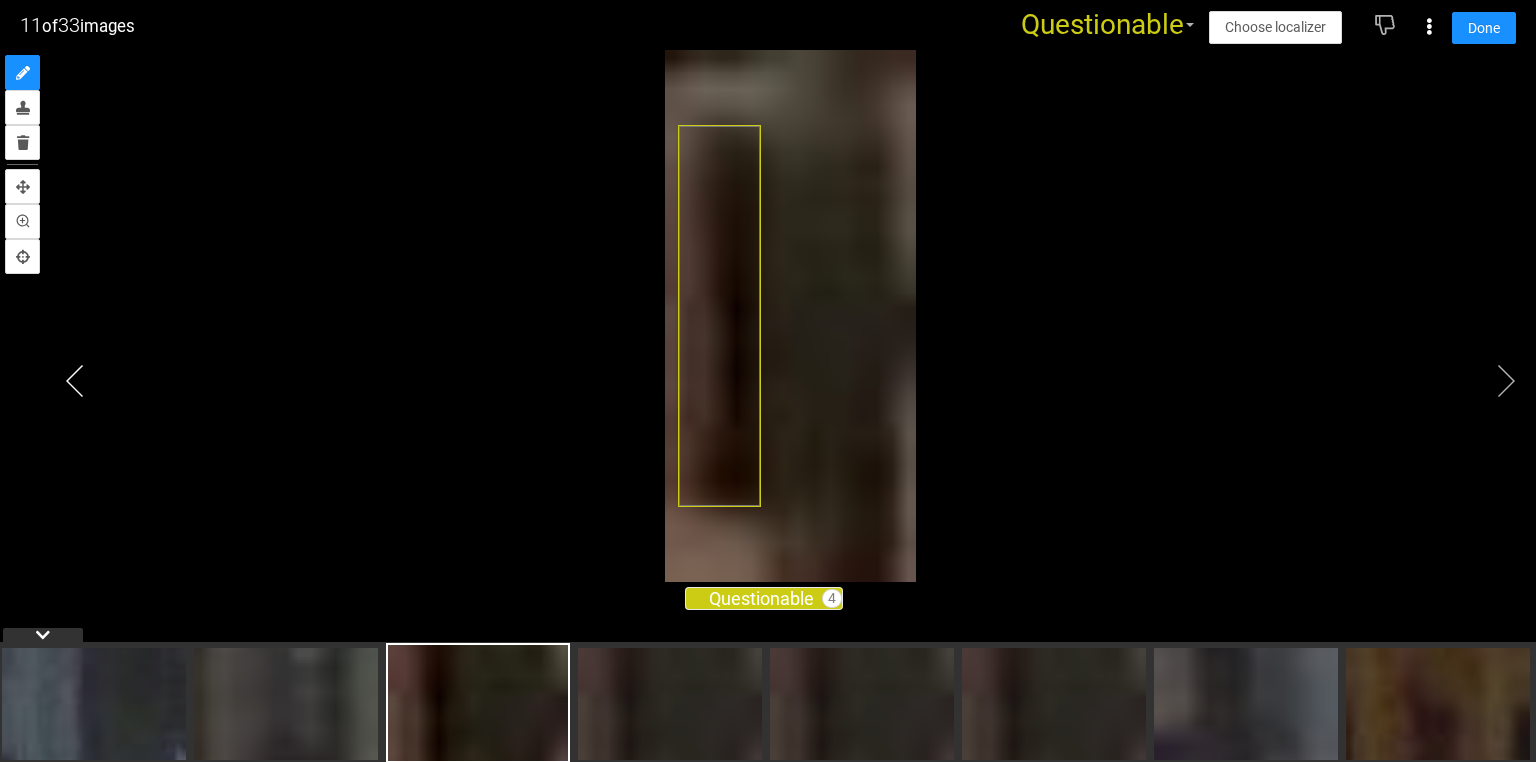 click at bounding box center (75, 381) 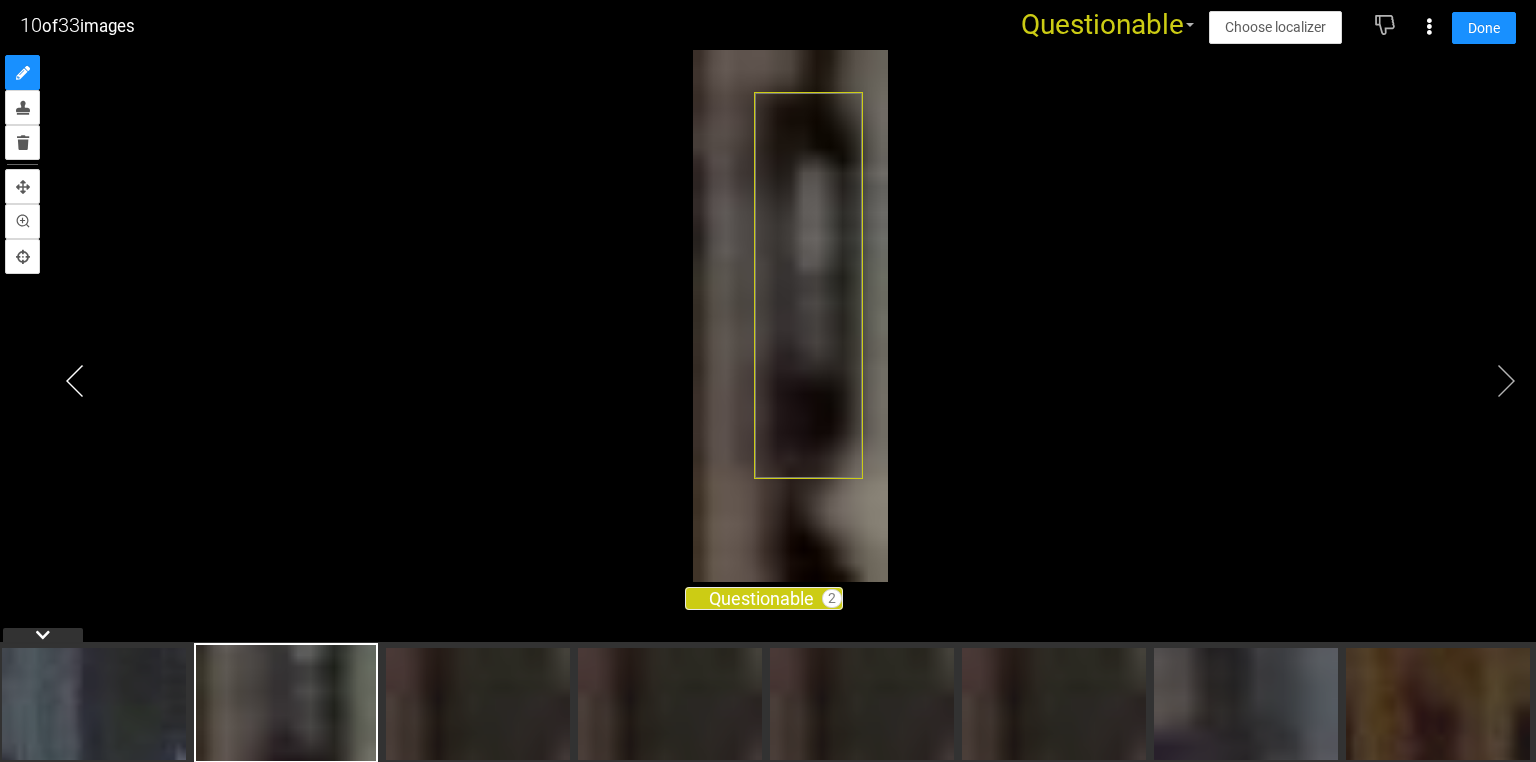 click at bounding box center [75, 381] 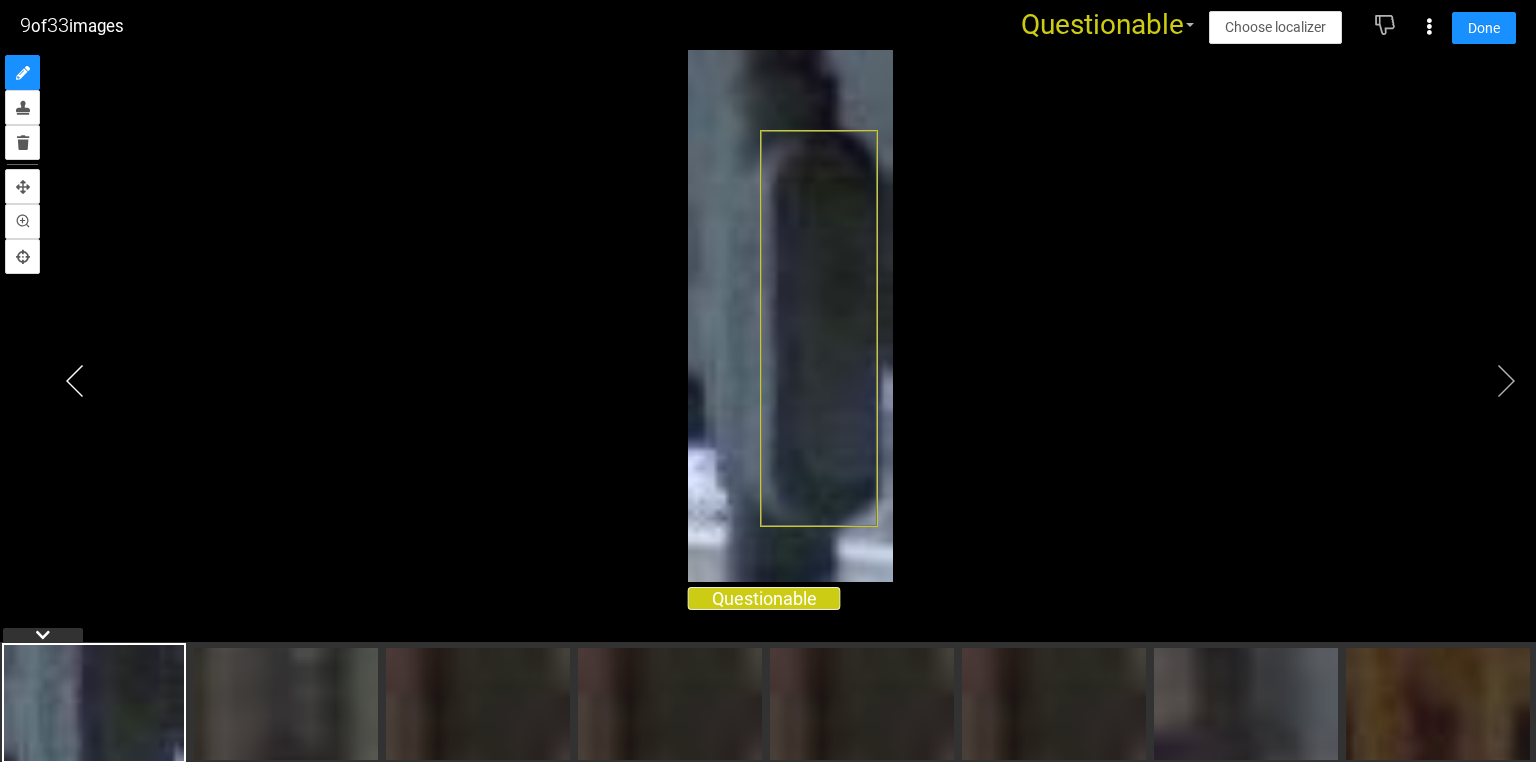 click at bounding box center (75, 381) 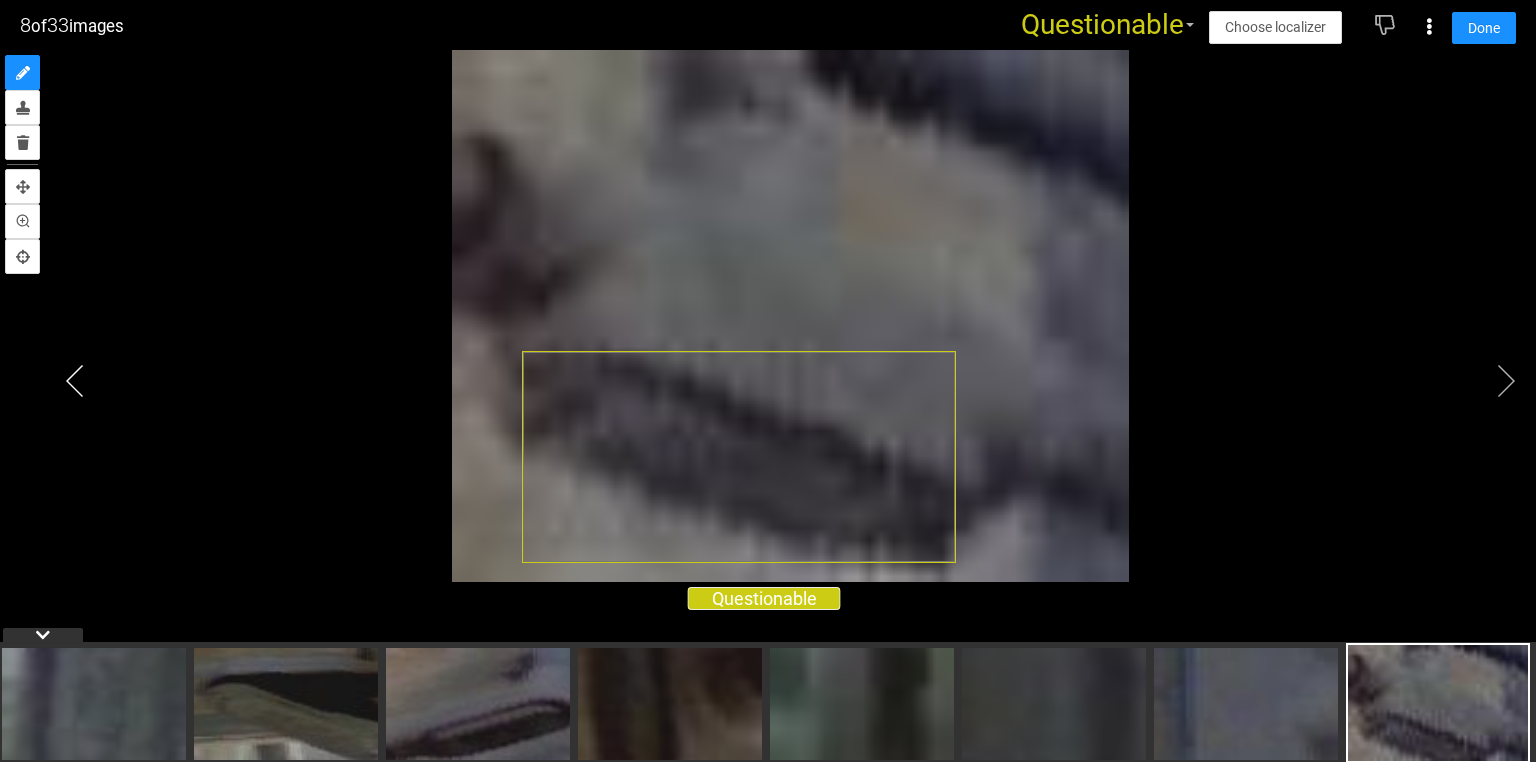 click at bounding box center [75, 381] 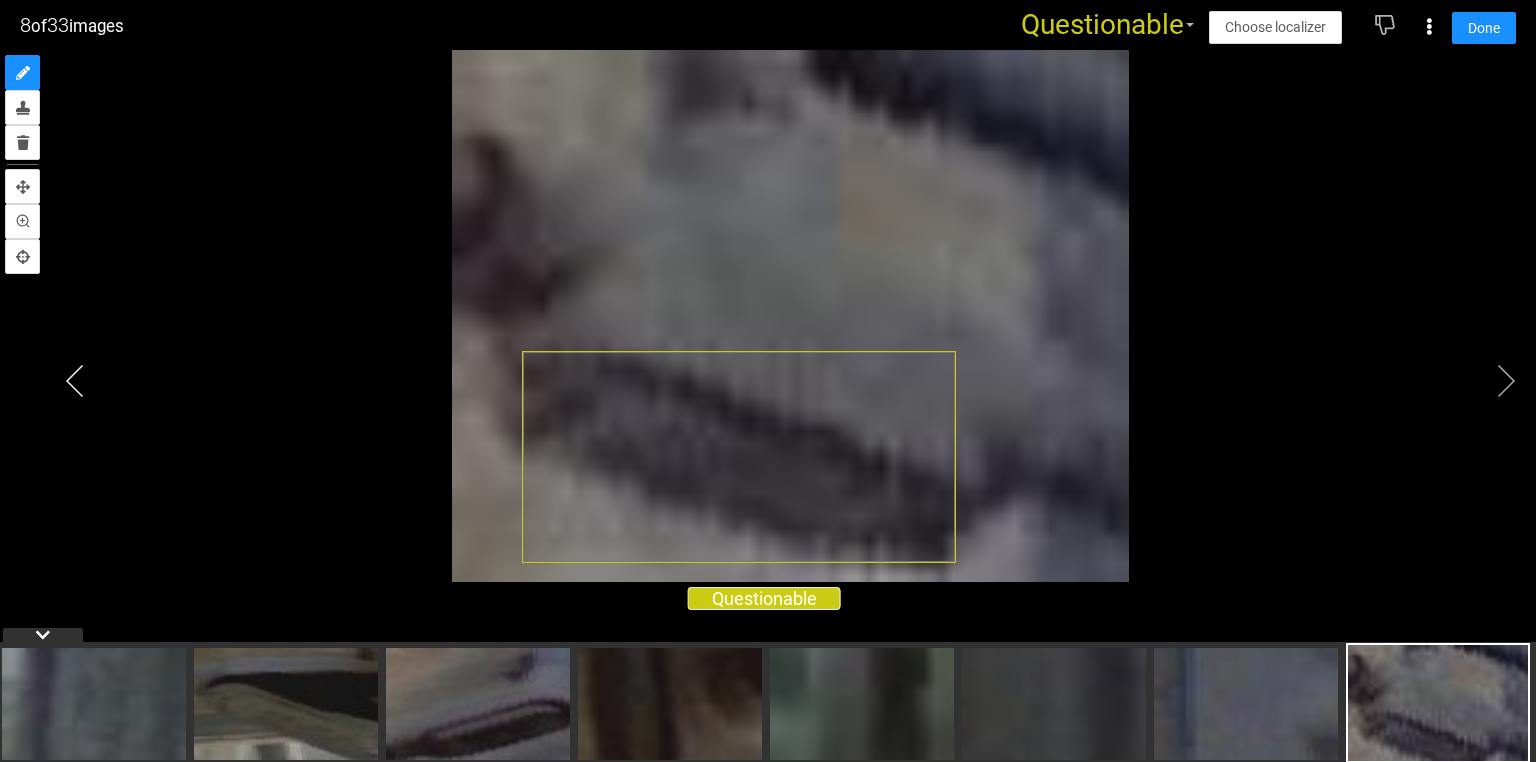 click at bounding box center (75, 381) 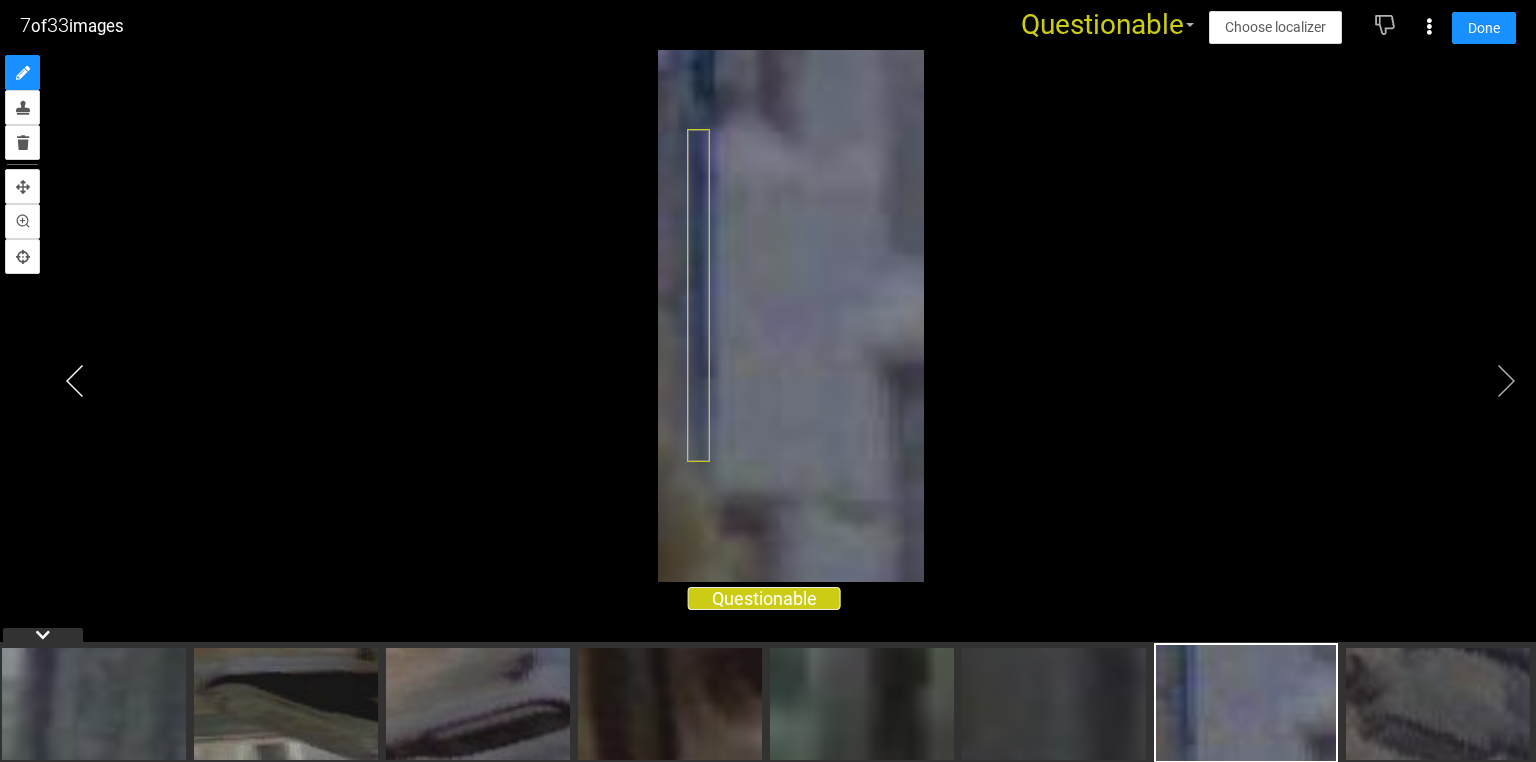 click at bounding box center (75, 381) 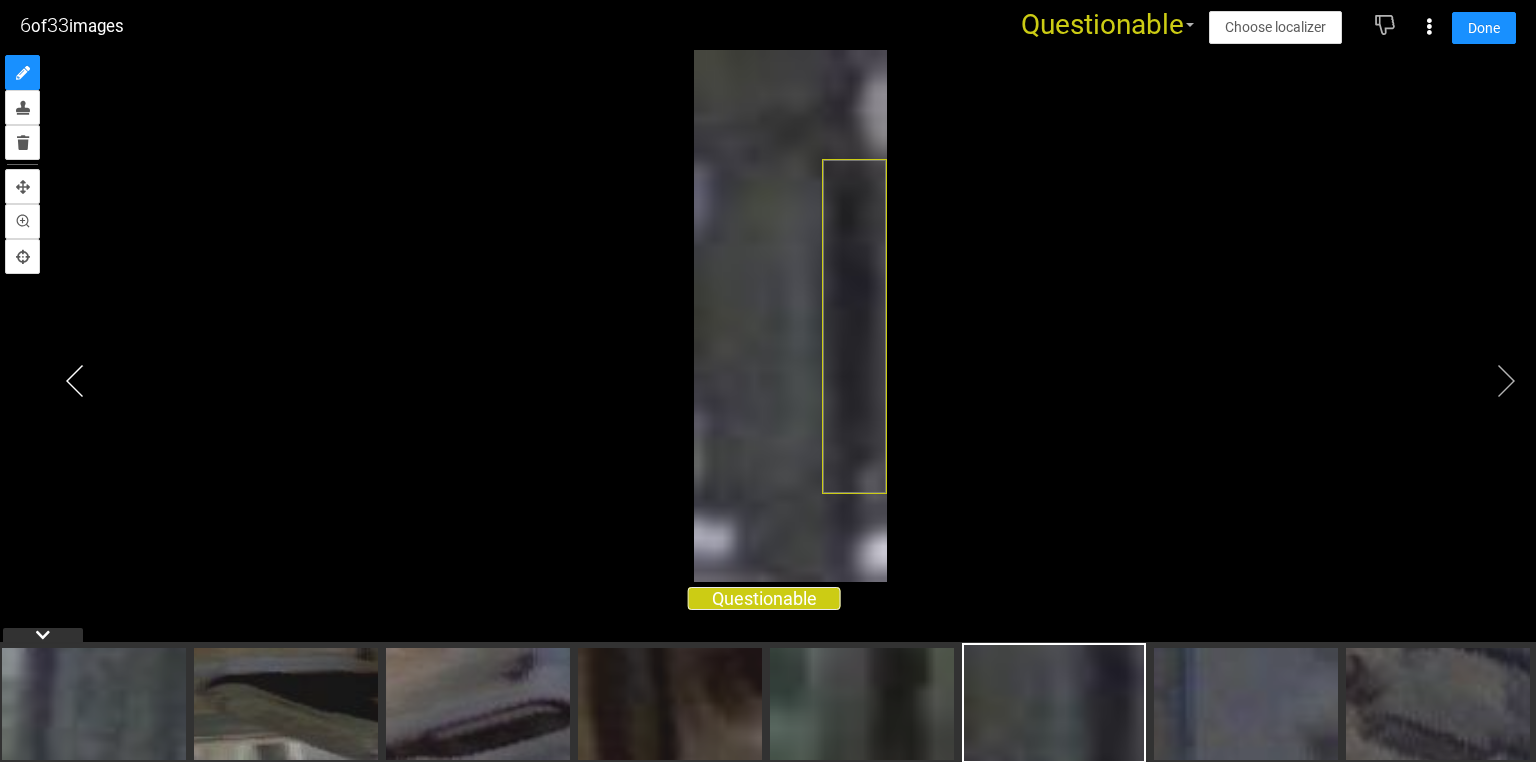 click at bounding box center (75, 381) 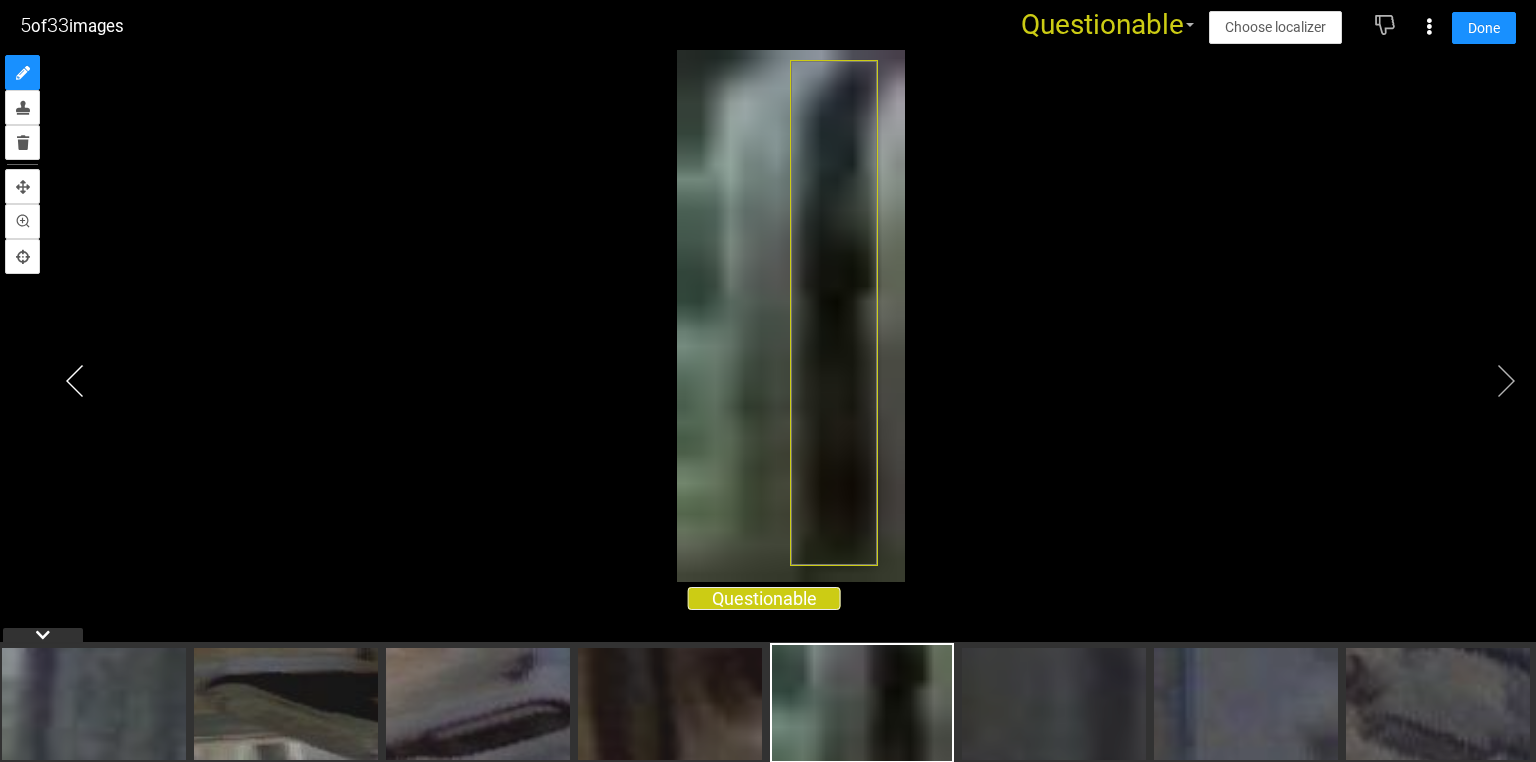 click at bounding box center [75, 381] 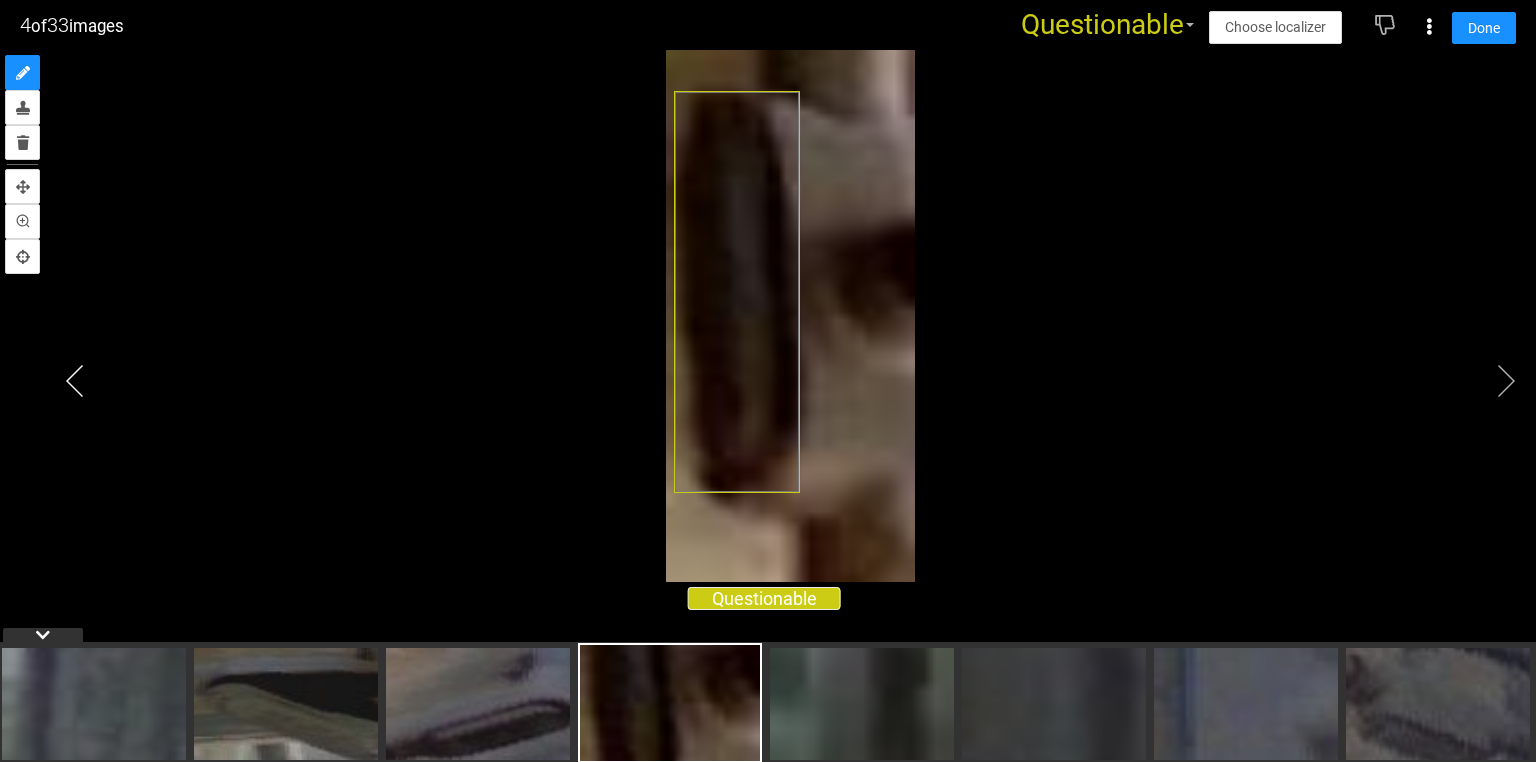 click at bounding box center (75, 381) 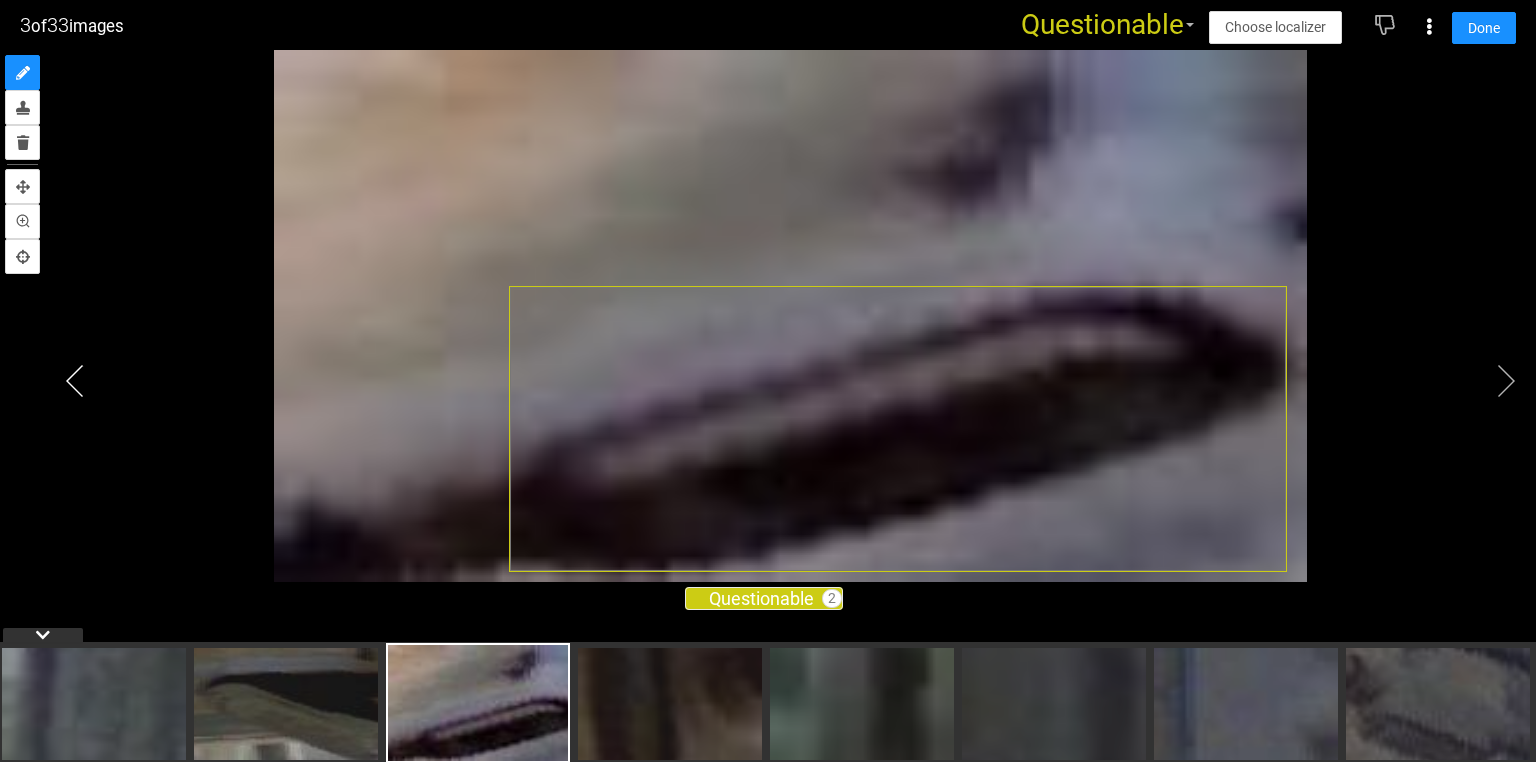 click at bounding box center (75, 381) 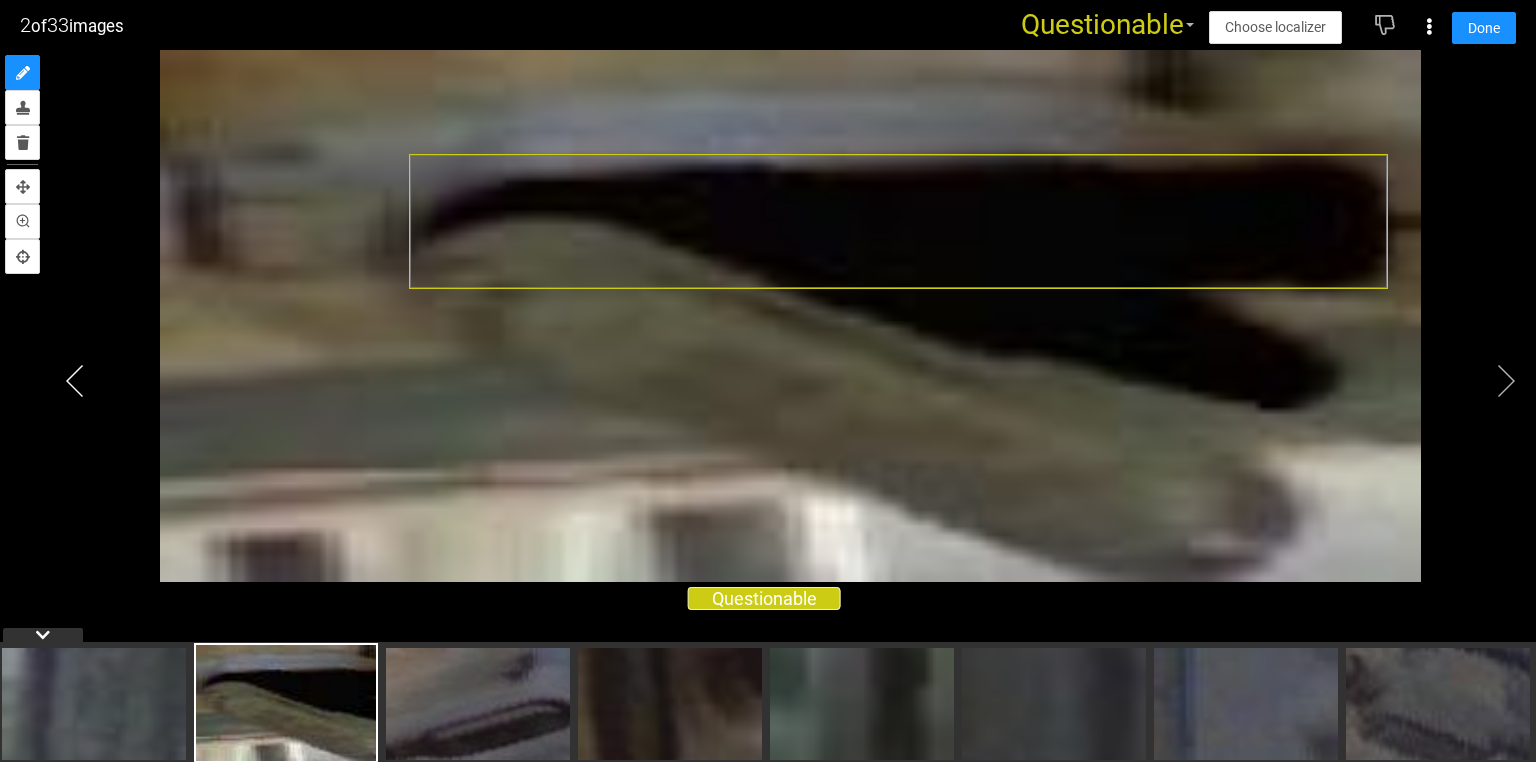 click at bounding box center [75, 381] 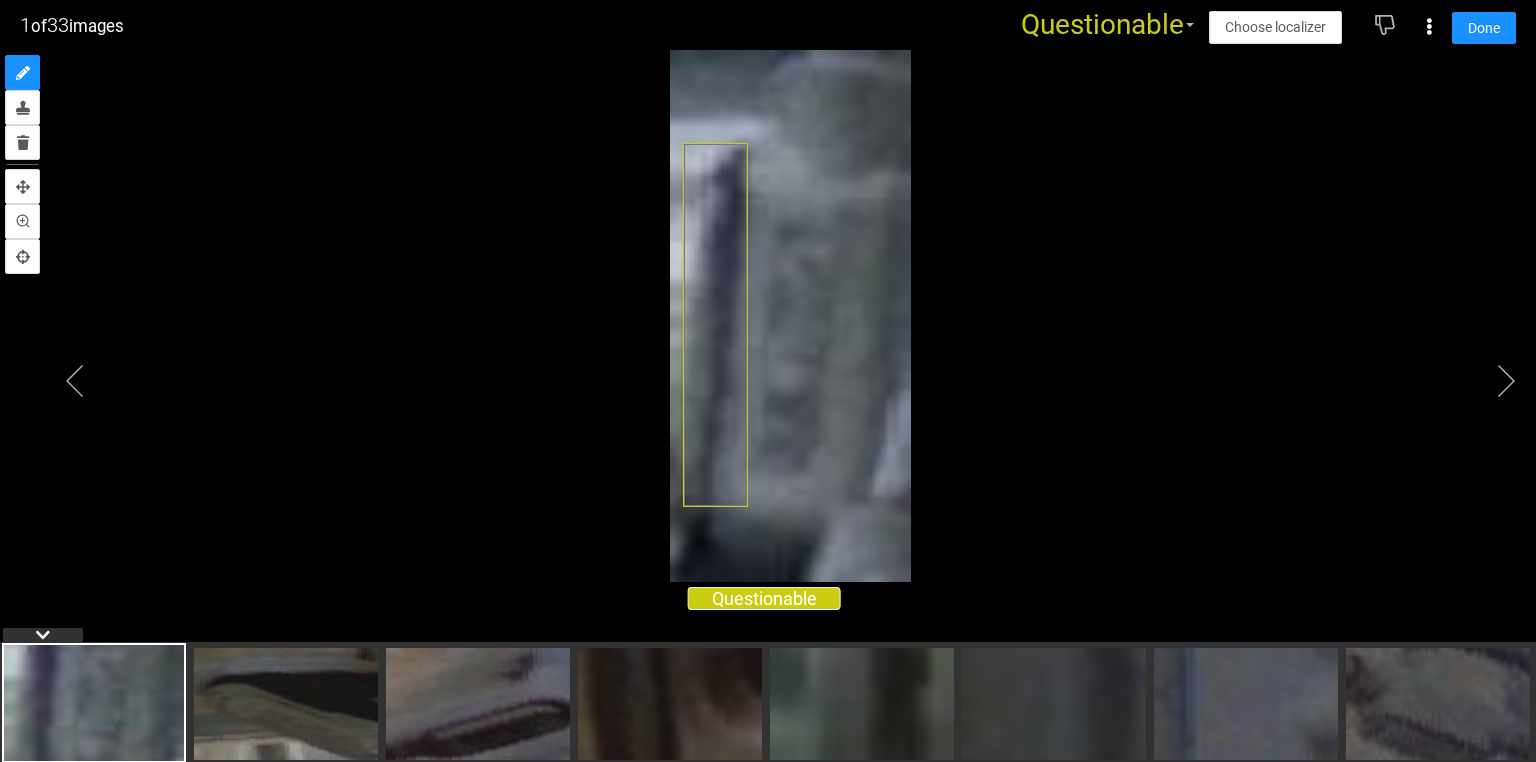 click at bounding box center (768, 356) 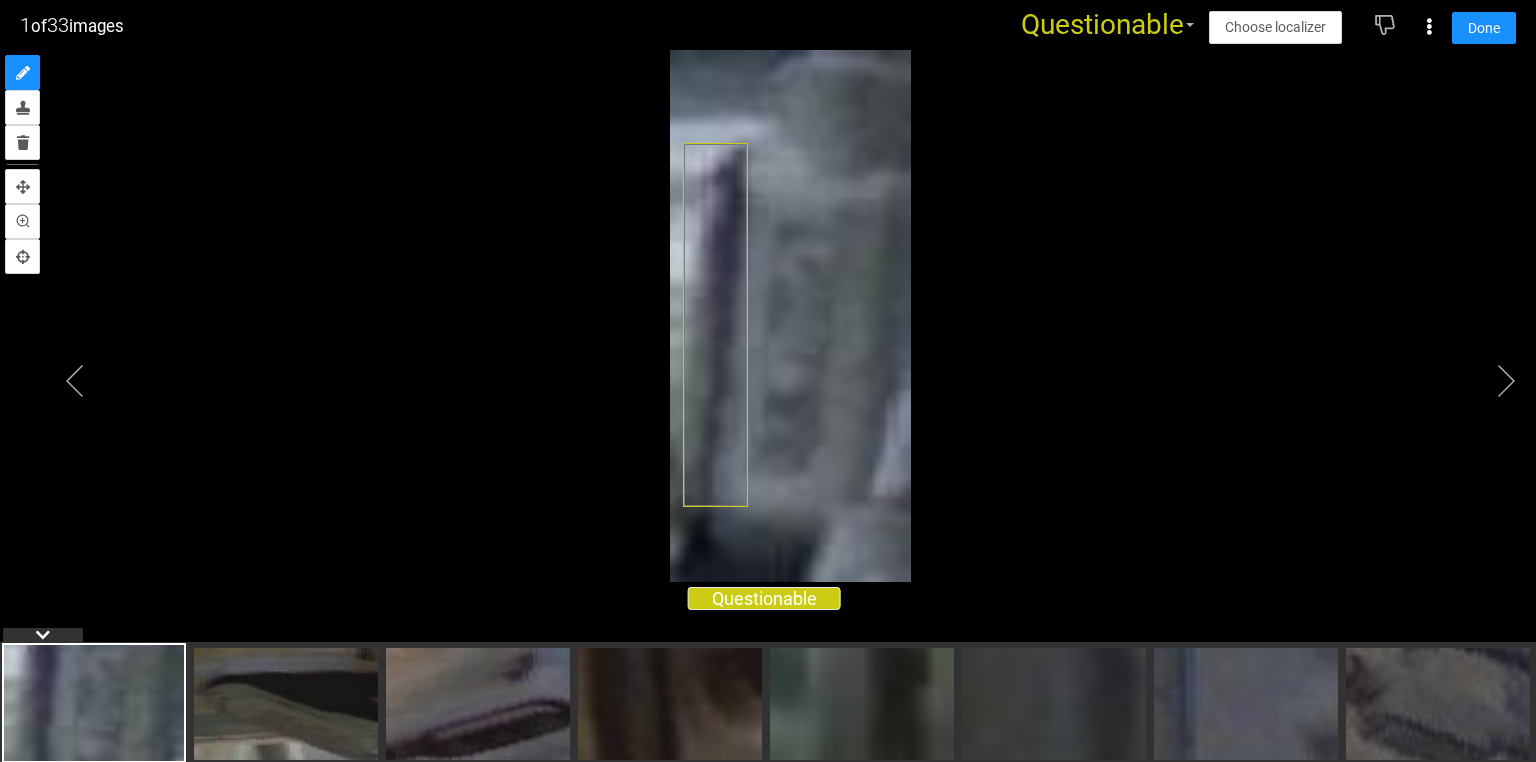 click at bounding box center [768, 356] 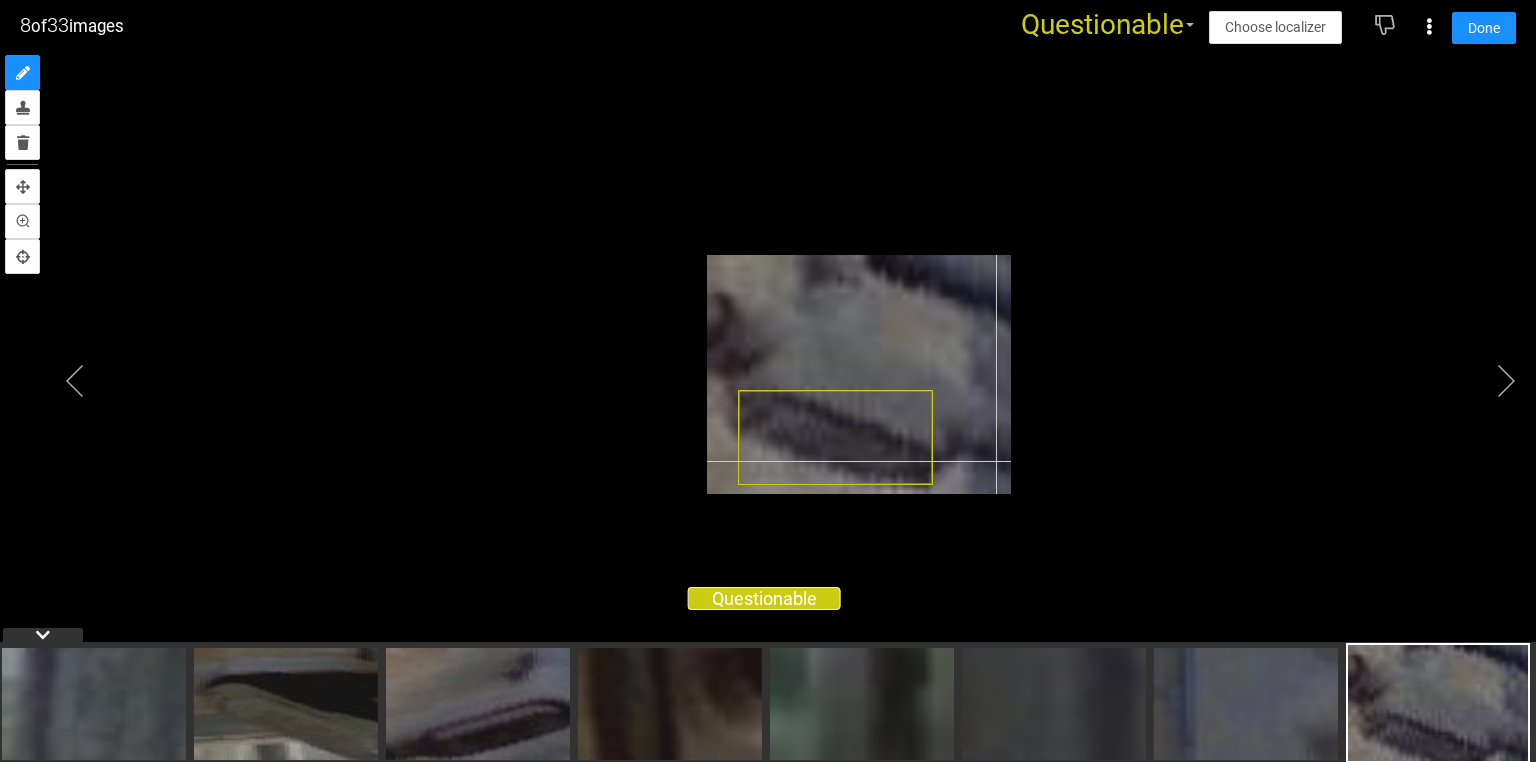 click at bounding box center [859, 374] 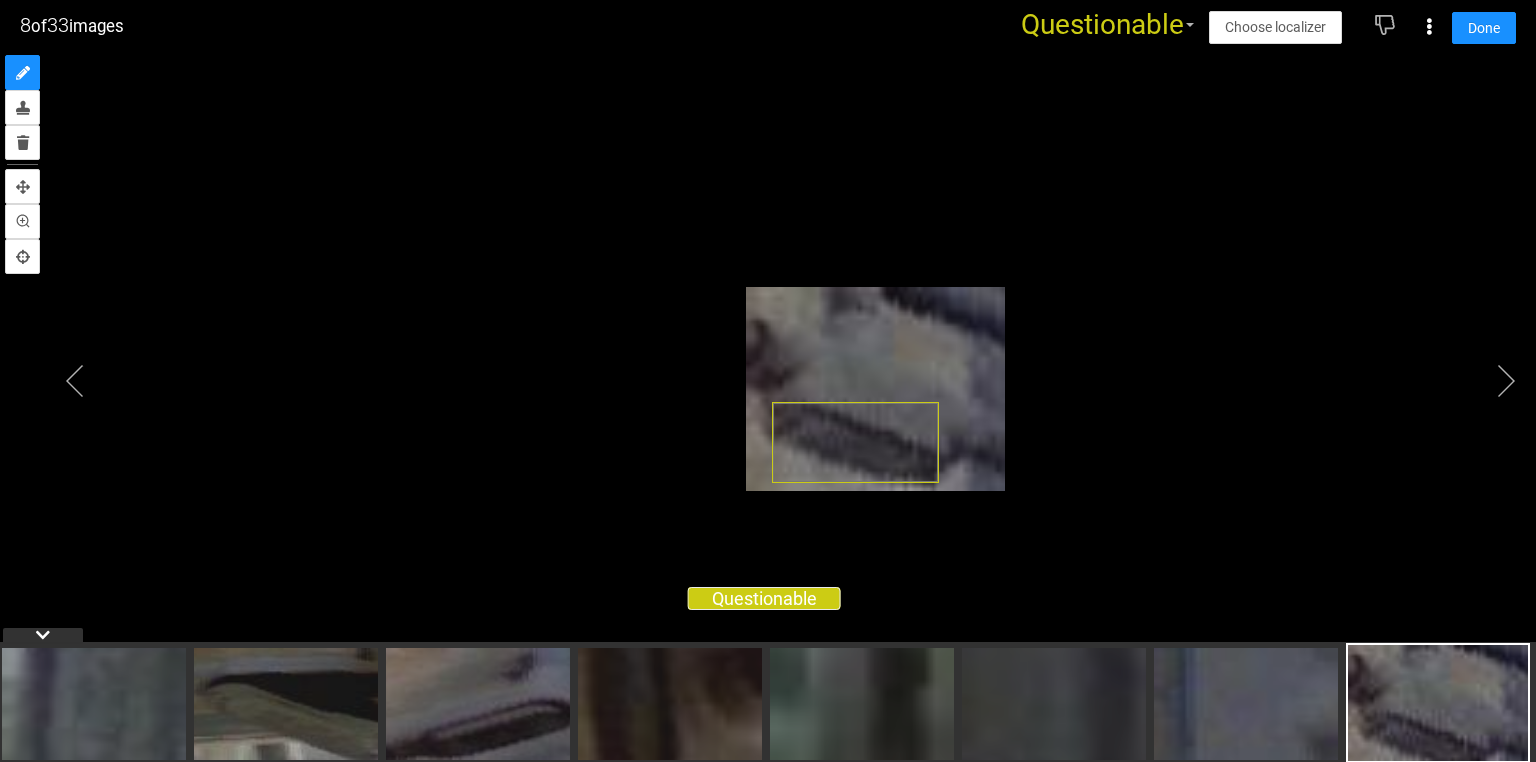 click at bounding box center [876, 389] 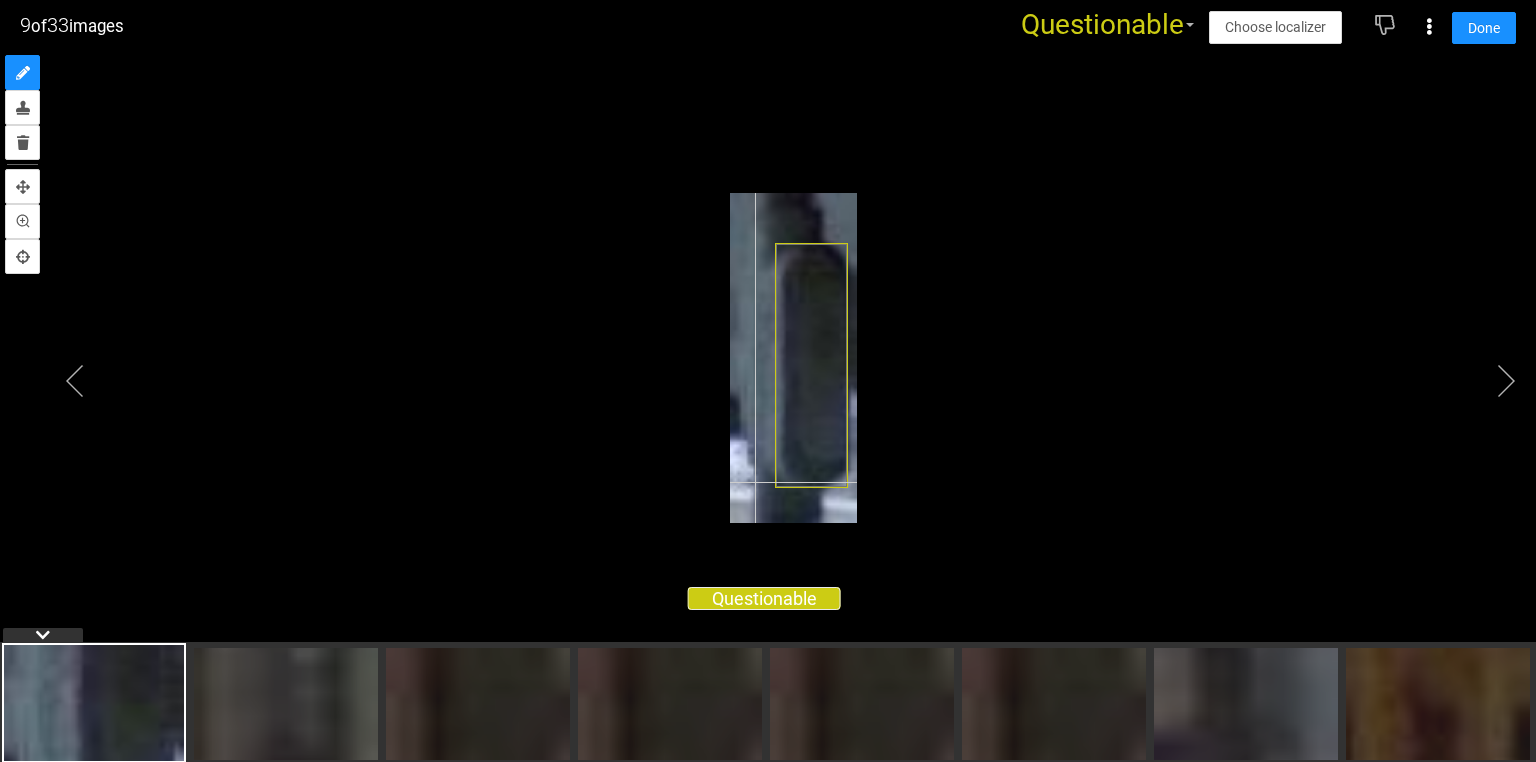 click at bounding box center [793, 357] 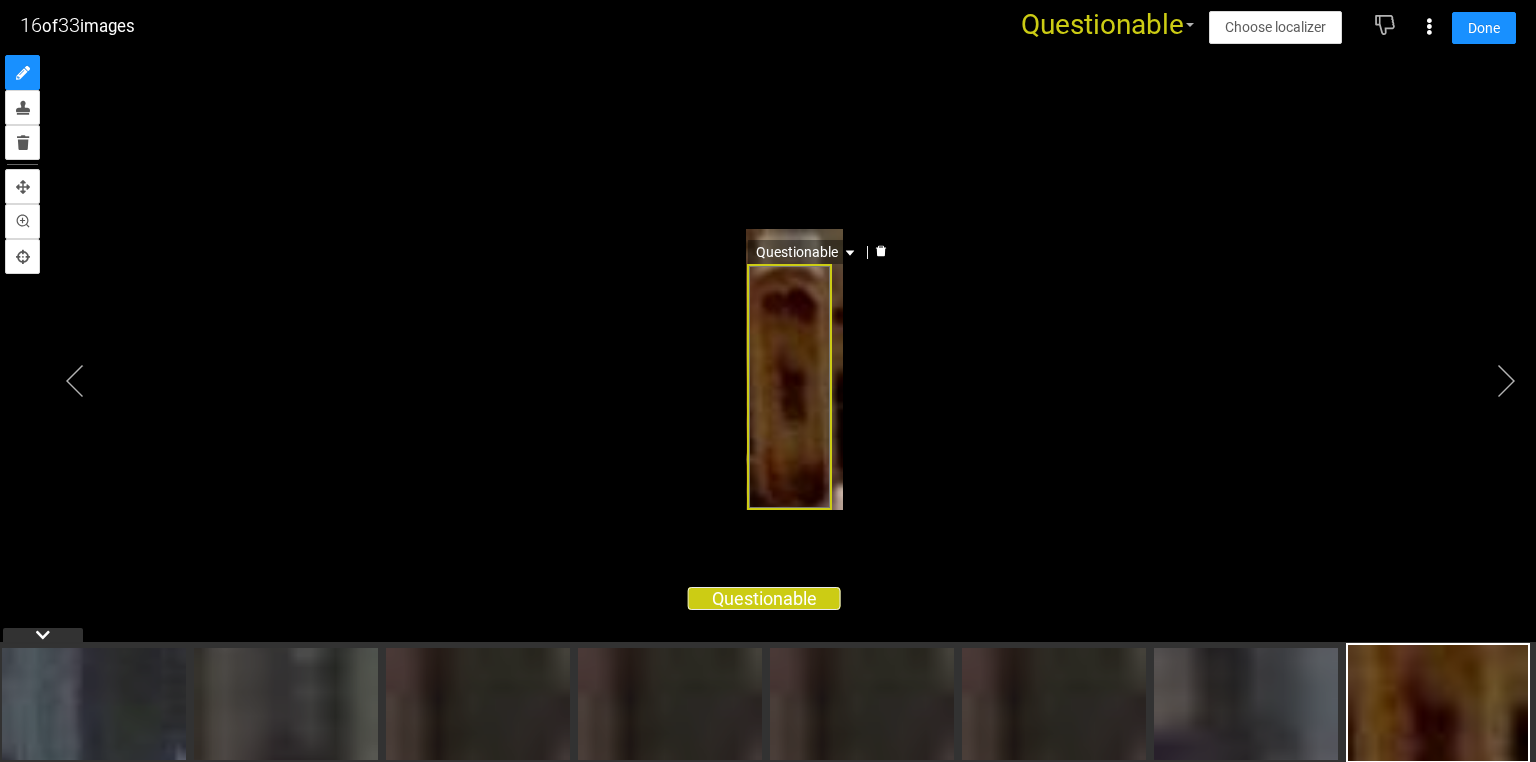click on "Questionable" at bounding box center [768, 356] 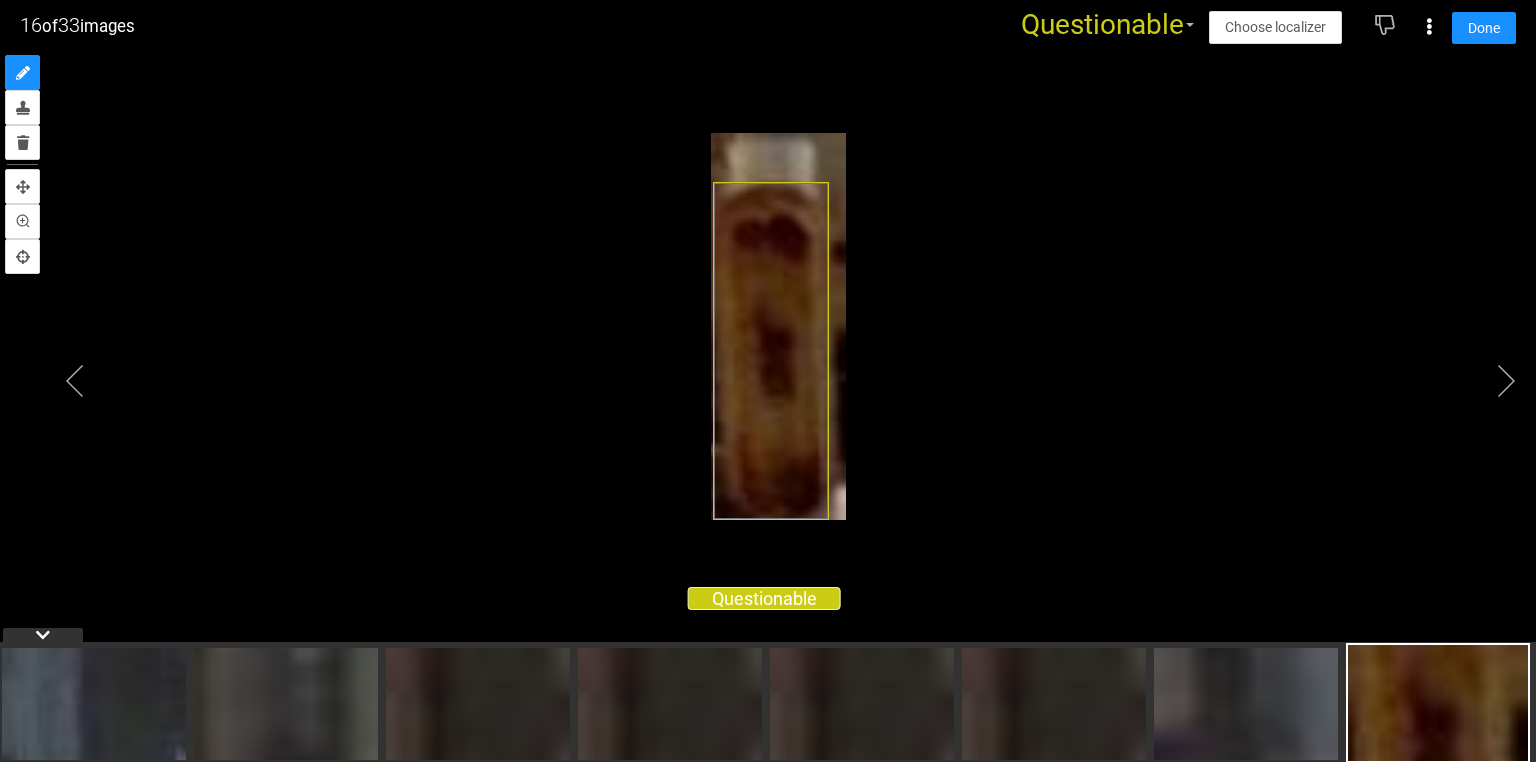 click at bounding box center [768, 356] 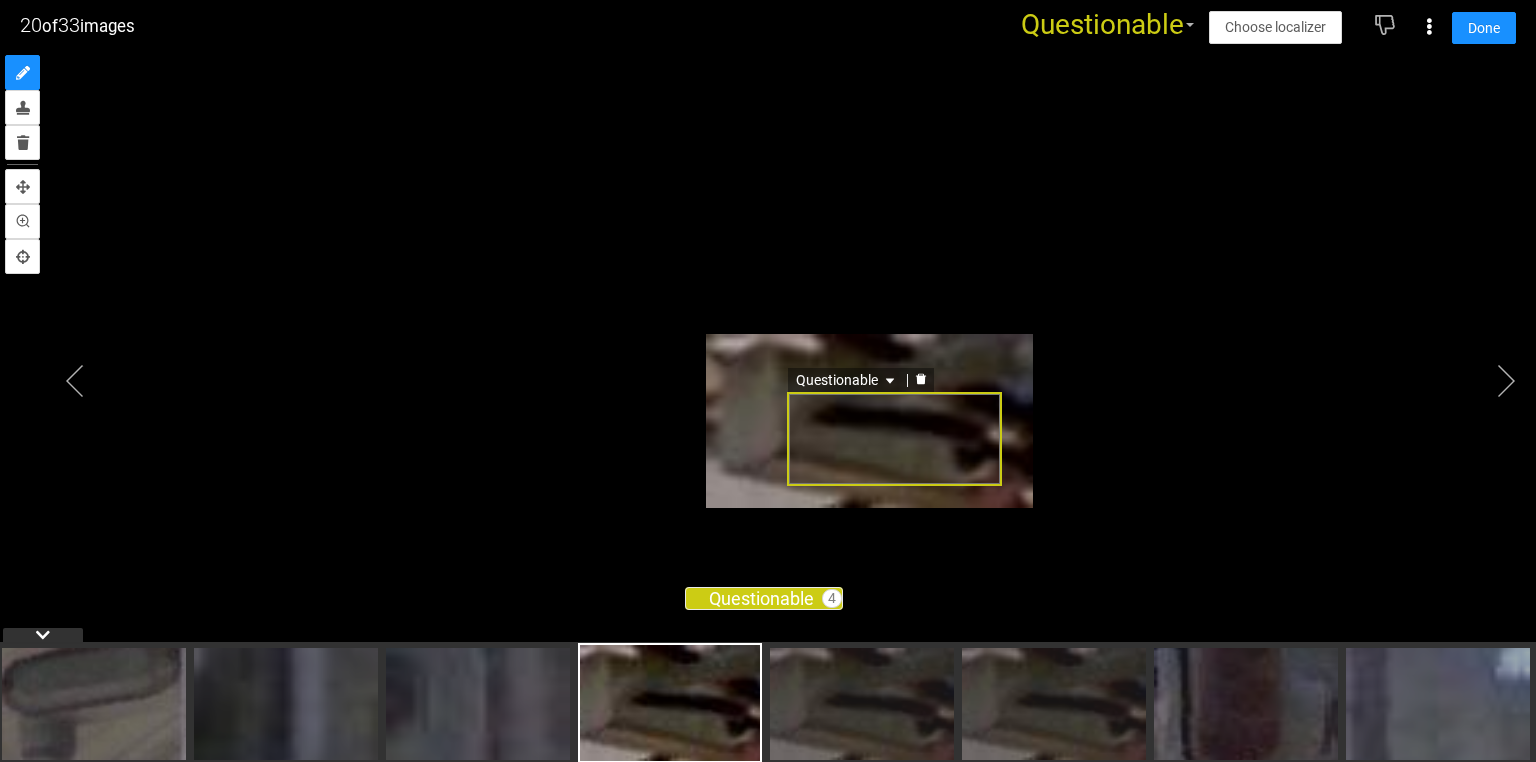 click on "Questionable" at bounding box center (768, 356) 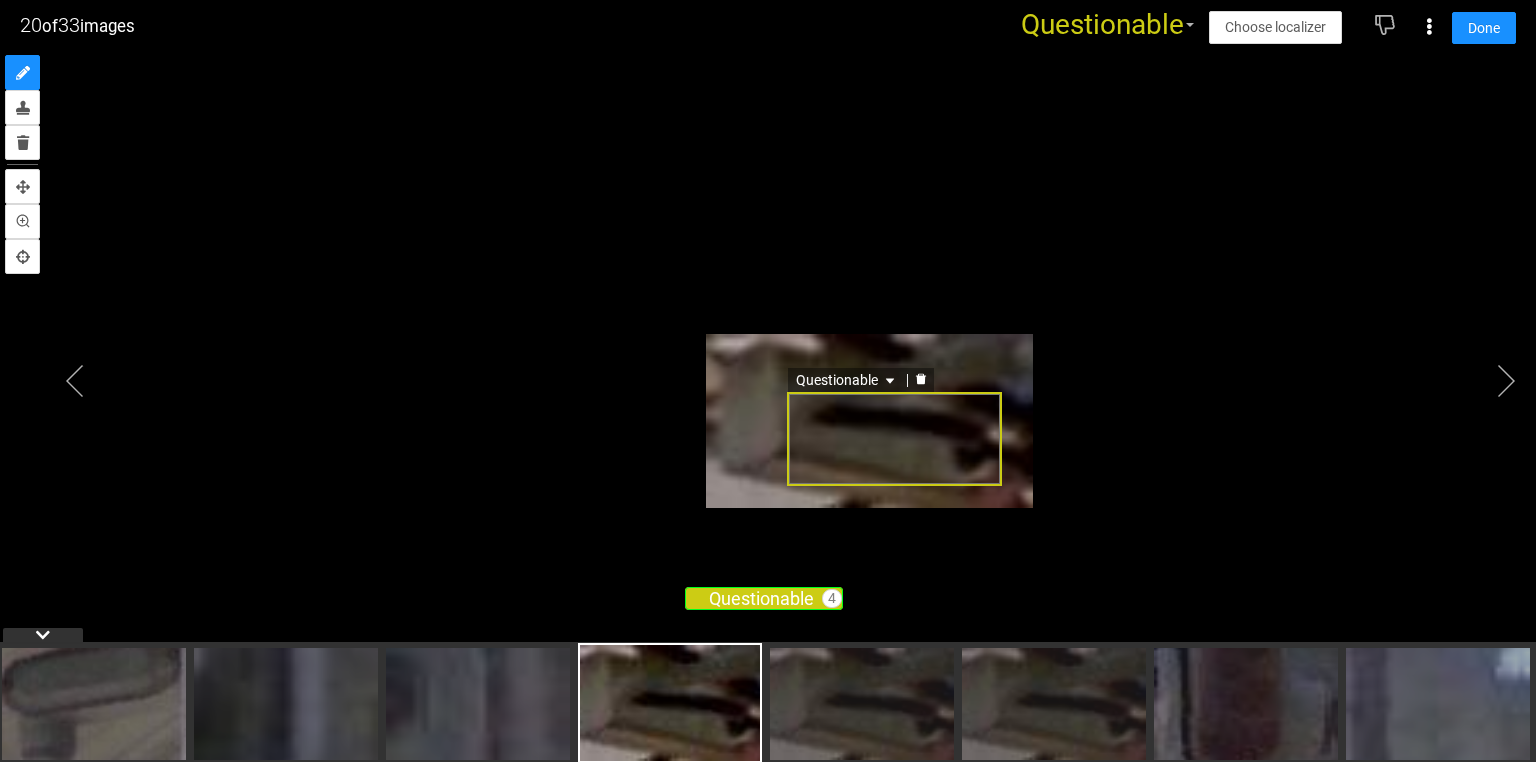 click 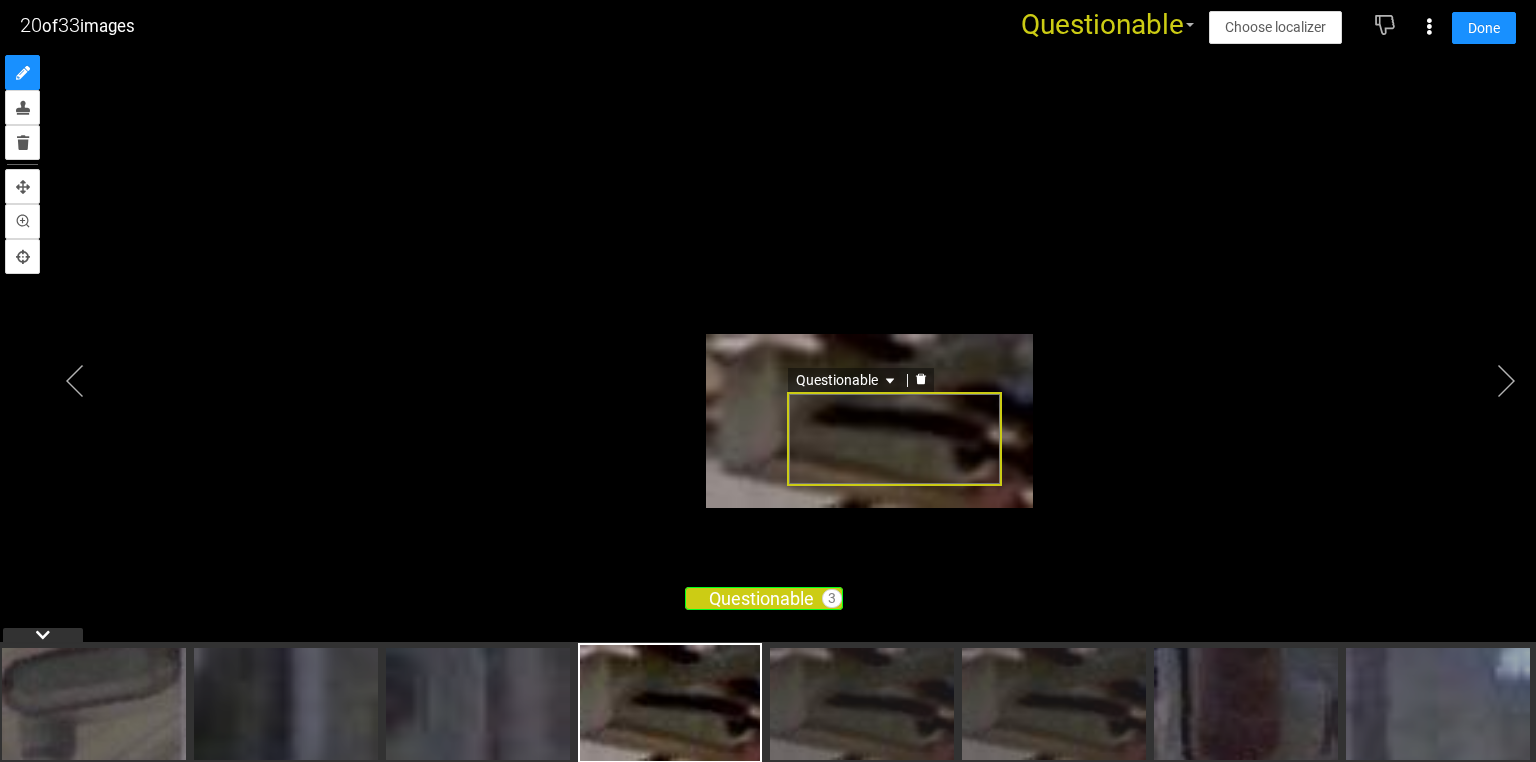 click 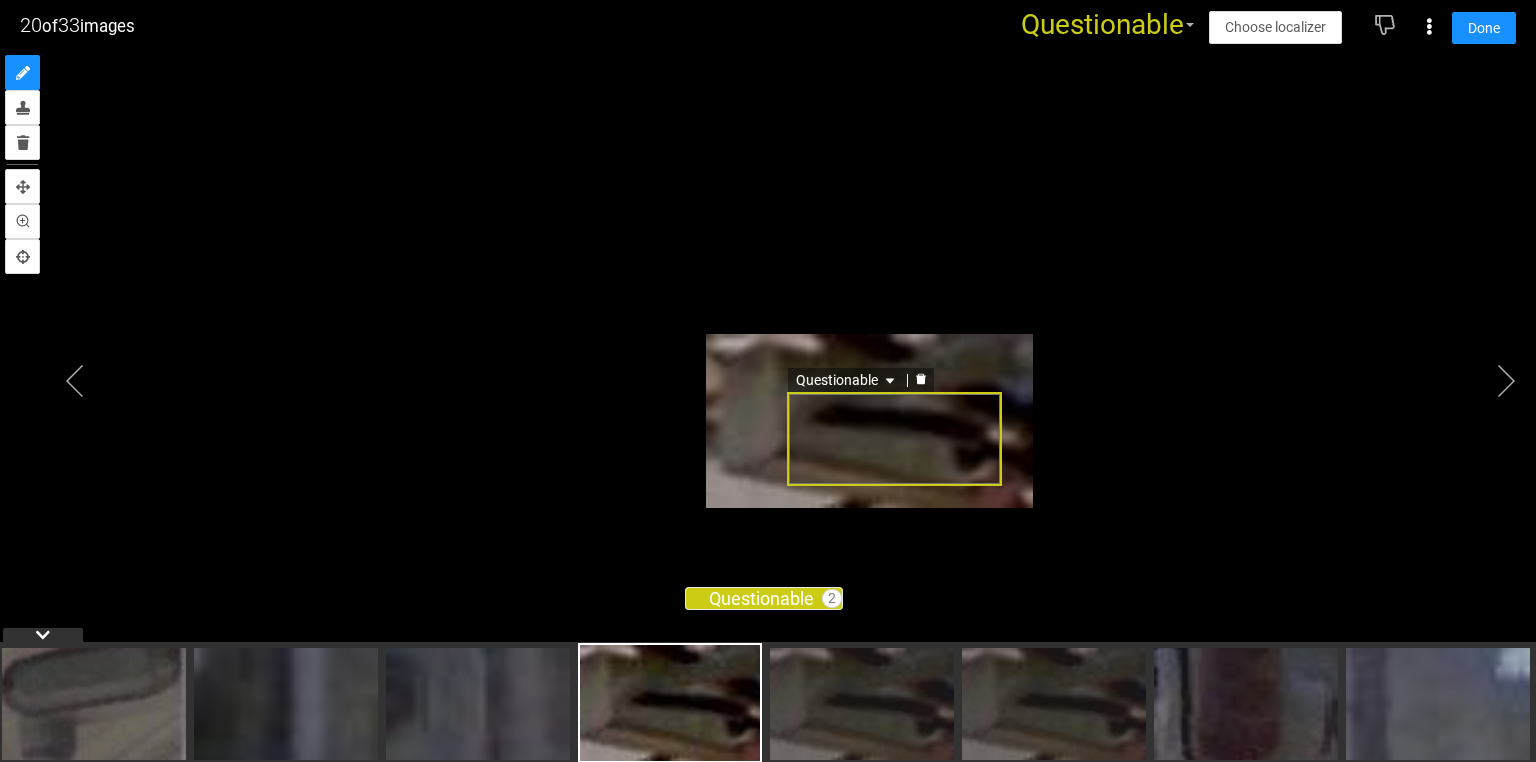 click on "Questionable" at bounding box center (768, 356) 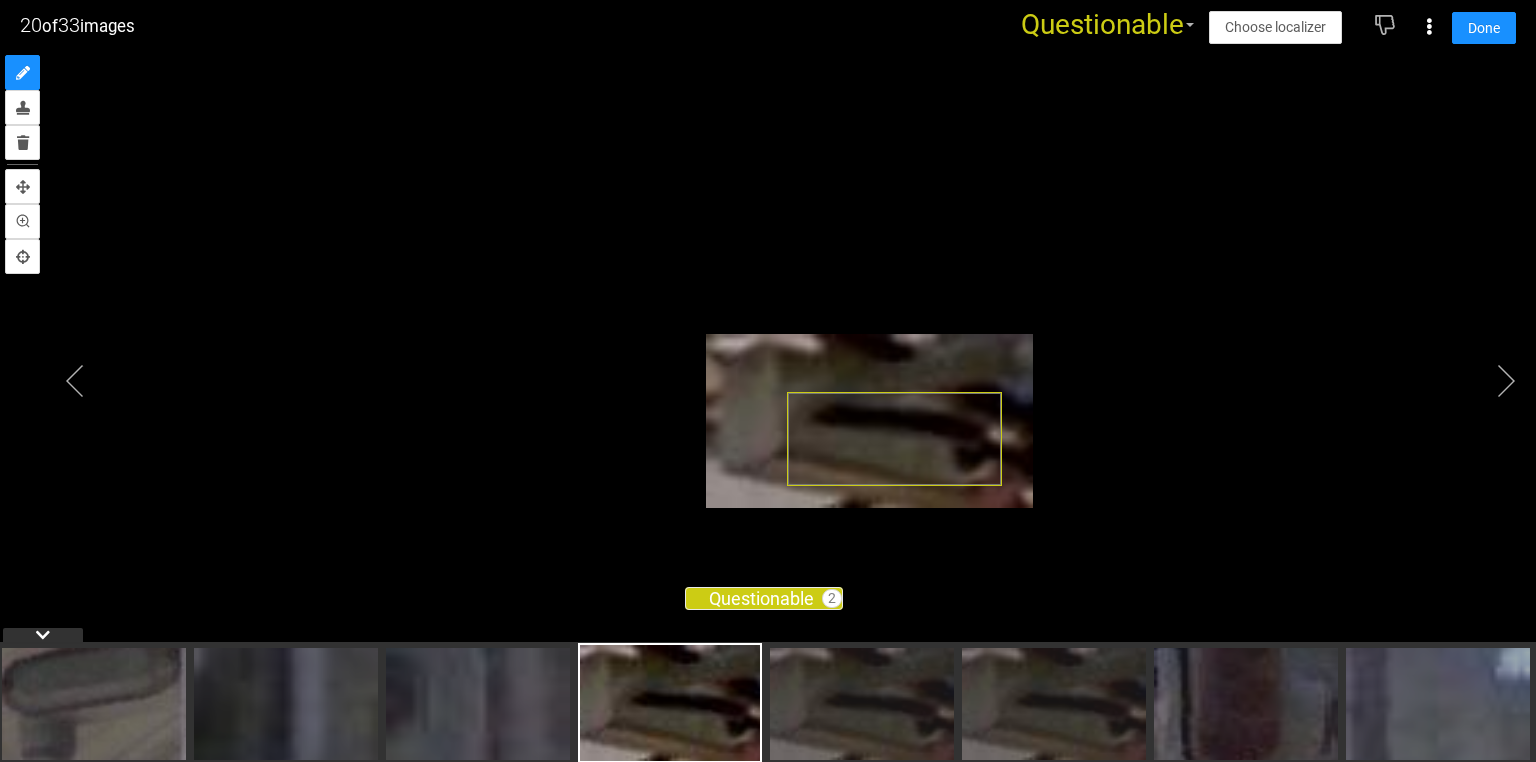 click at bounding box center [768, 356] 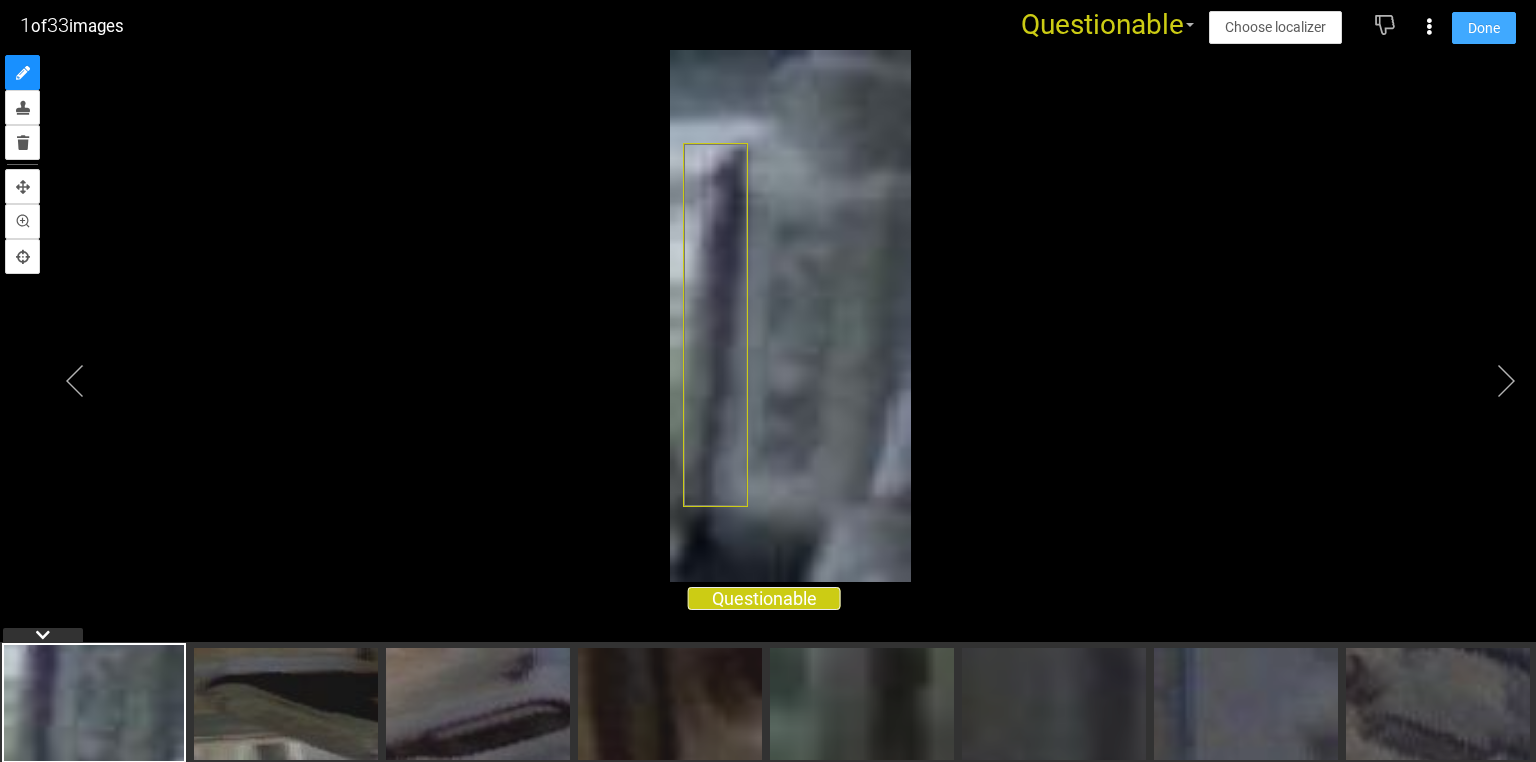 click on "Done" at bounding box center [1484, 28] 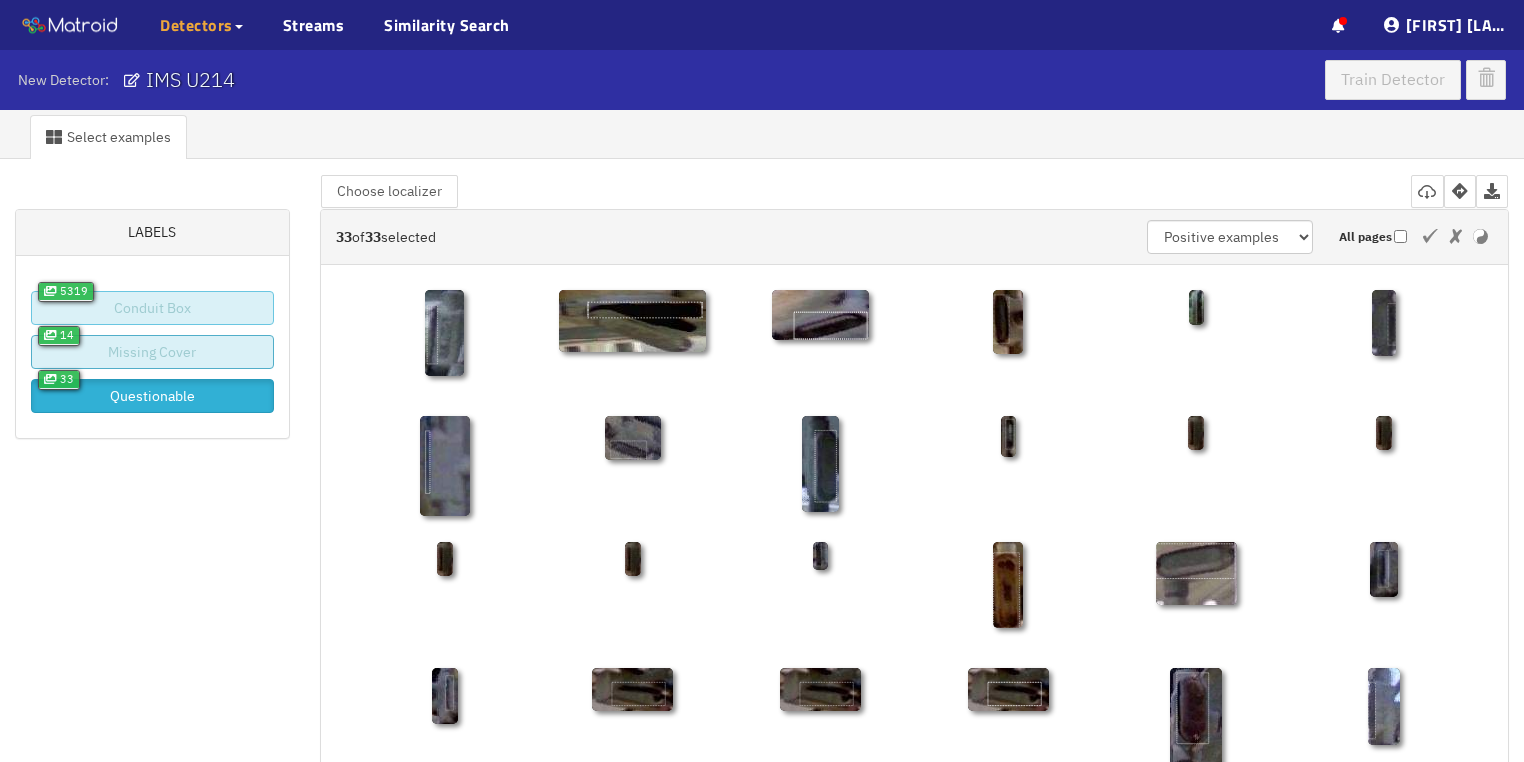click on "Missing Cover" at bounding box center (152, 352) 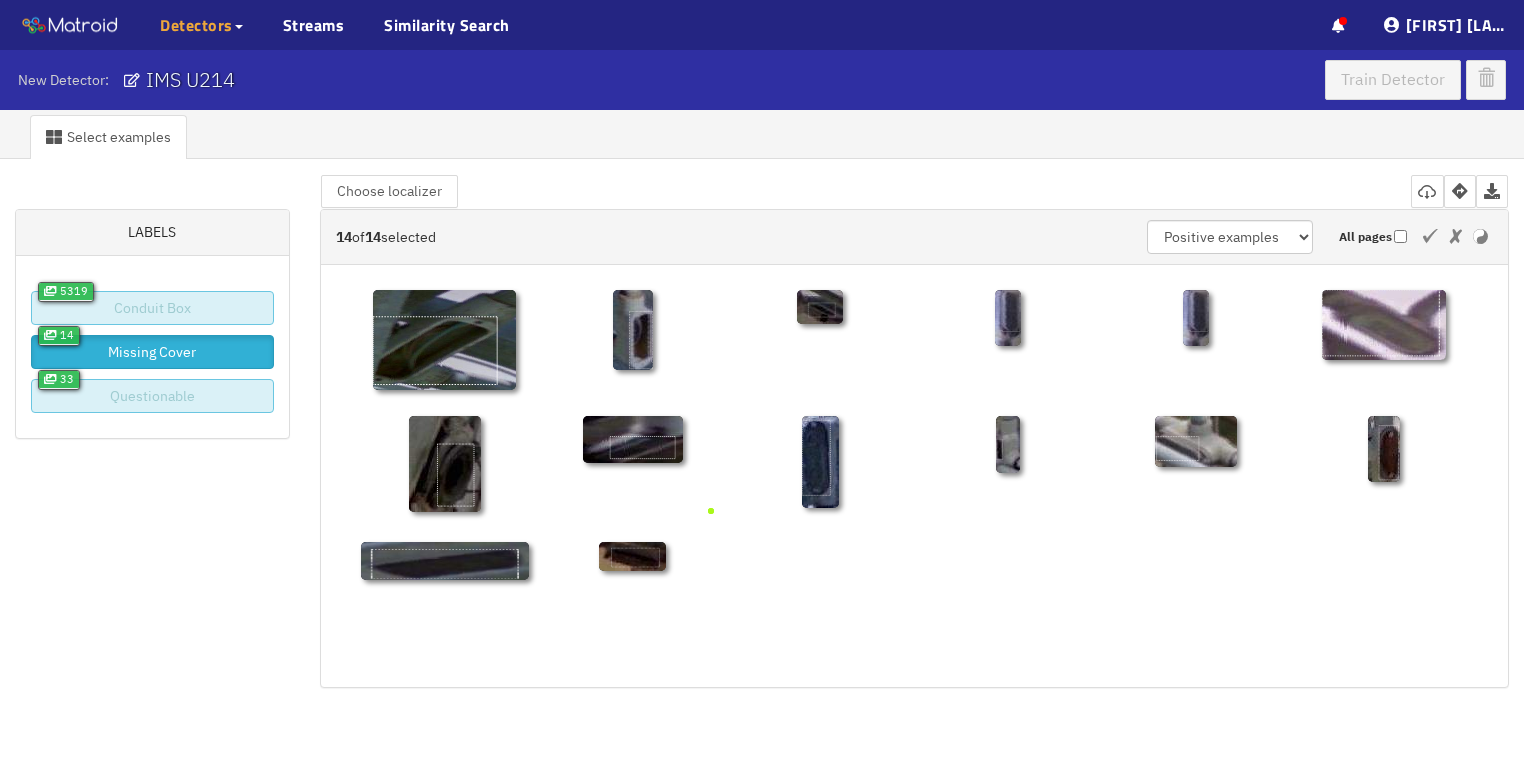click on "Select examples Labels 5319 Conduit Box 14 Missing Cover 33 Questionable 14  of  14  selected Positive examples Negative examples  Upload images All pages Choose localizer Collaborators" at bounding box center [762, 379] 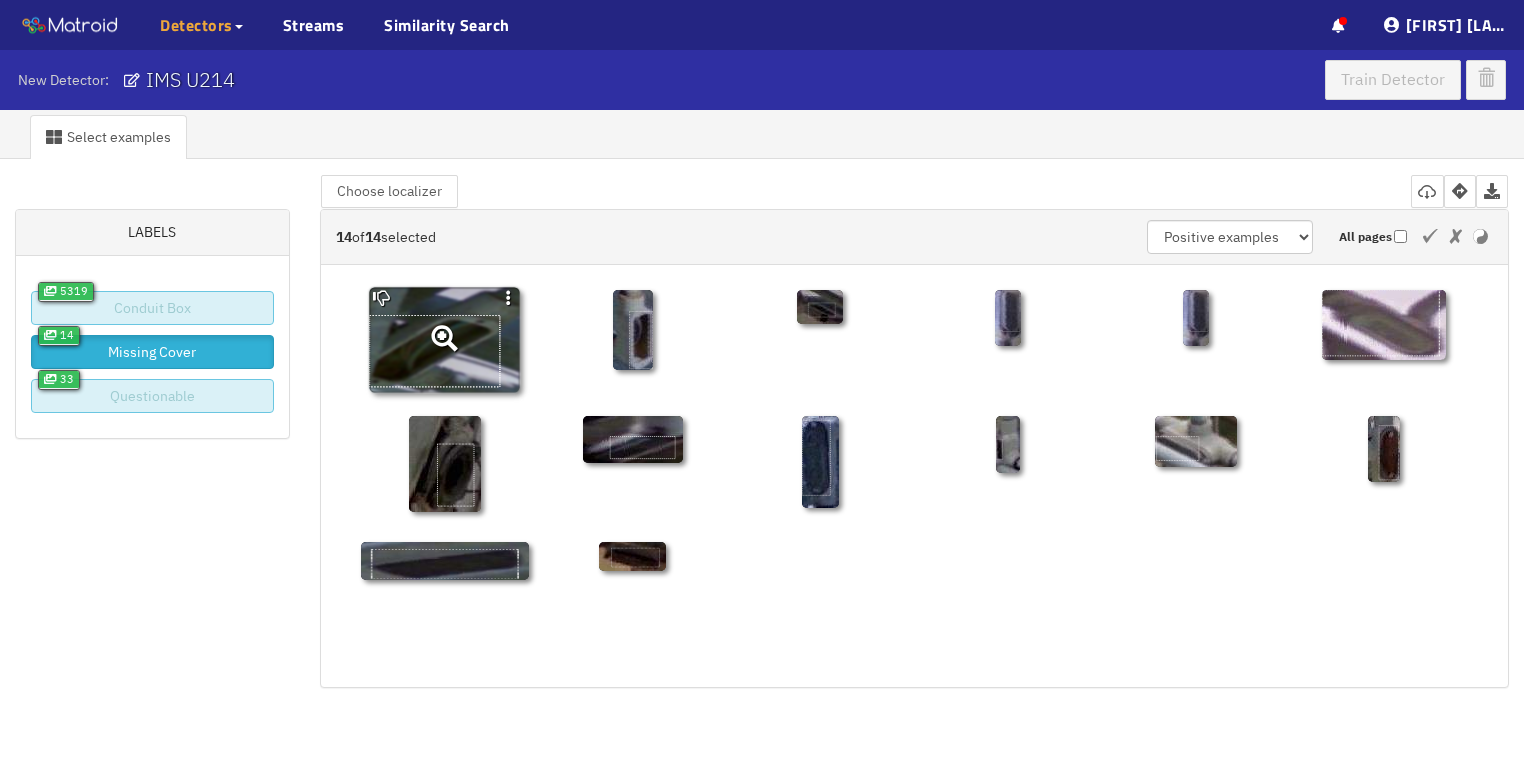 click 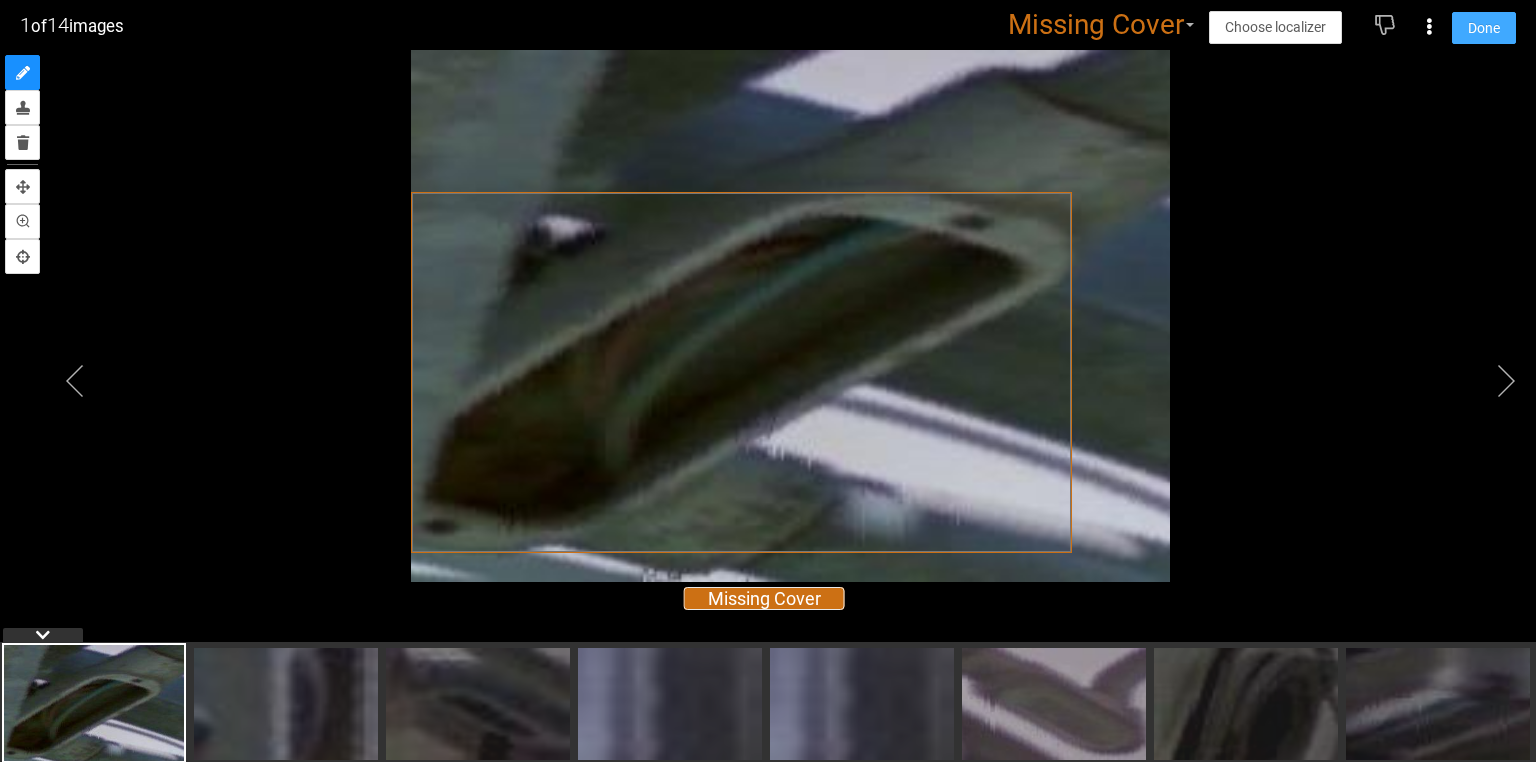 click on "Done" at bounding box center (1484, 28) 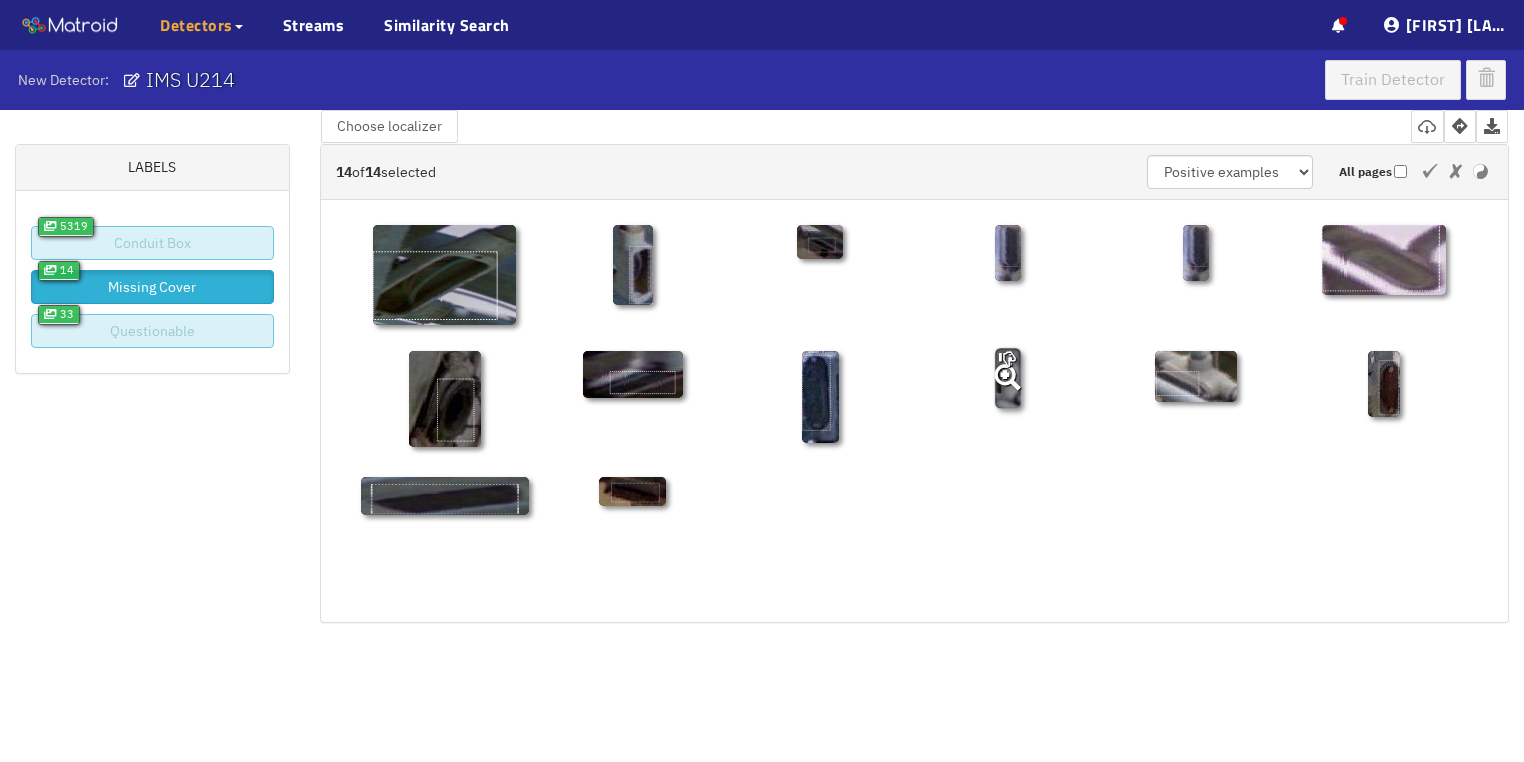 scroll, scrollTop: 0, scrollLeft: 0, axis: both 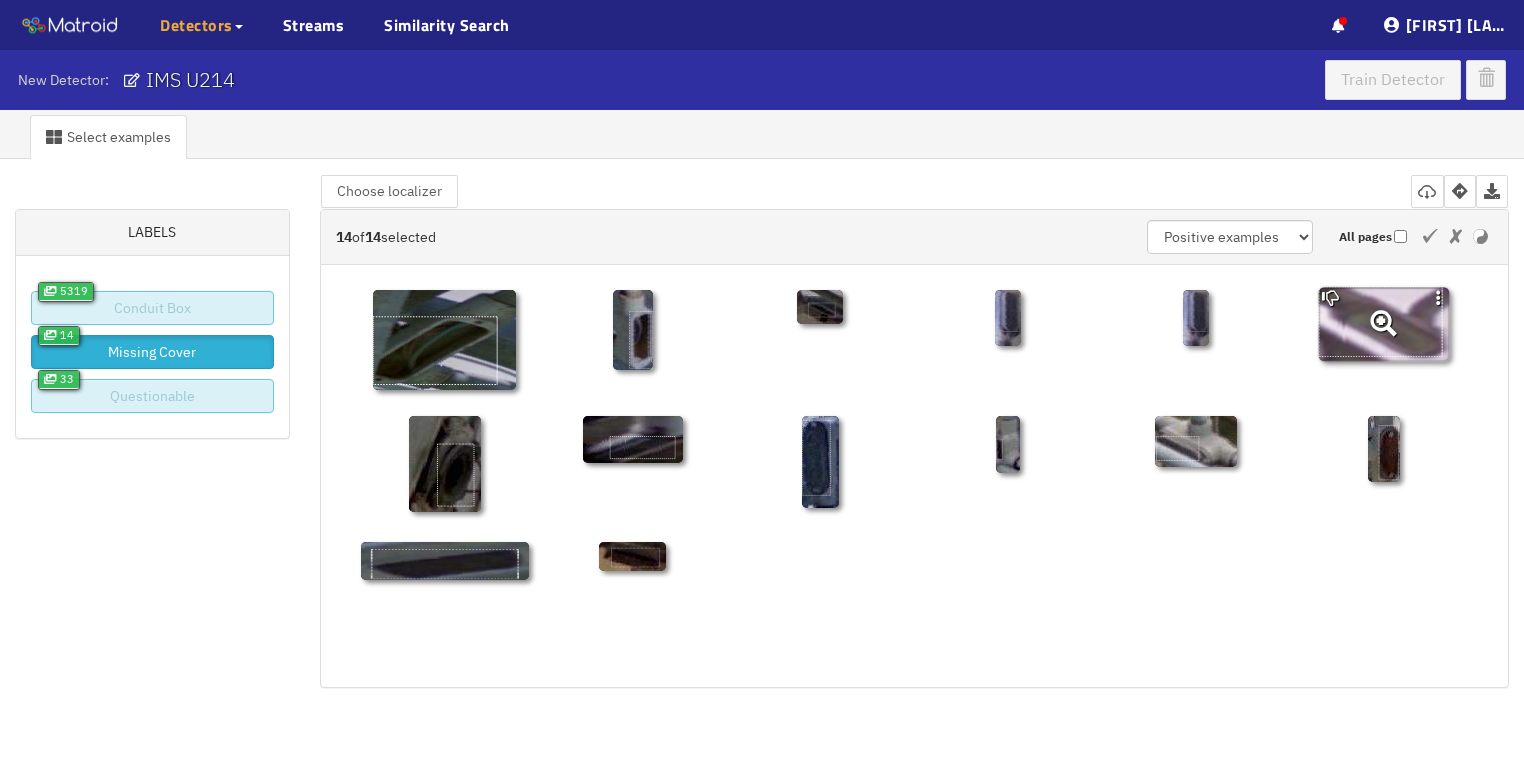 click 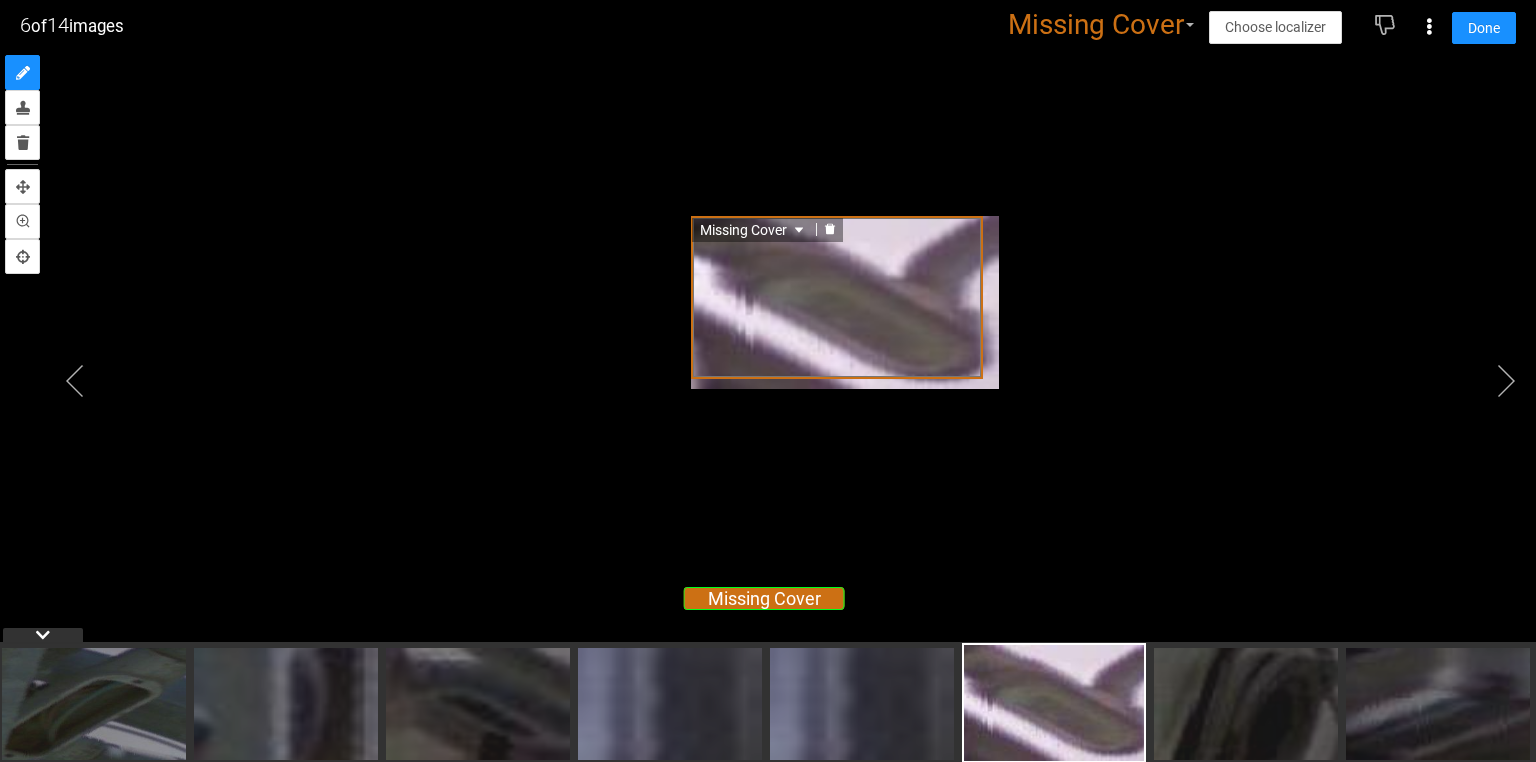 click 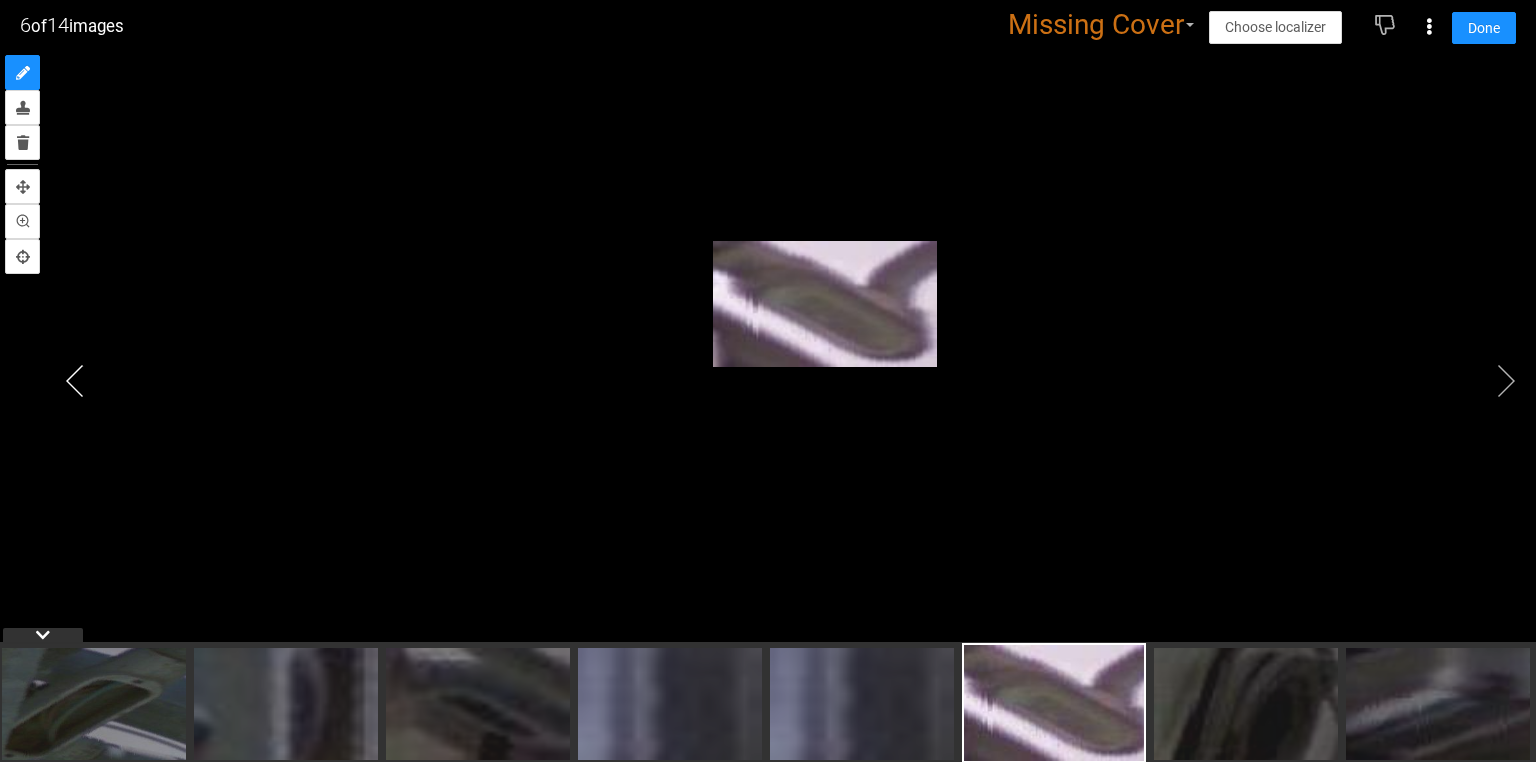 click at bounding box center (75, 381) 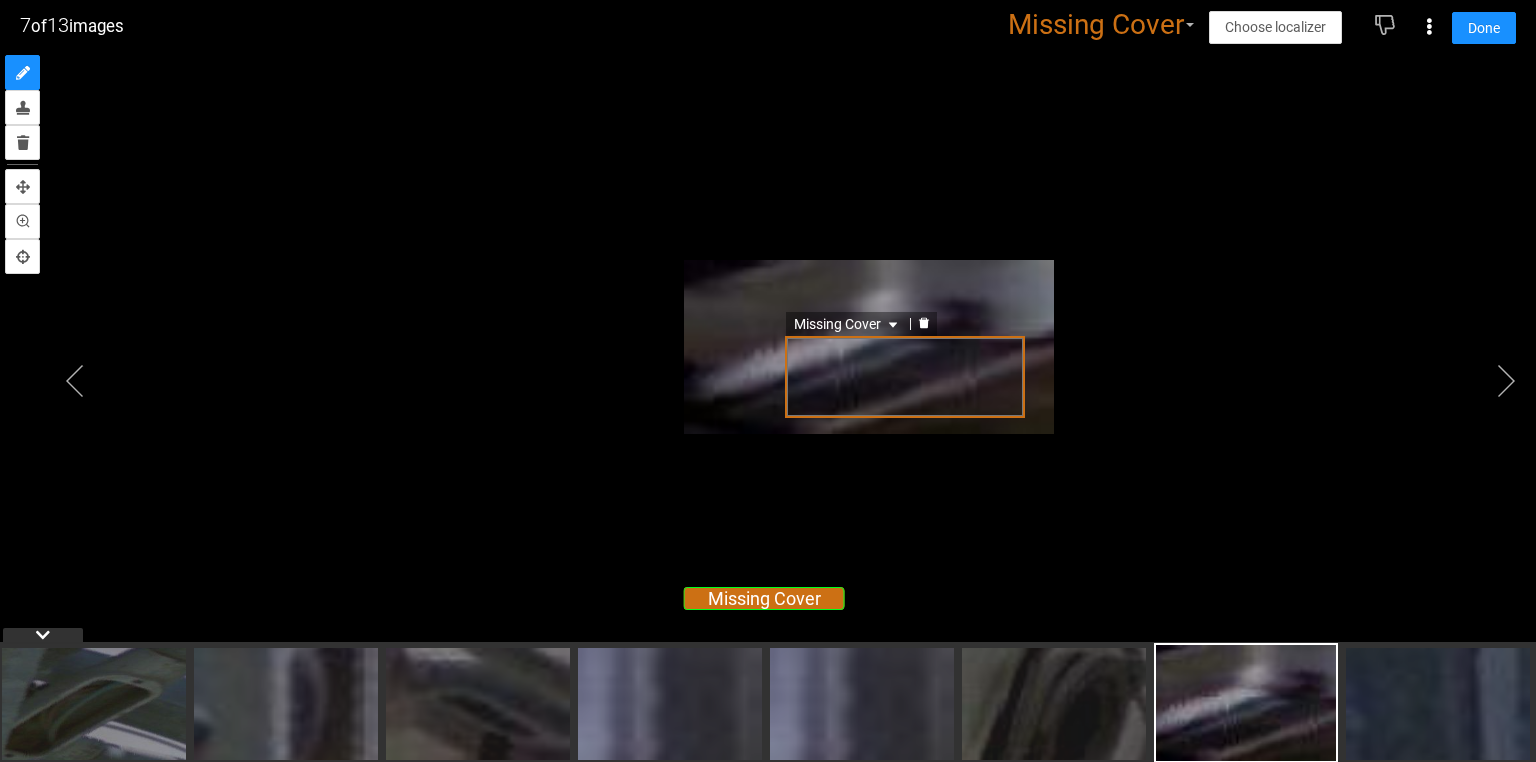 click at bounding box center [924, 323] 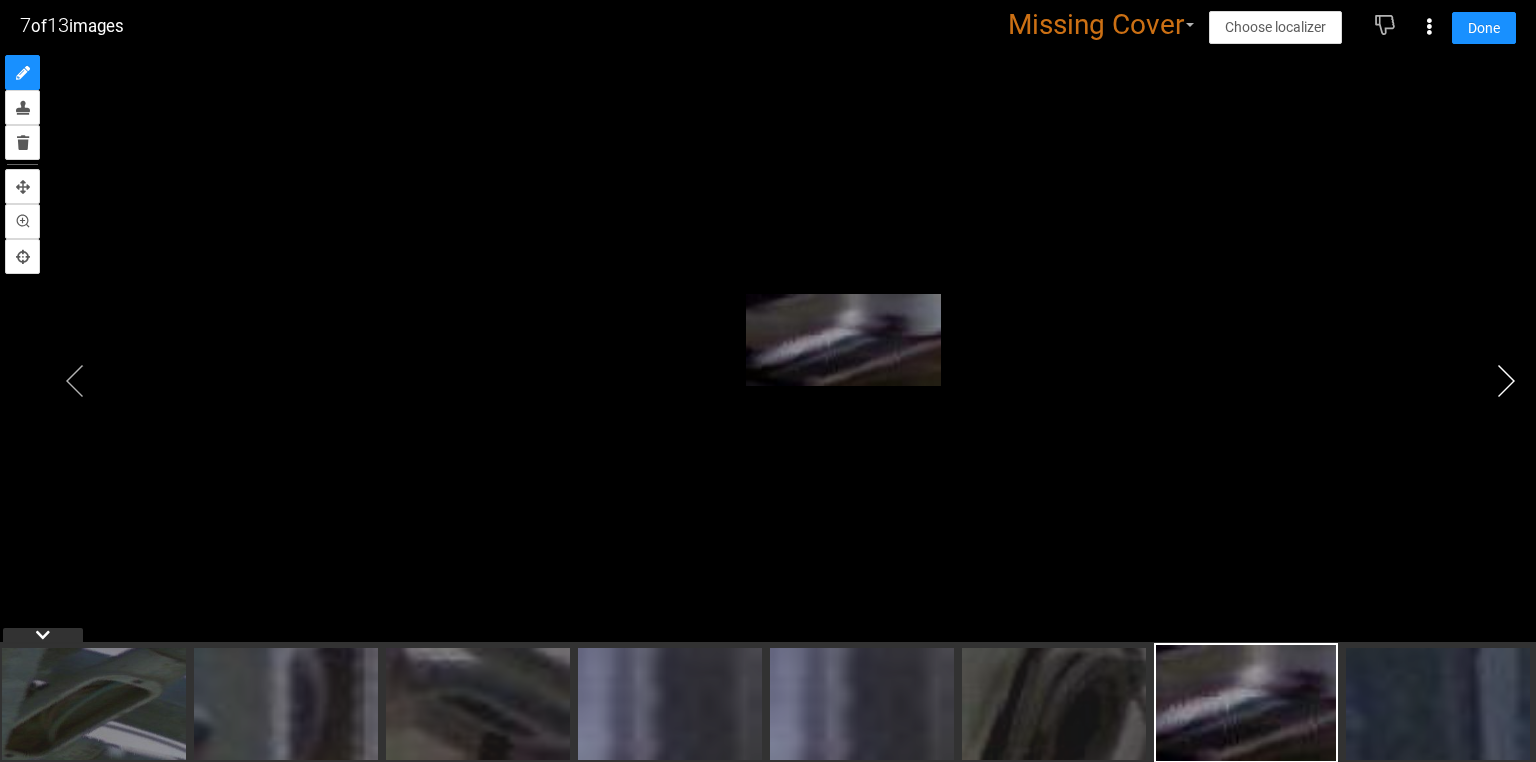 click at bounding box center (1506, 381) 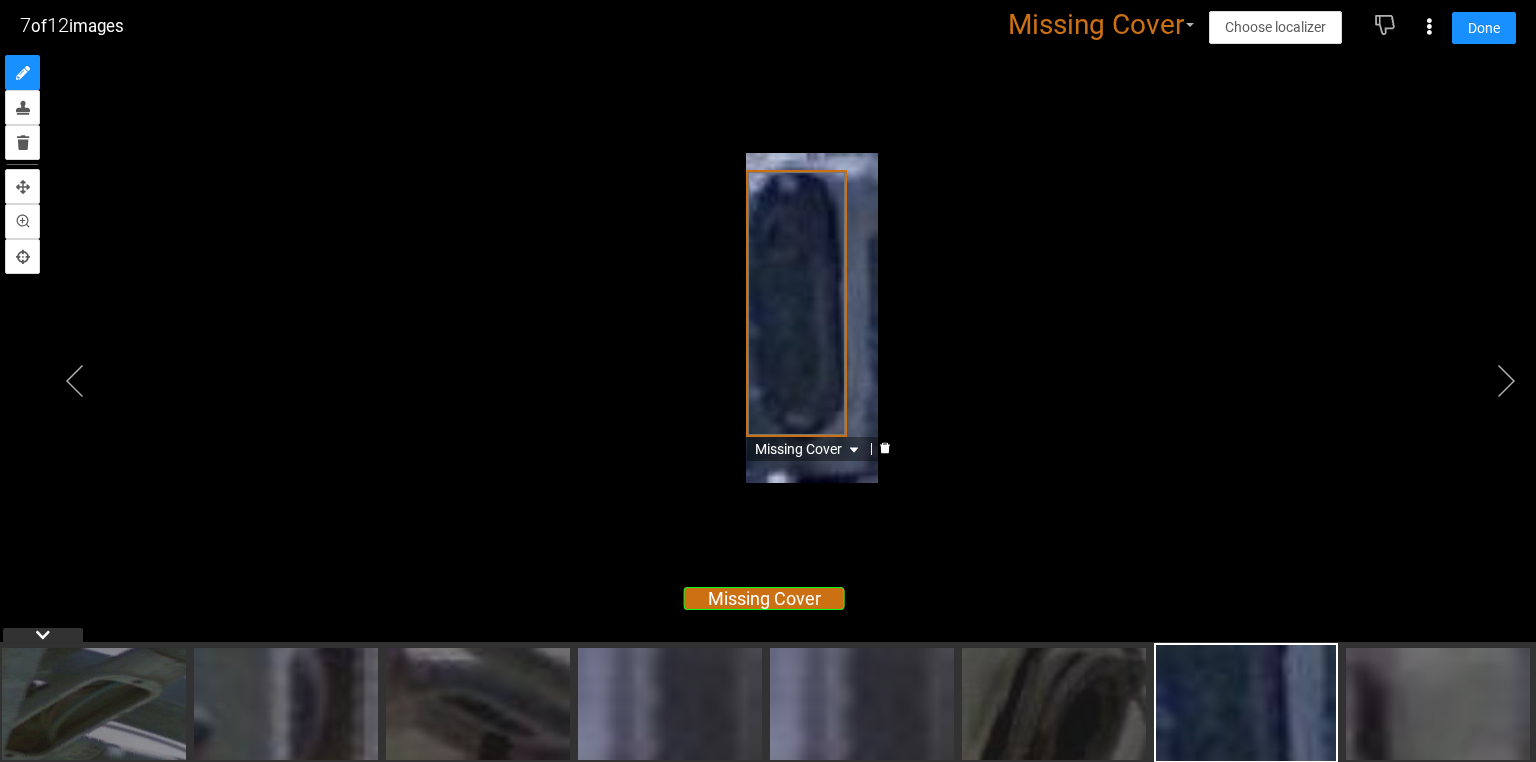 click 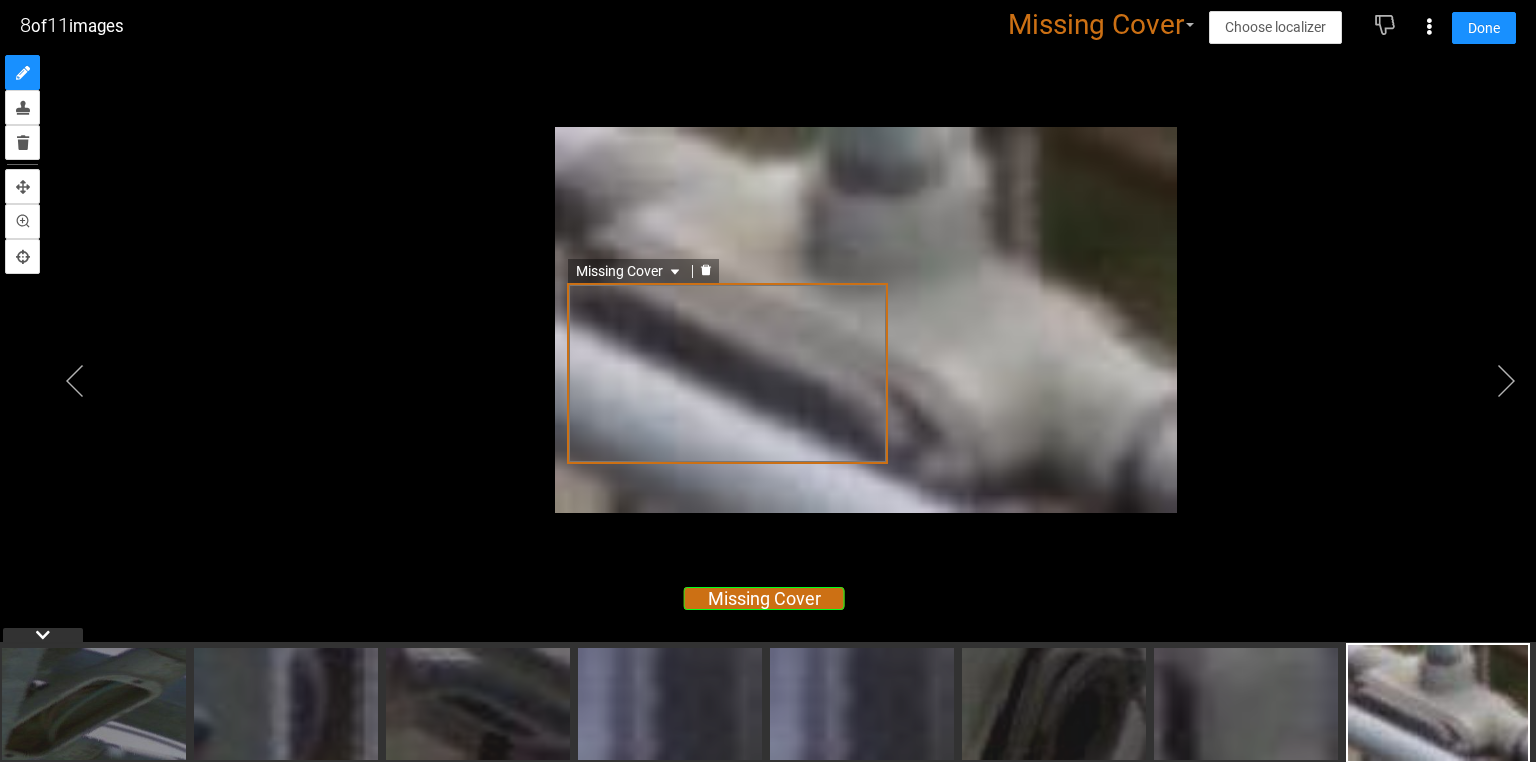 click 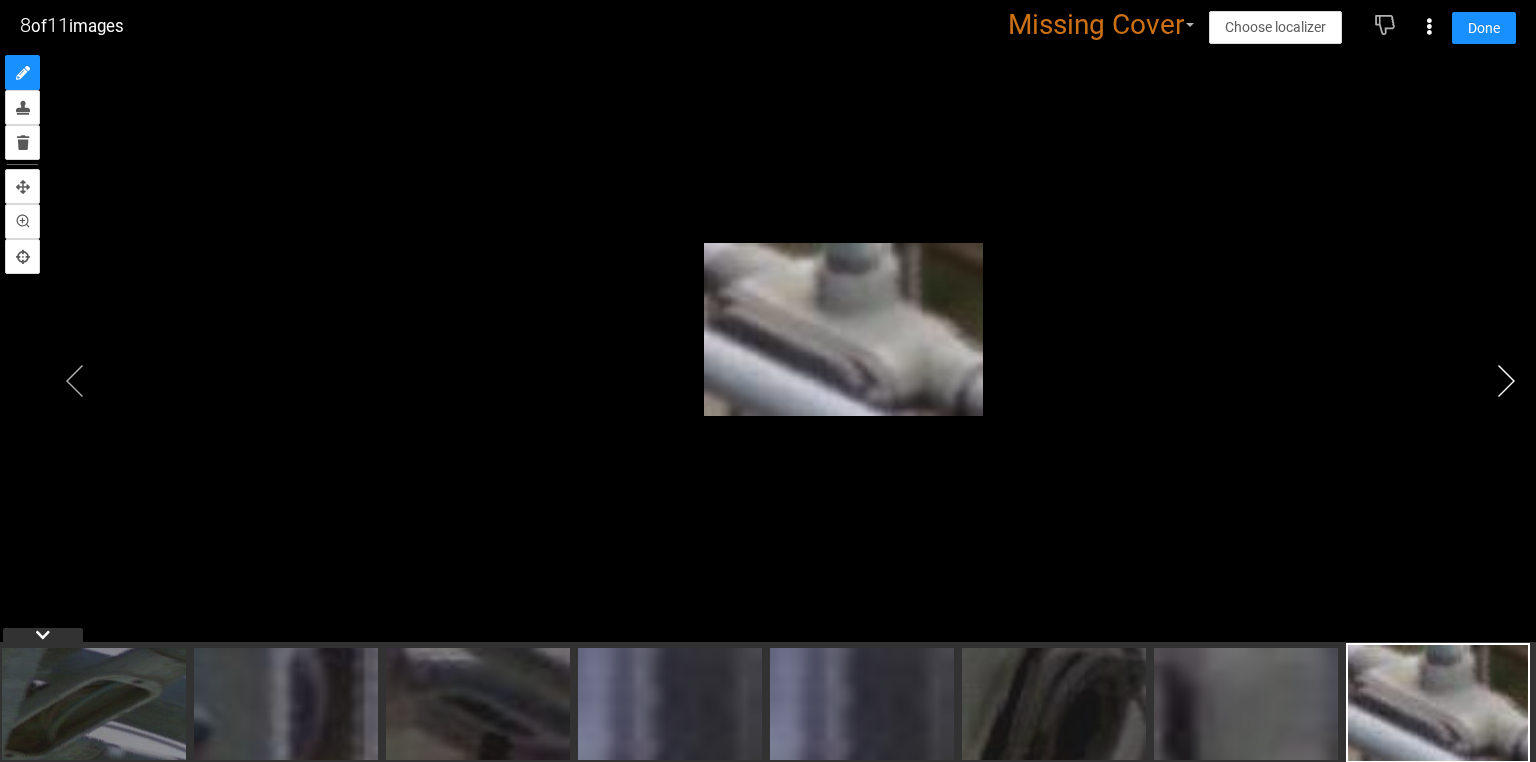 click at bounding box center (1506, 381) 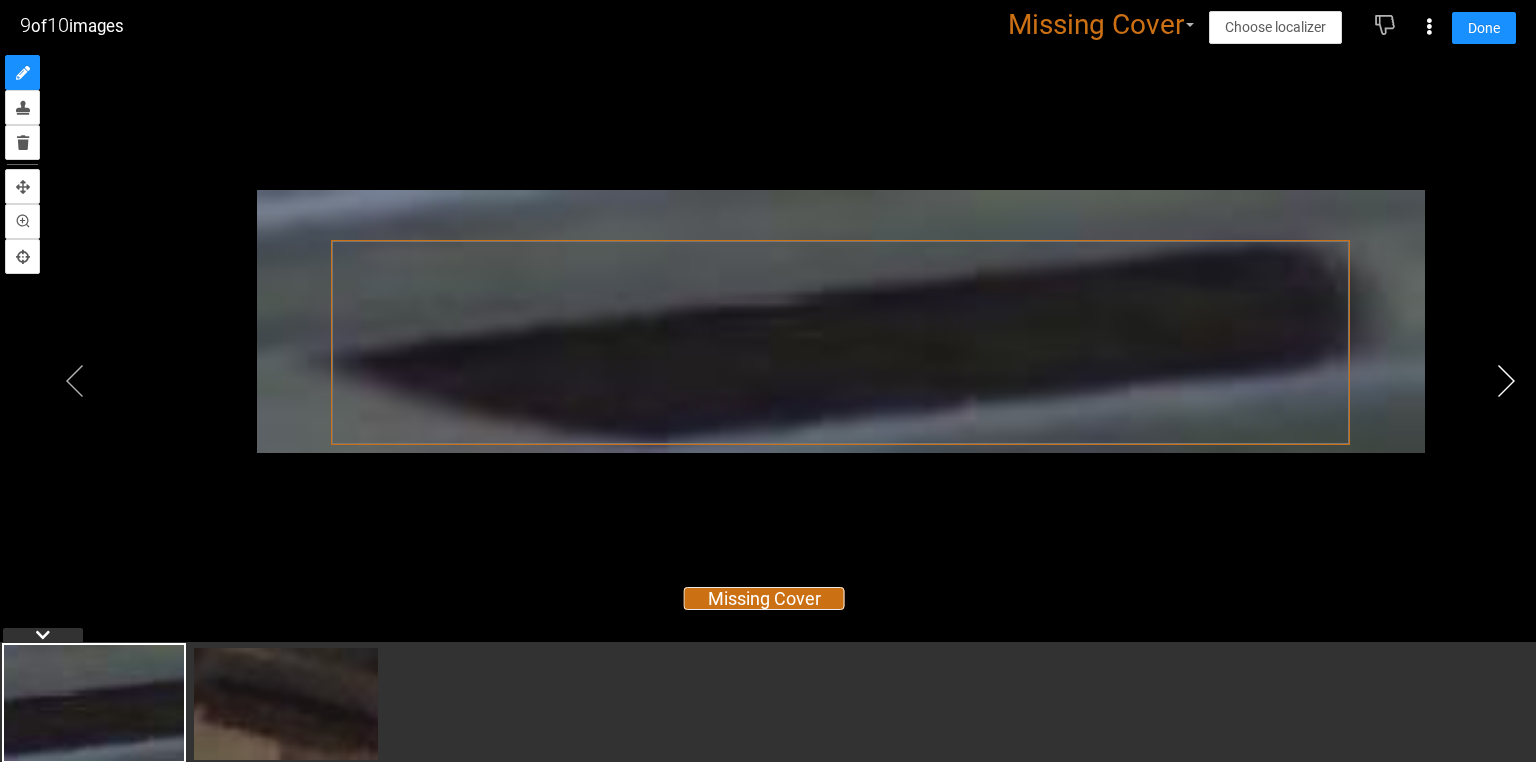 click at bounding box center [1506, 381] 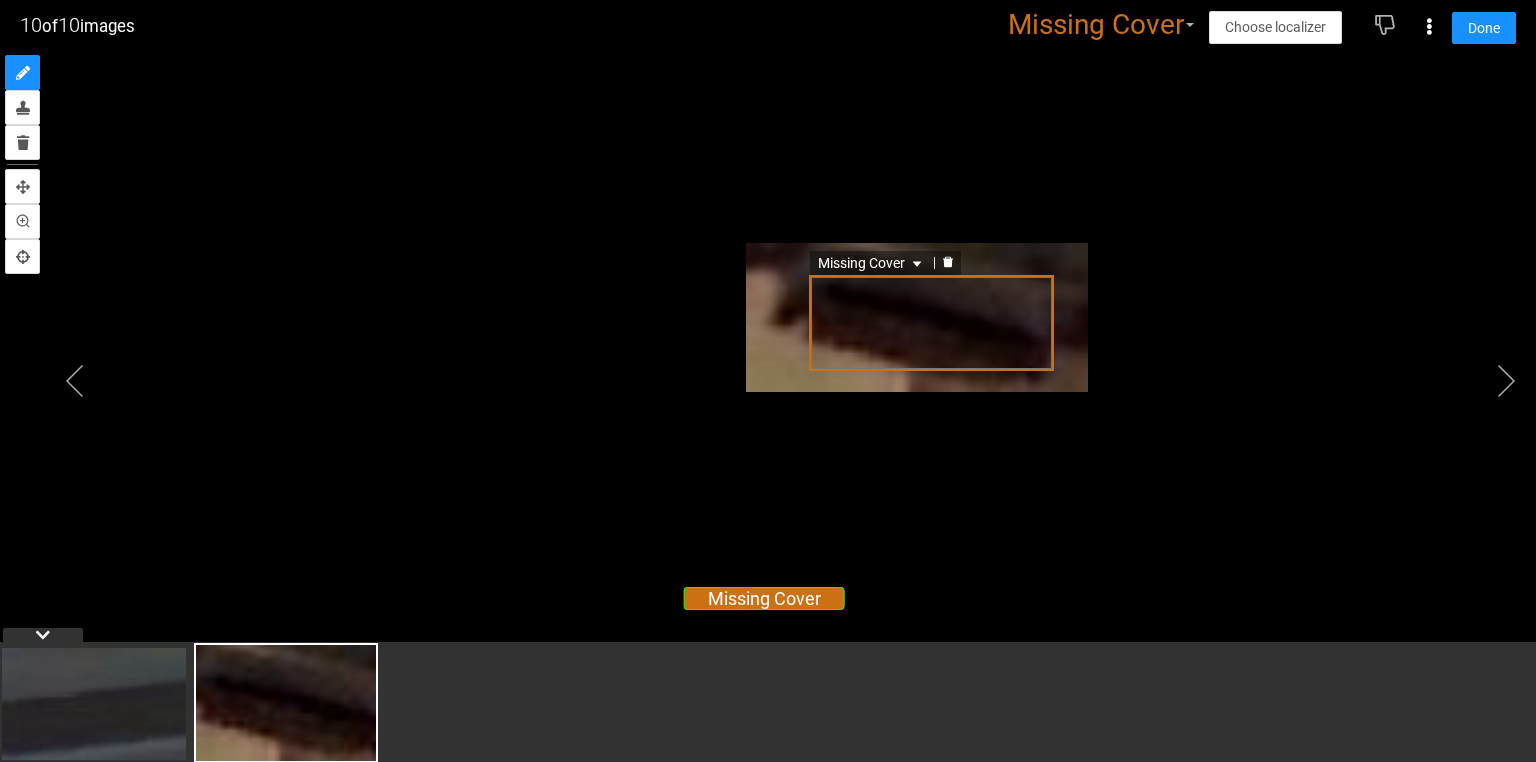click on "Missing Cover" at bounding box center (872, 263) 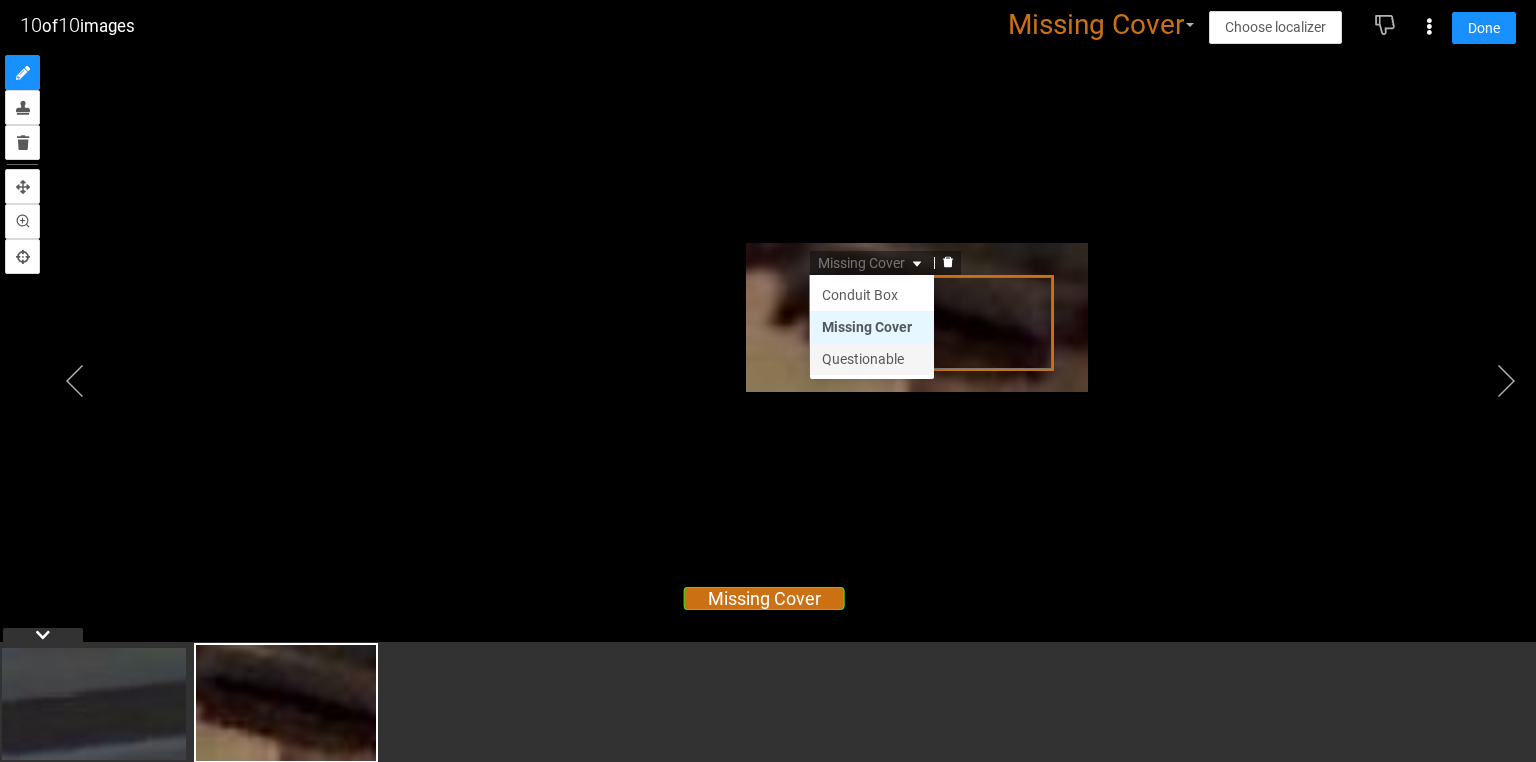click on "Questionable" at bounding box center (872, 359) 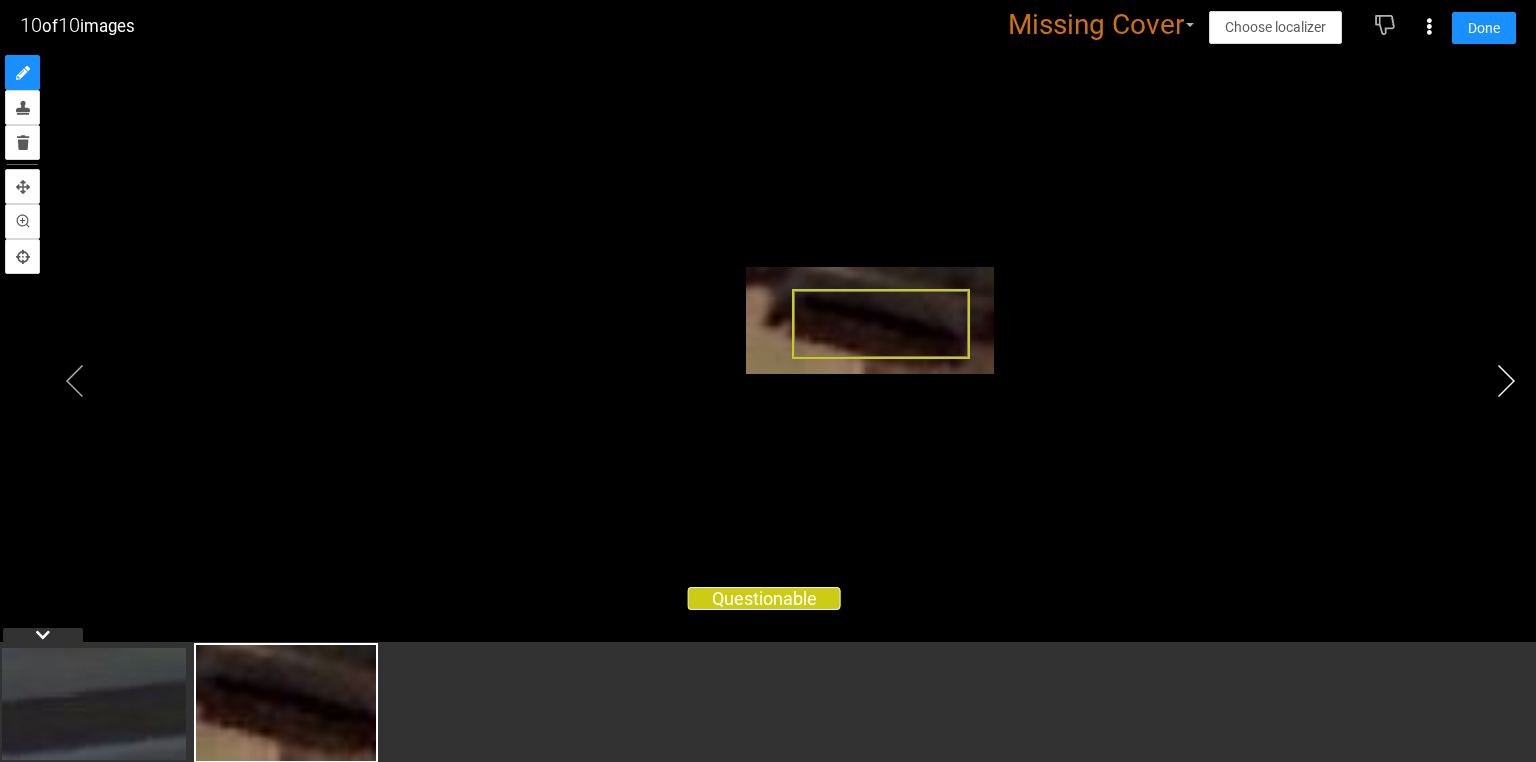 click at bounding box center (1506, 381) 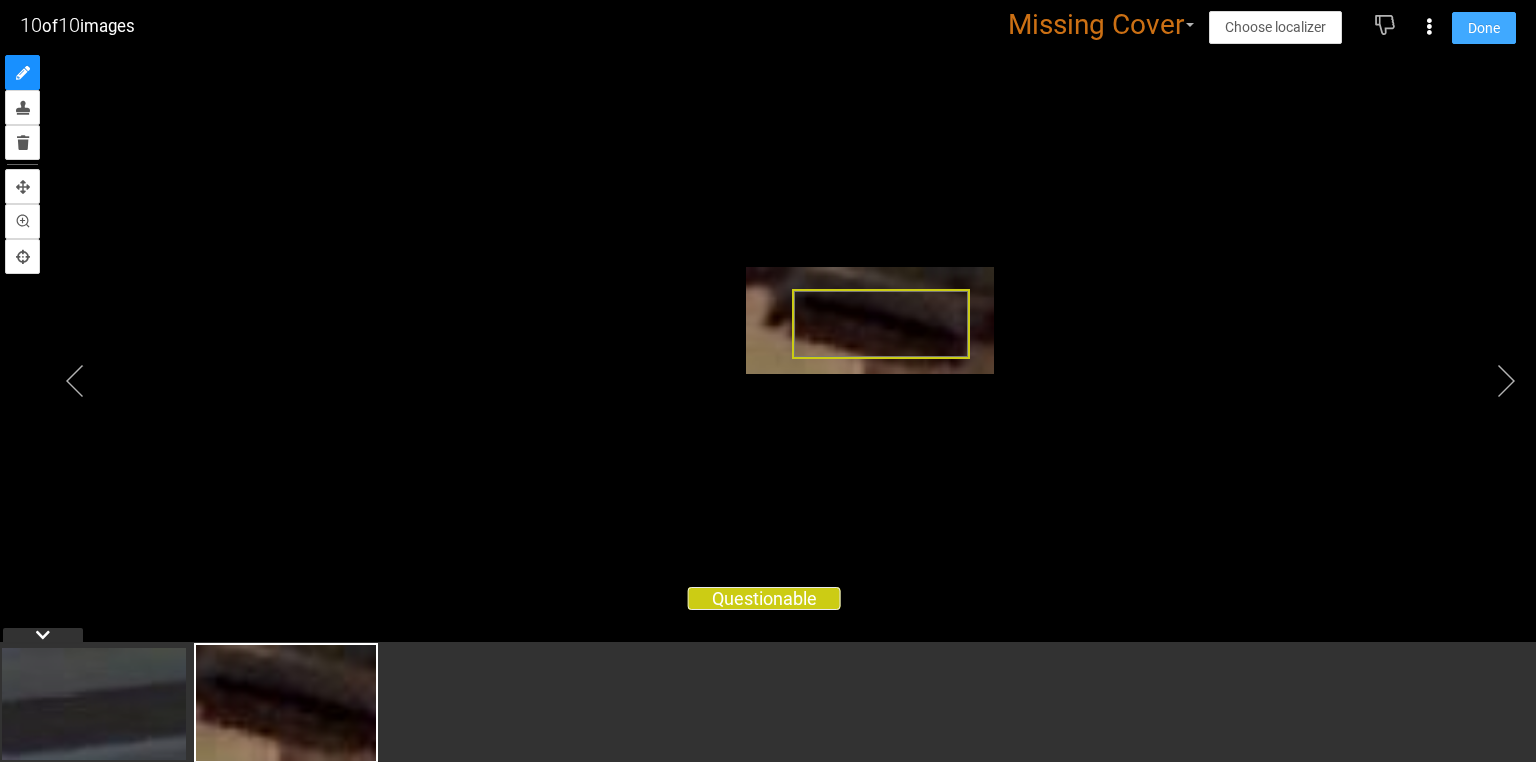 click on "Done" at bounding box center (1484, 28) 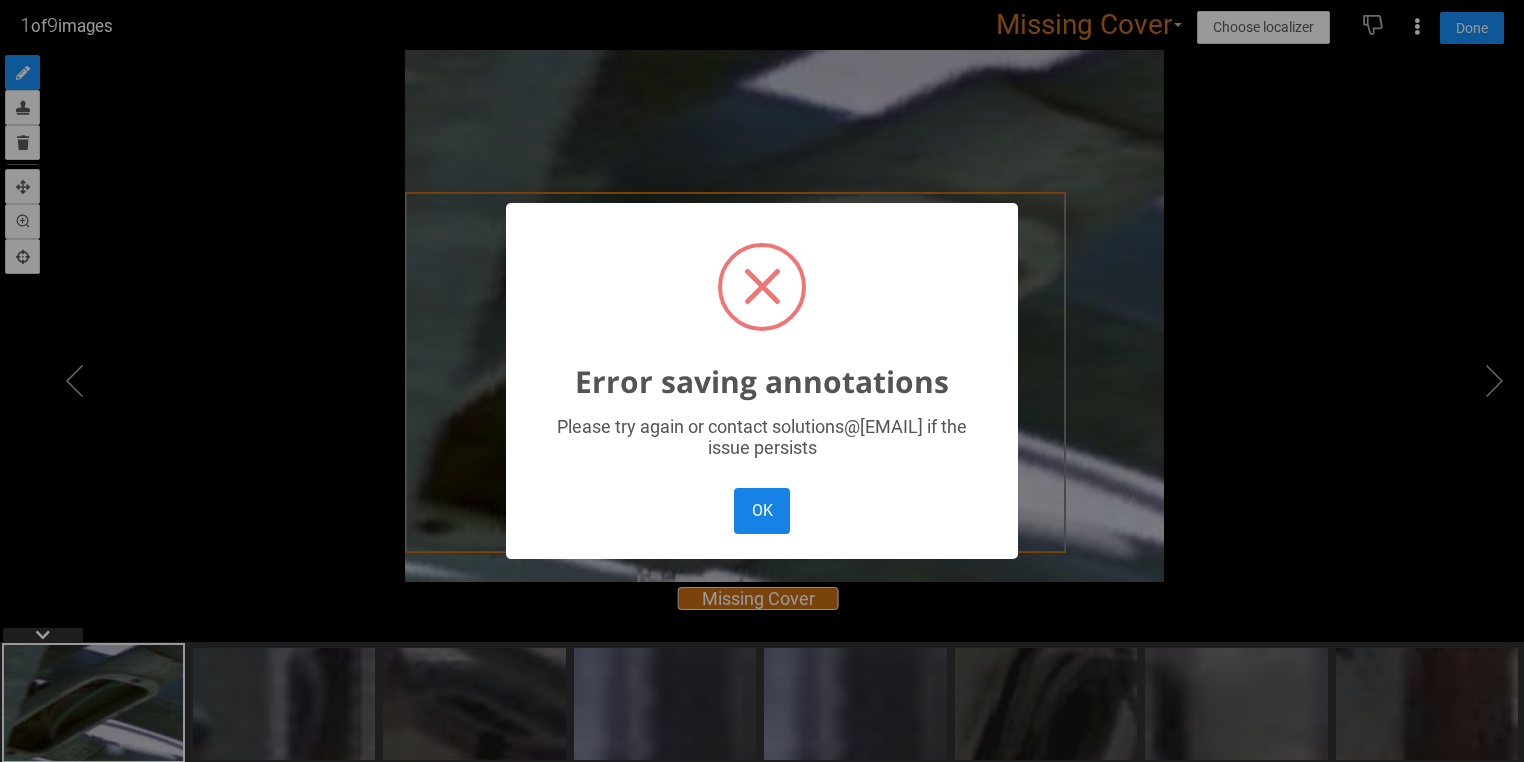 click on "OK" at bounding box center (762, 510) 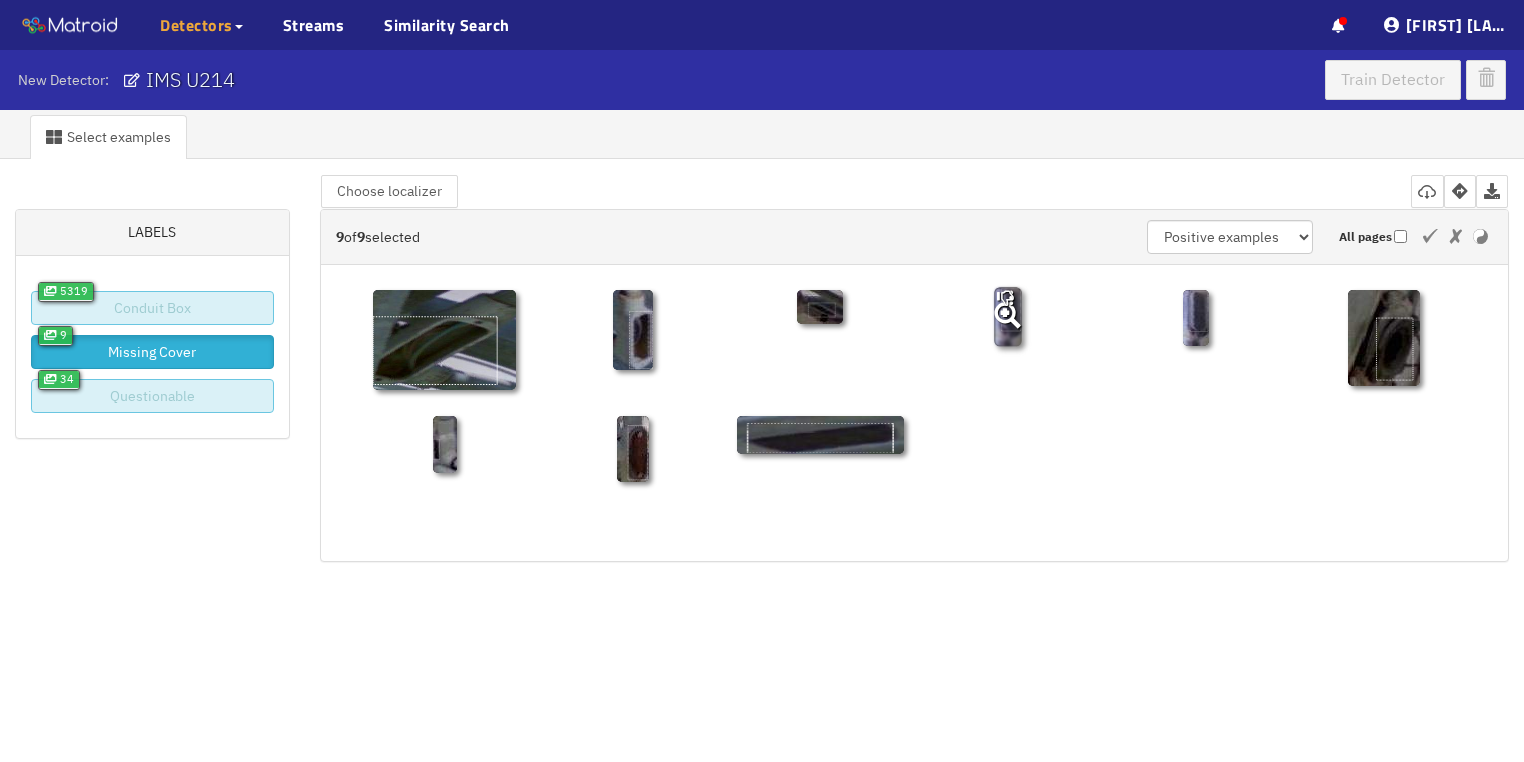 click 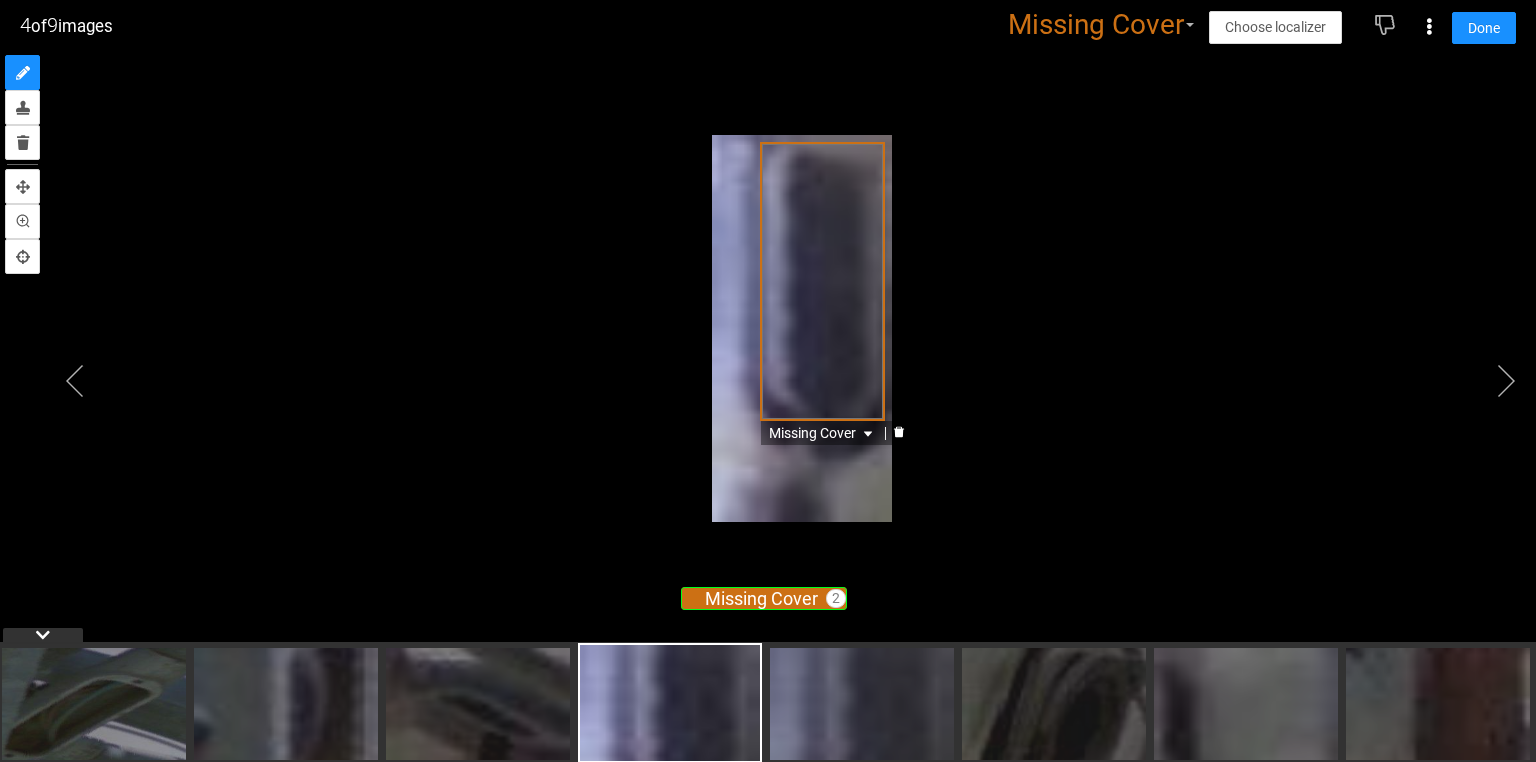 click 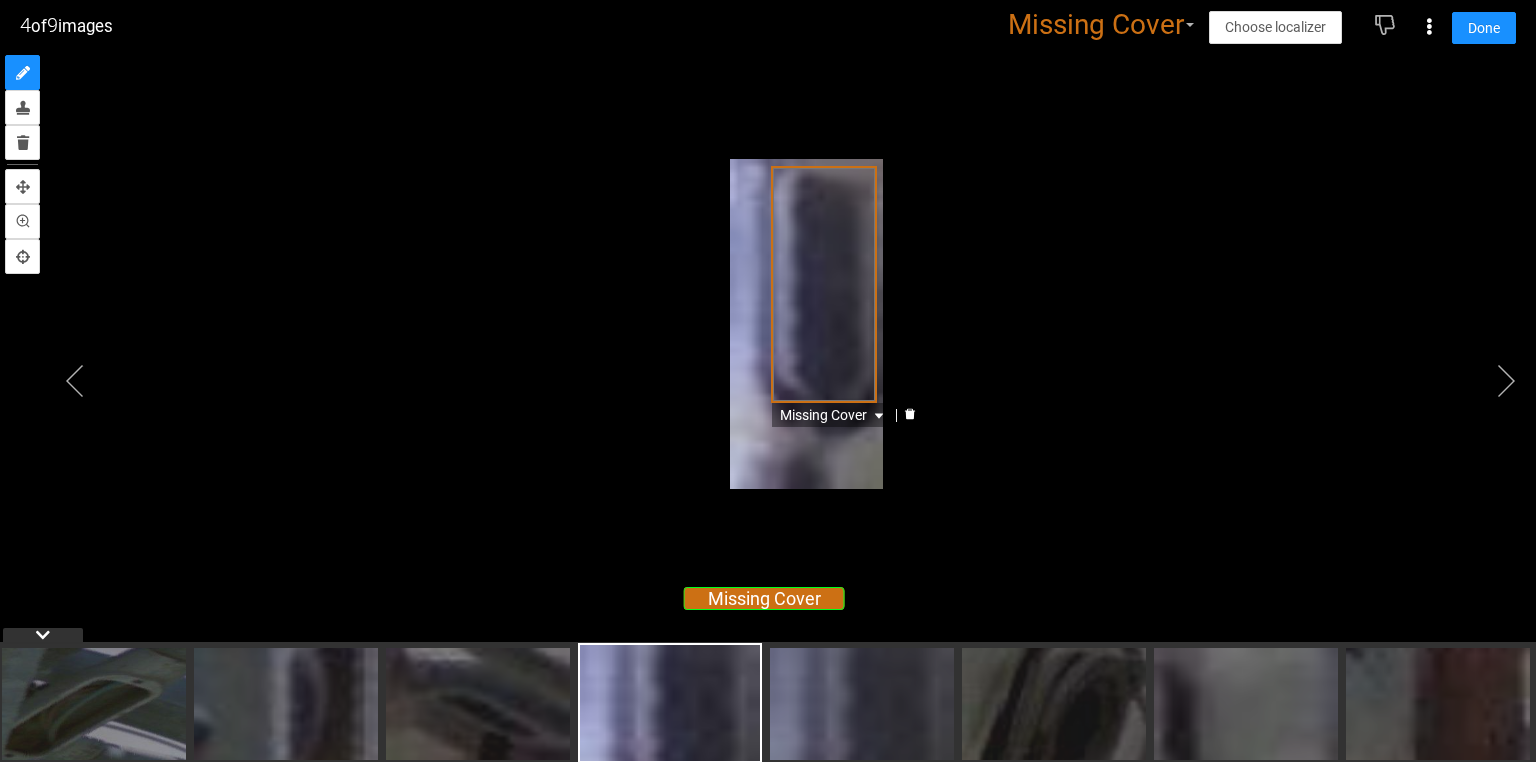 click 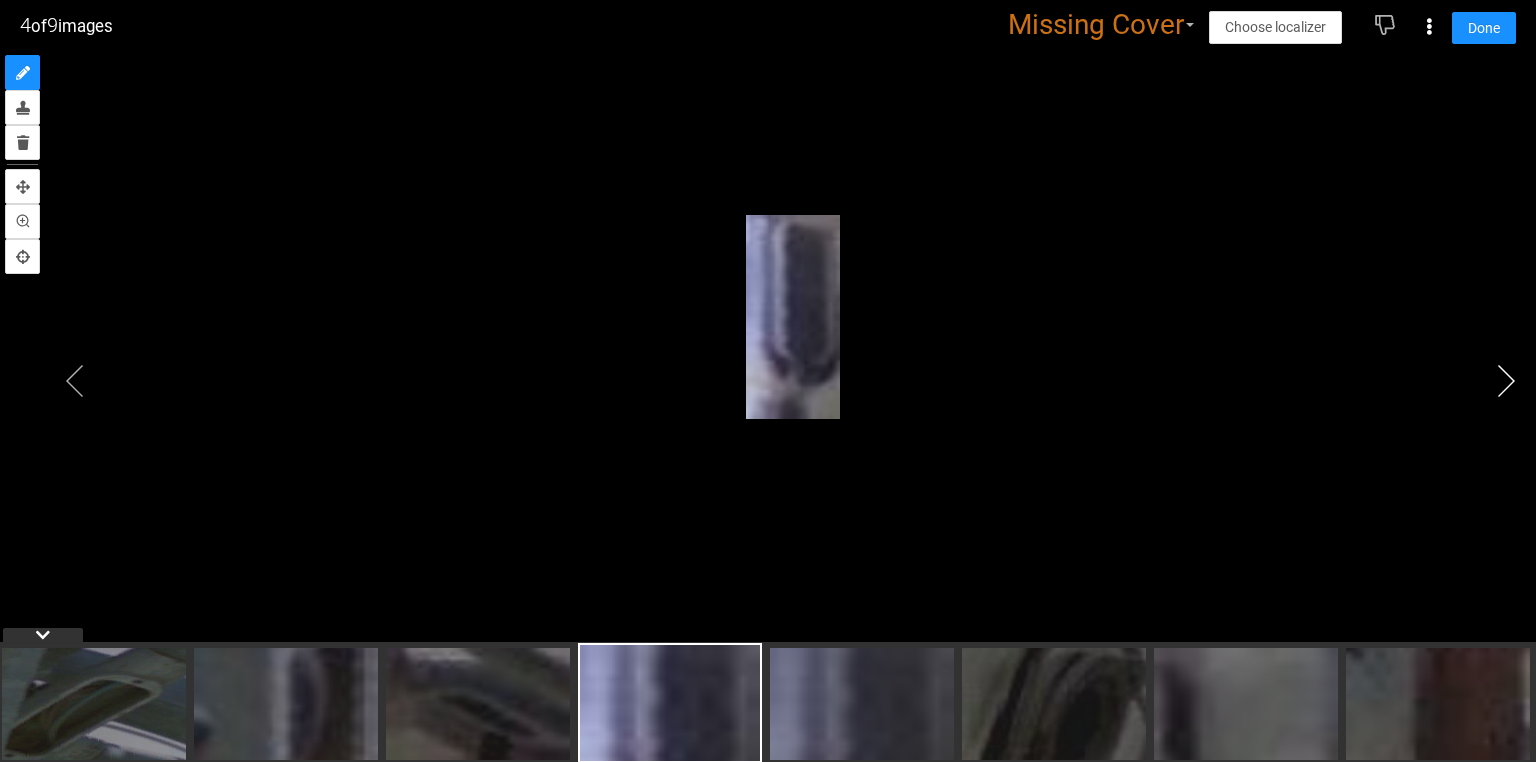 click at bounding box center (1506, 381) 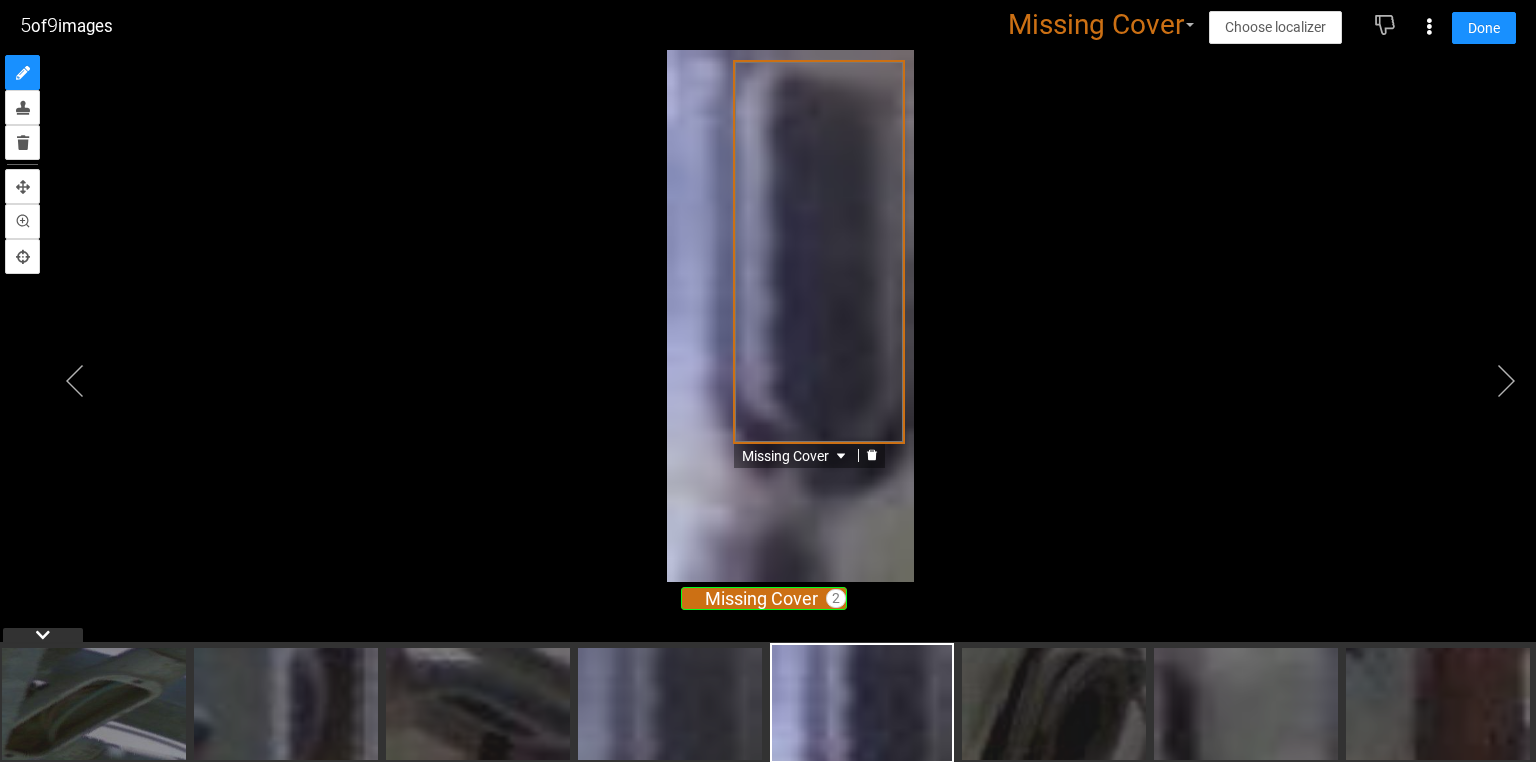 click 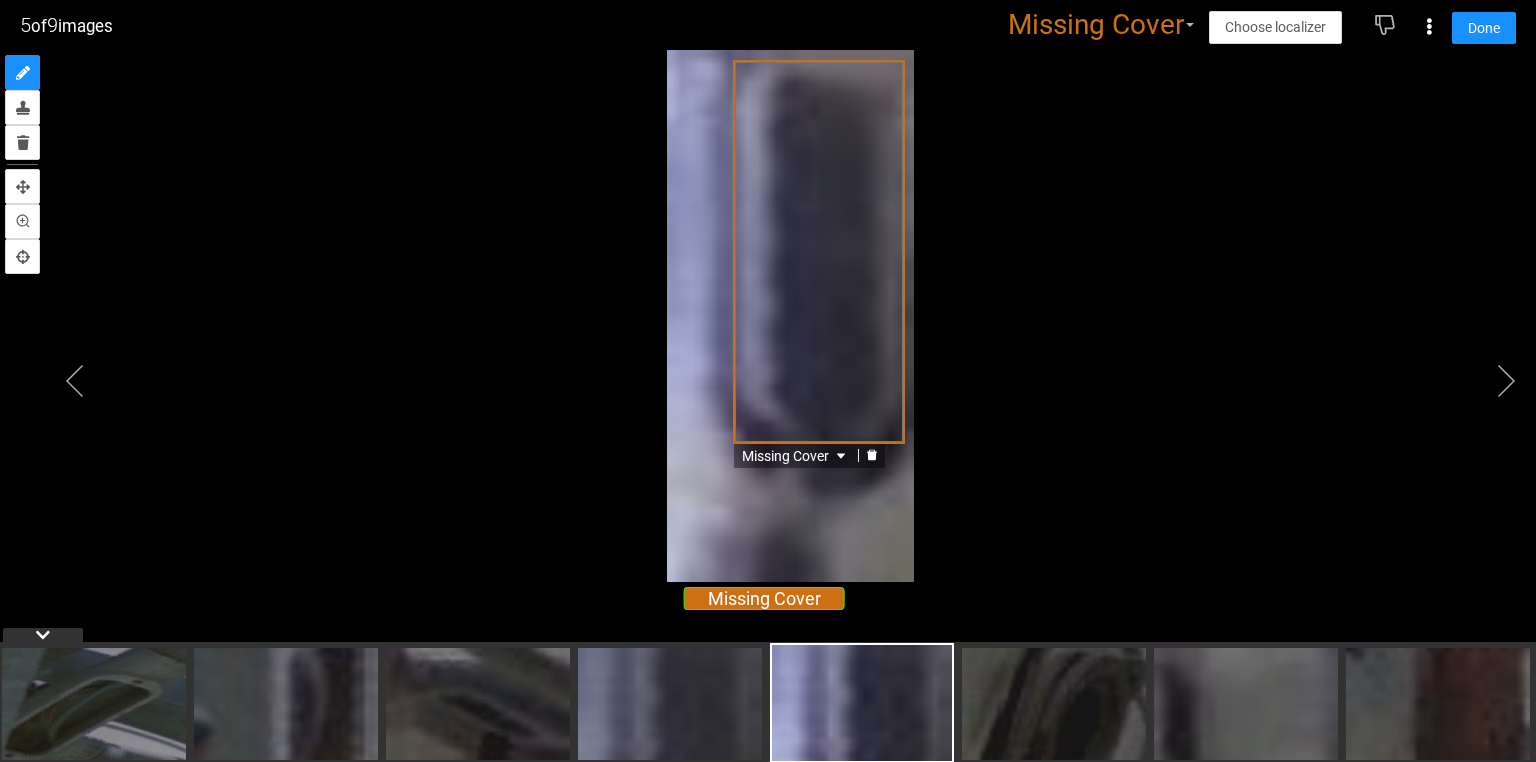 click 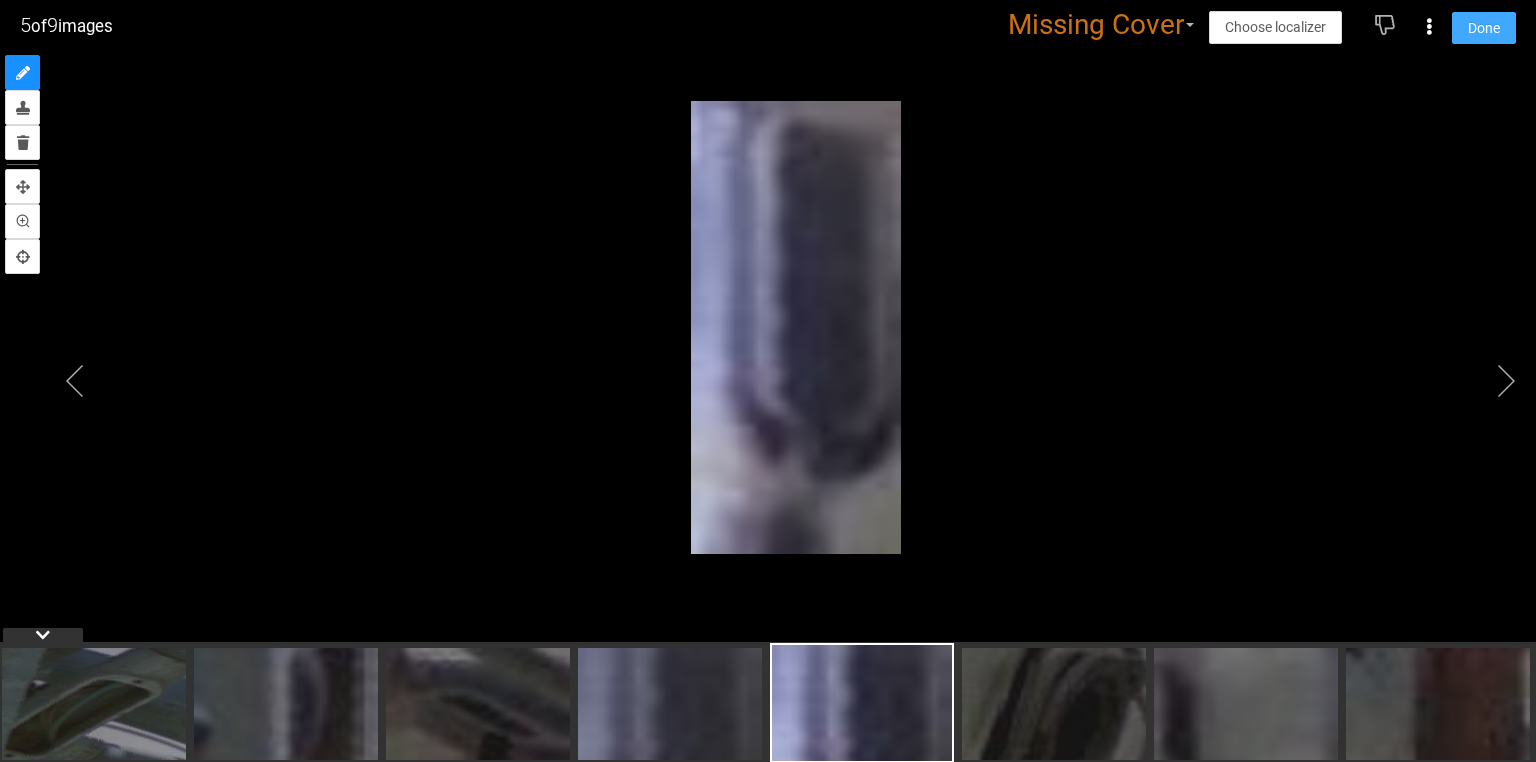 click on "Done" at bounding box center (1484, 28) 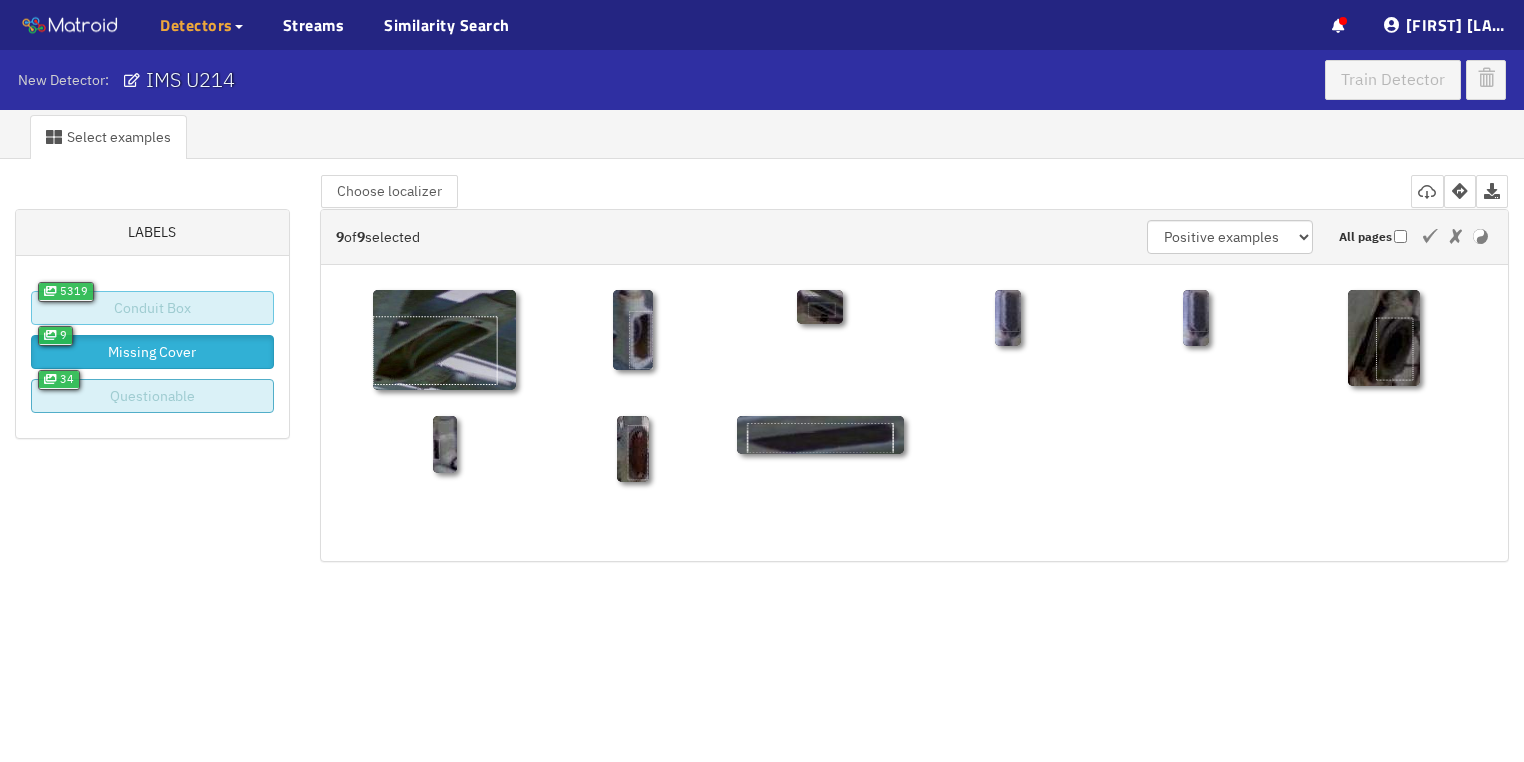 click on "Questionable" at bounding box center (152, 396) 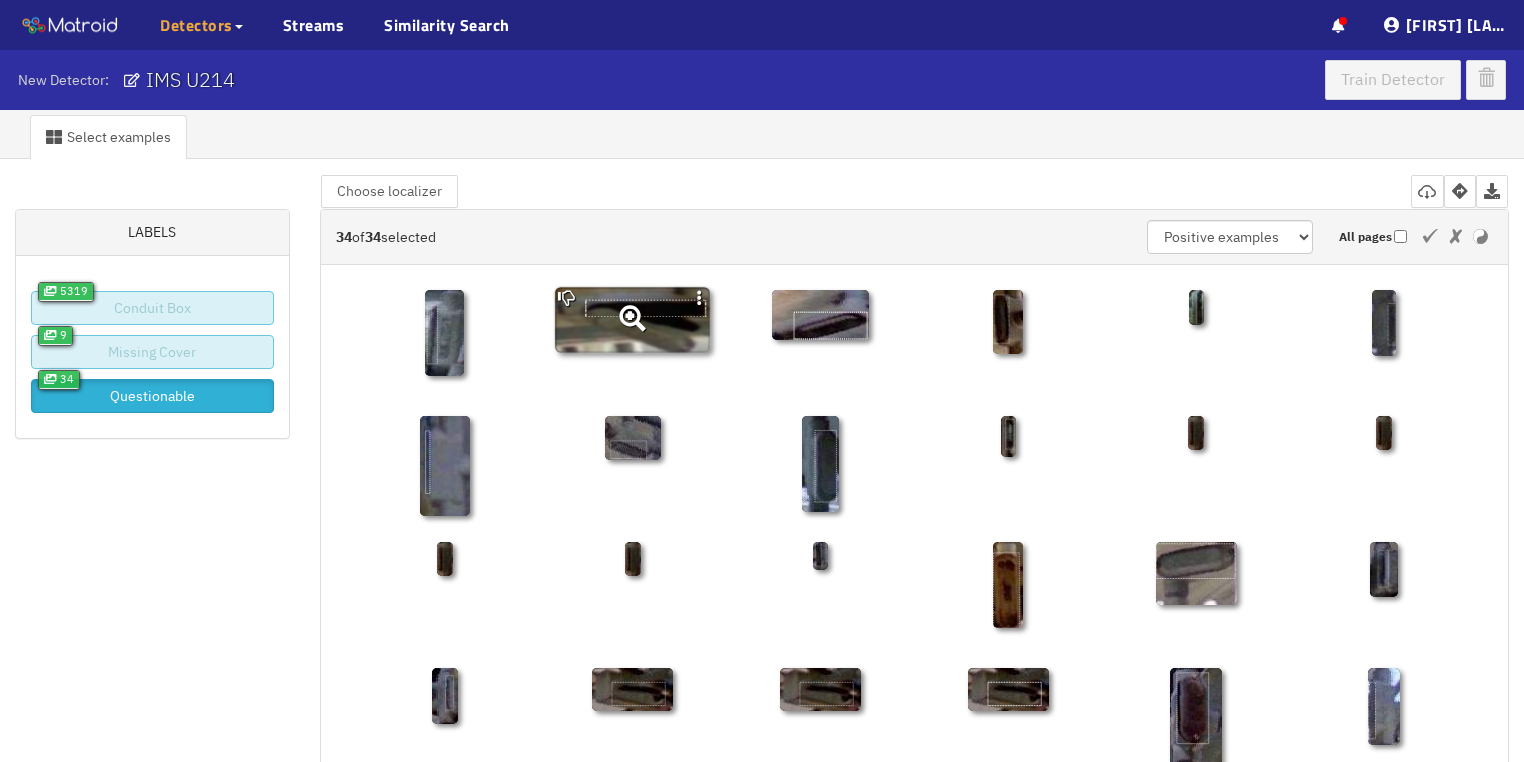 click 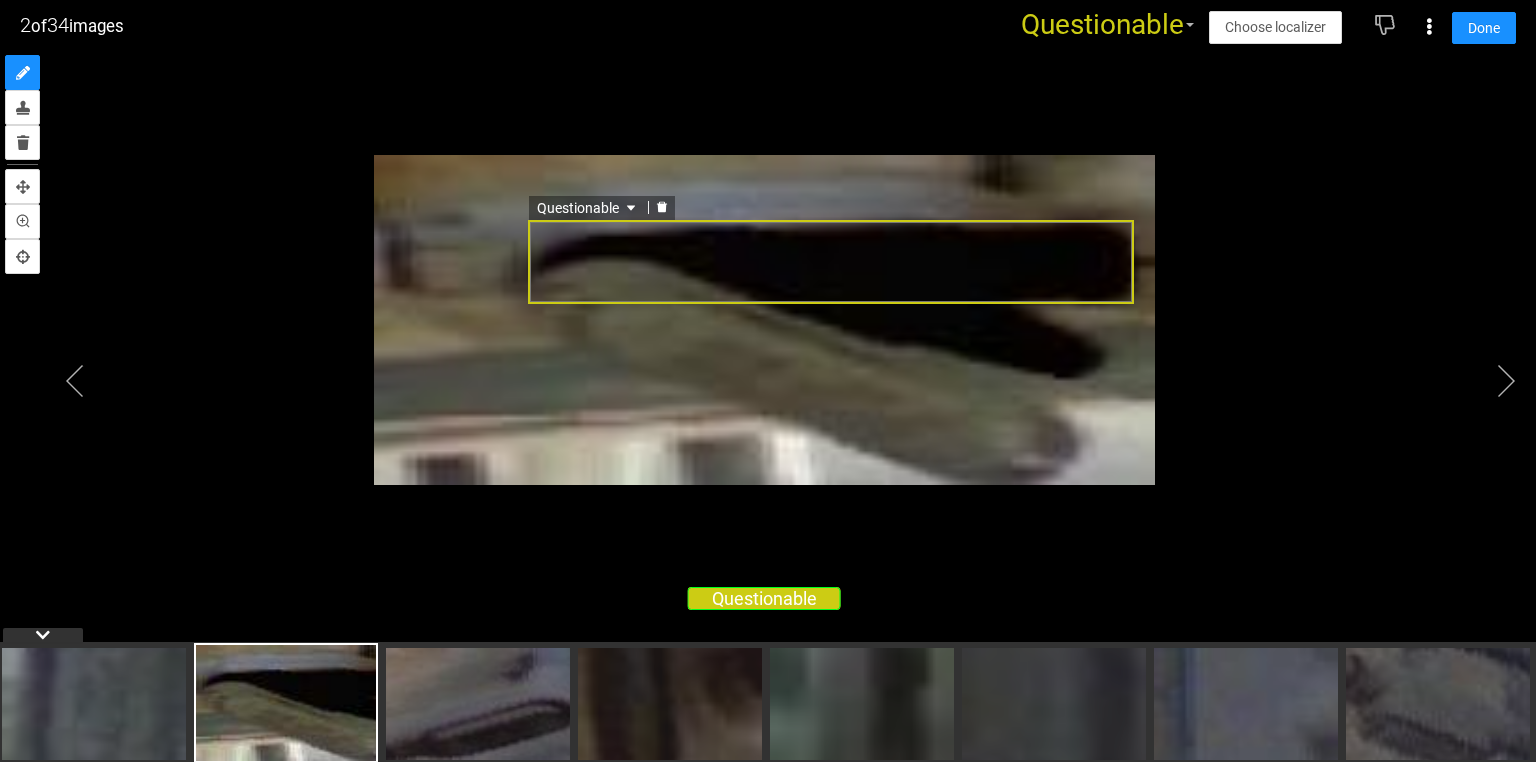 click on "Questionable" at bounding box center [831, 262] 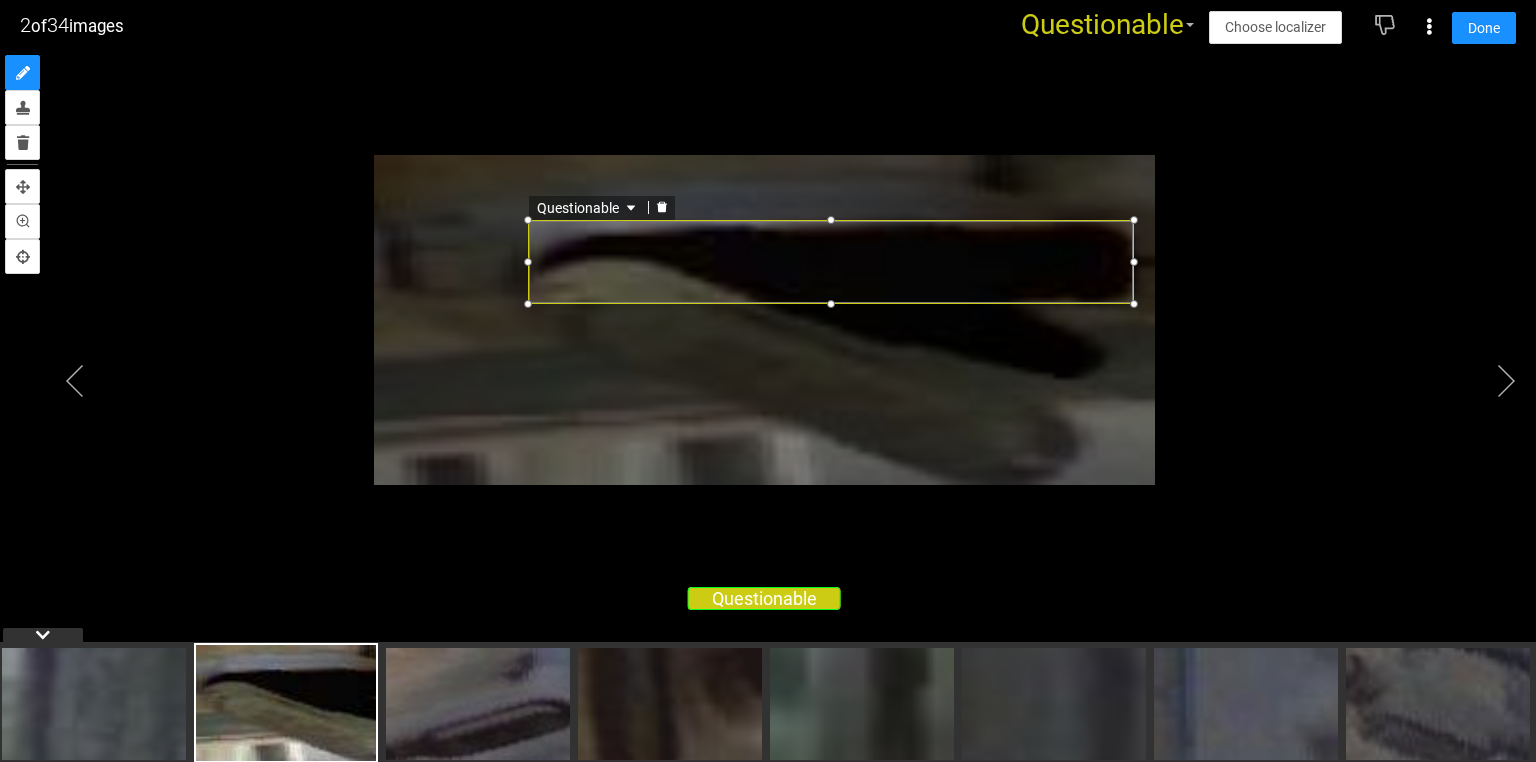 click on "Questionable" at bounding box center (588, 208) 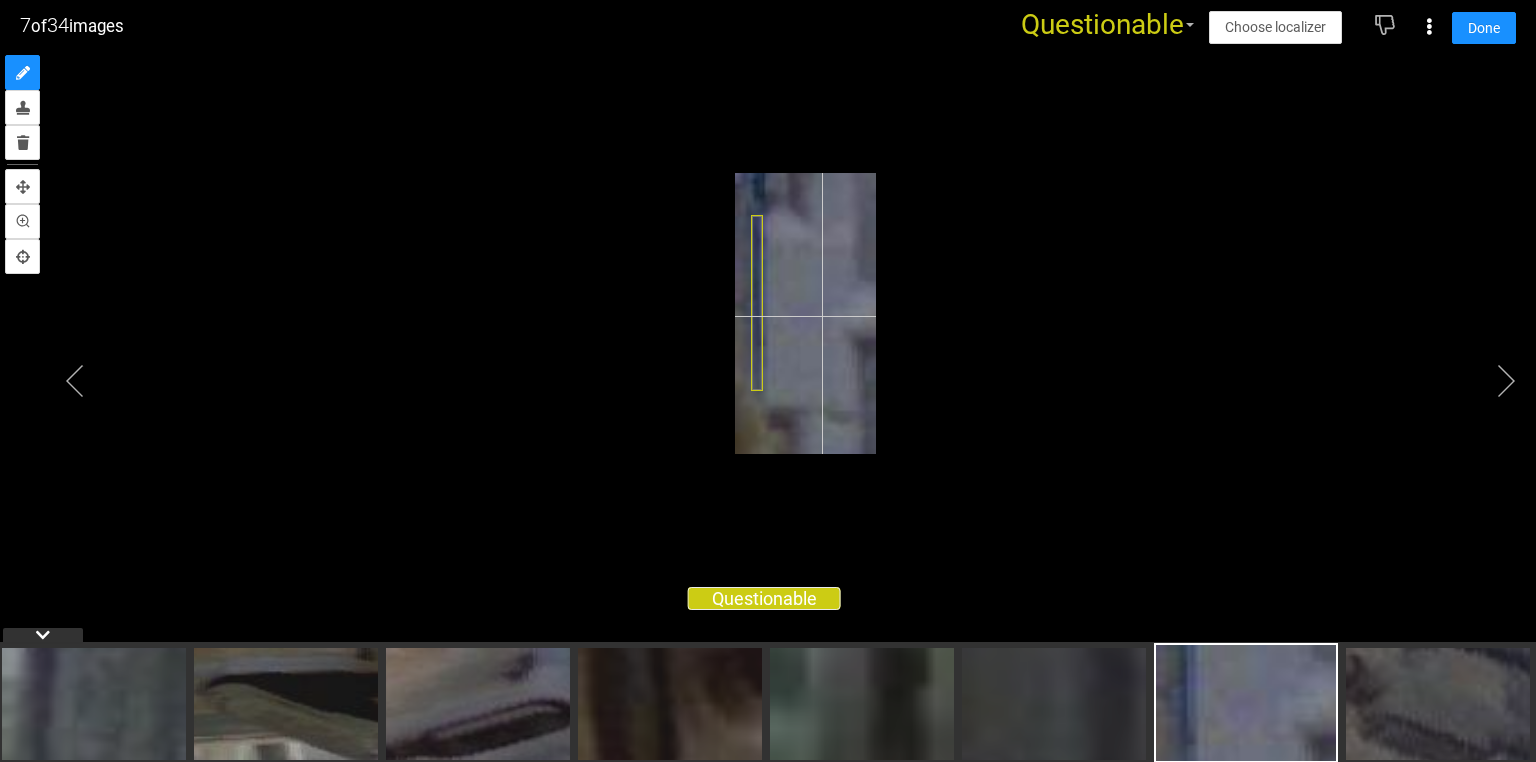 click at bounding box center (805, 313) 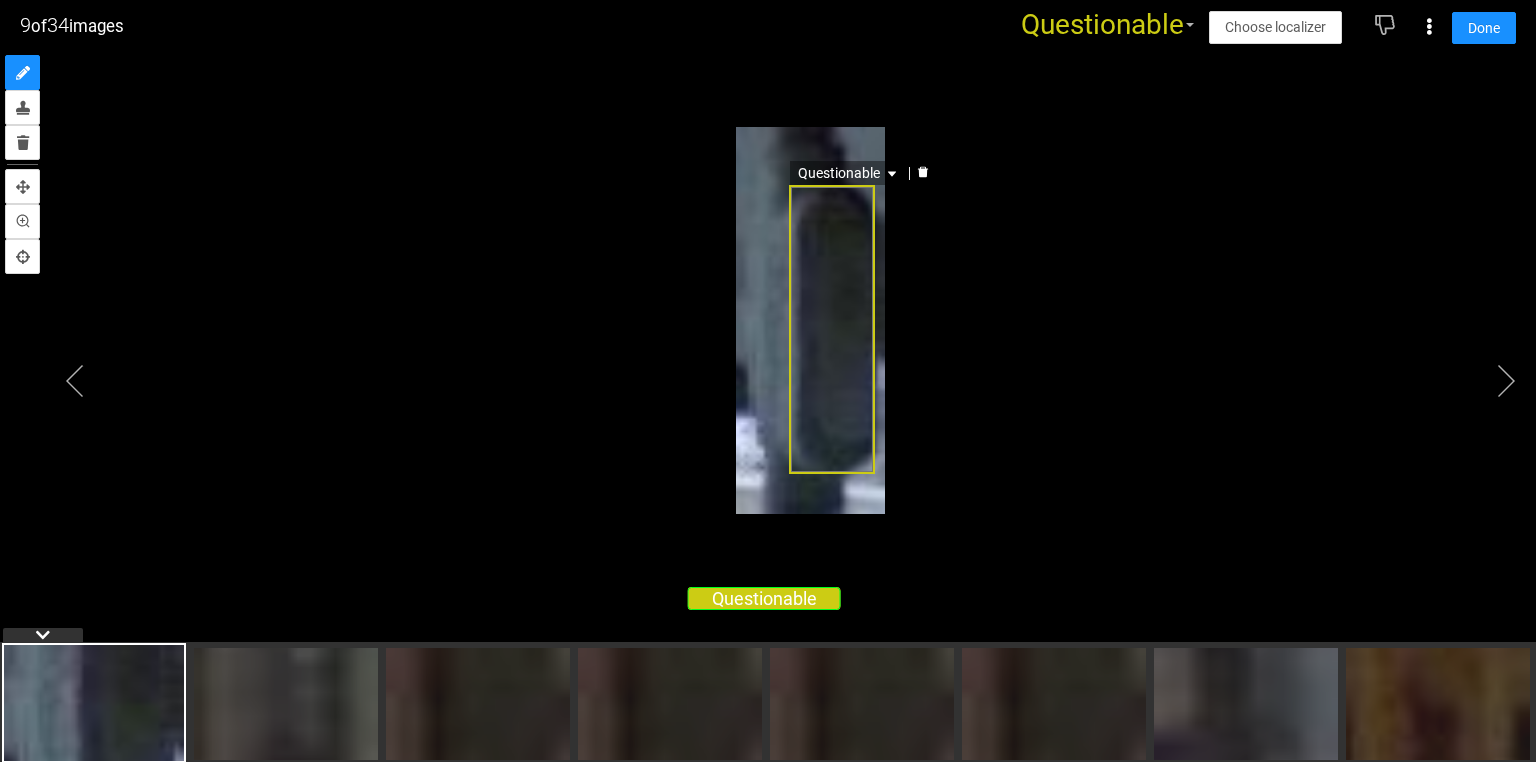 click at bounding box center (923, 173) 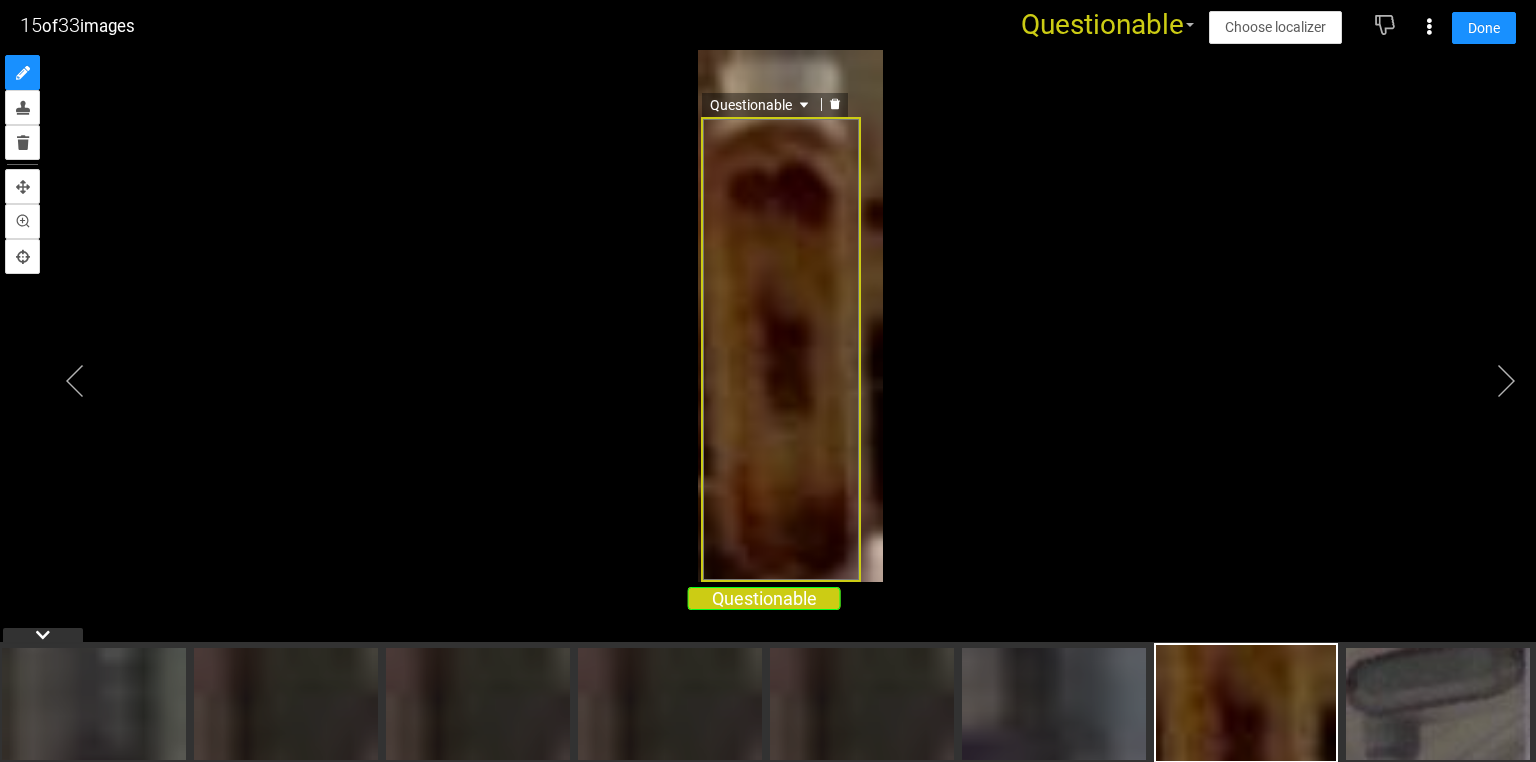 click 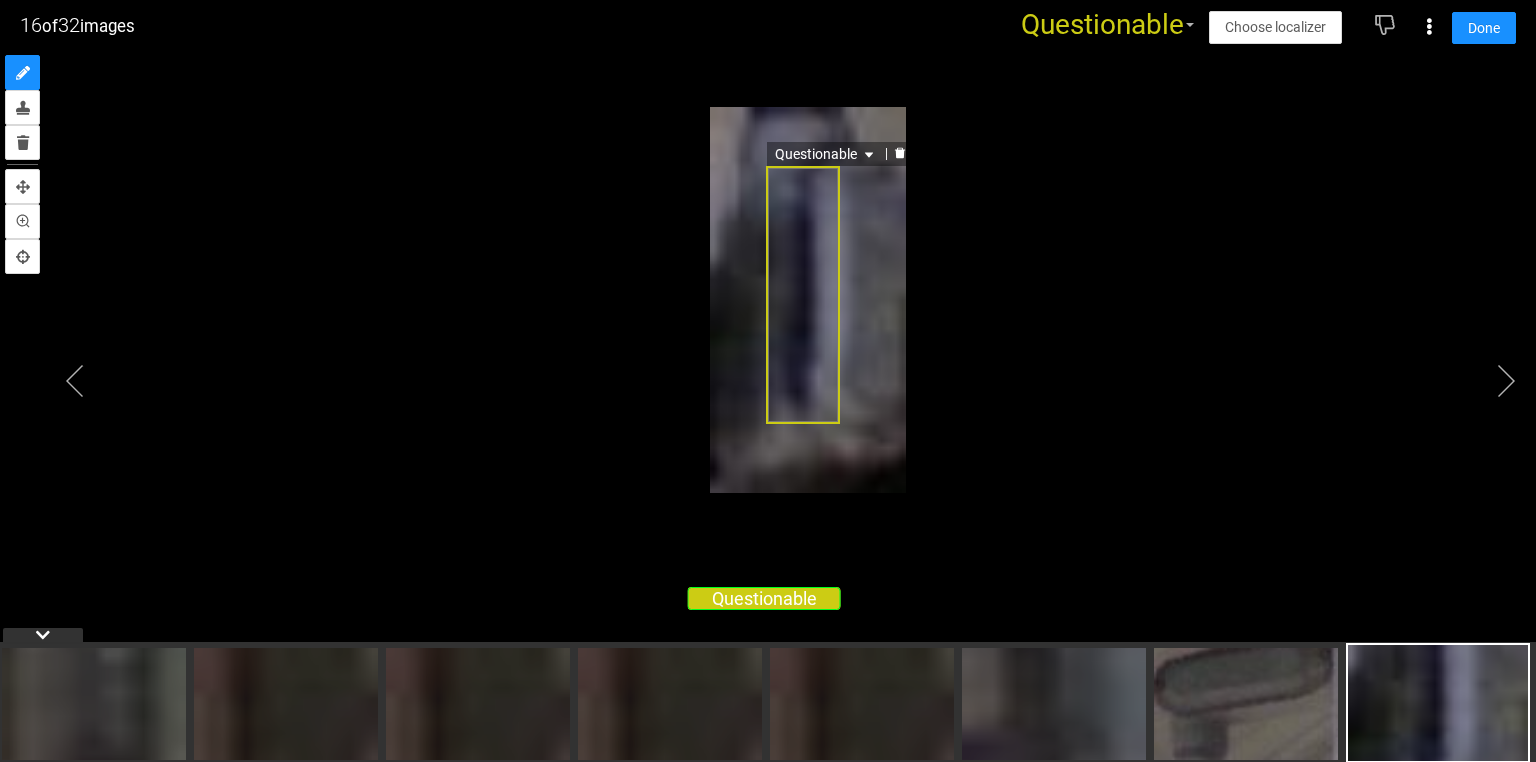 click 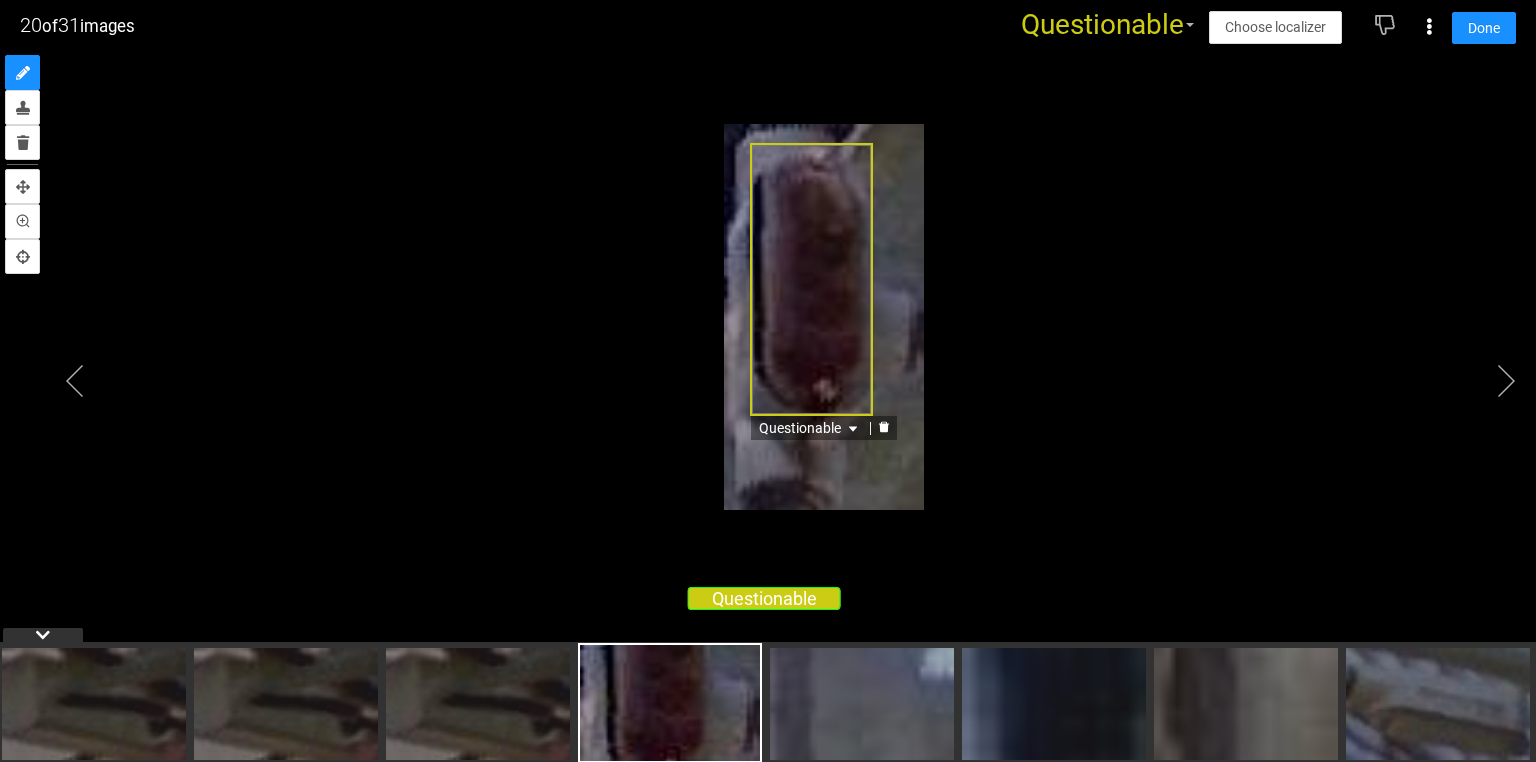 click at bounding box center [884, 428] 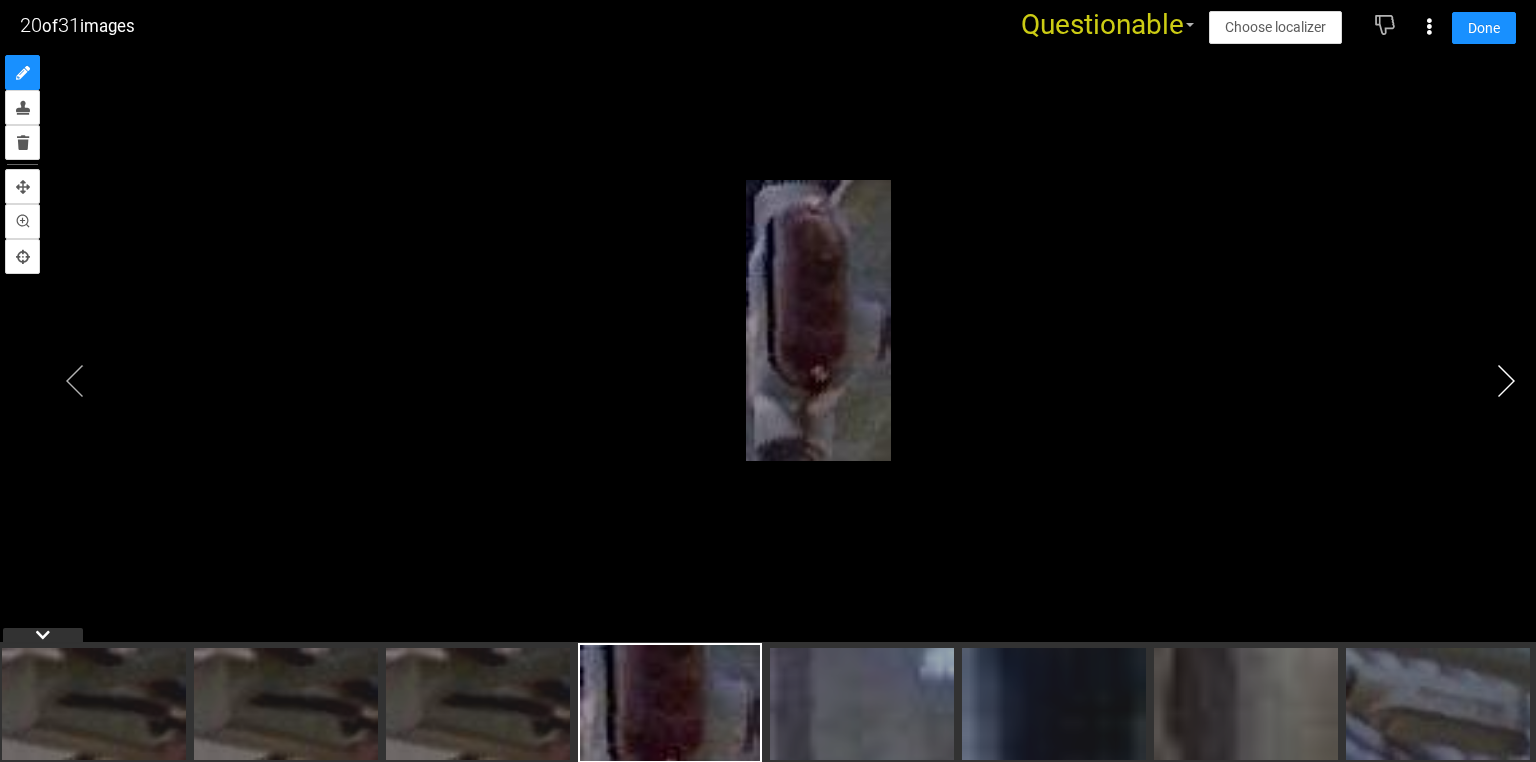 click at bounding box center (1506, 381) 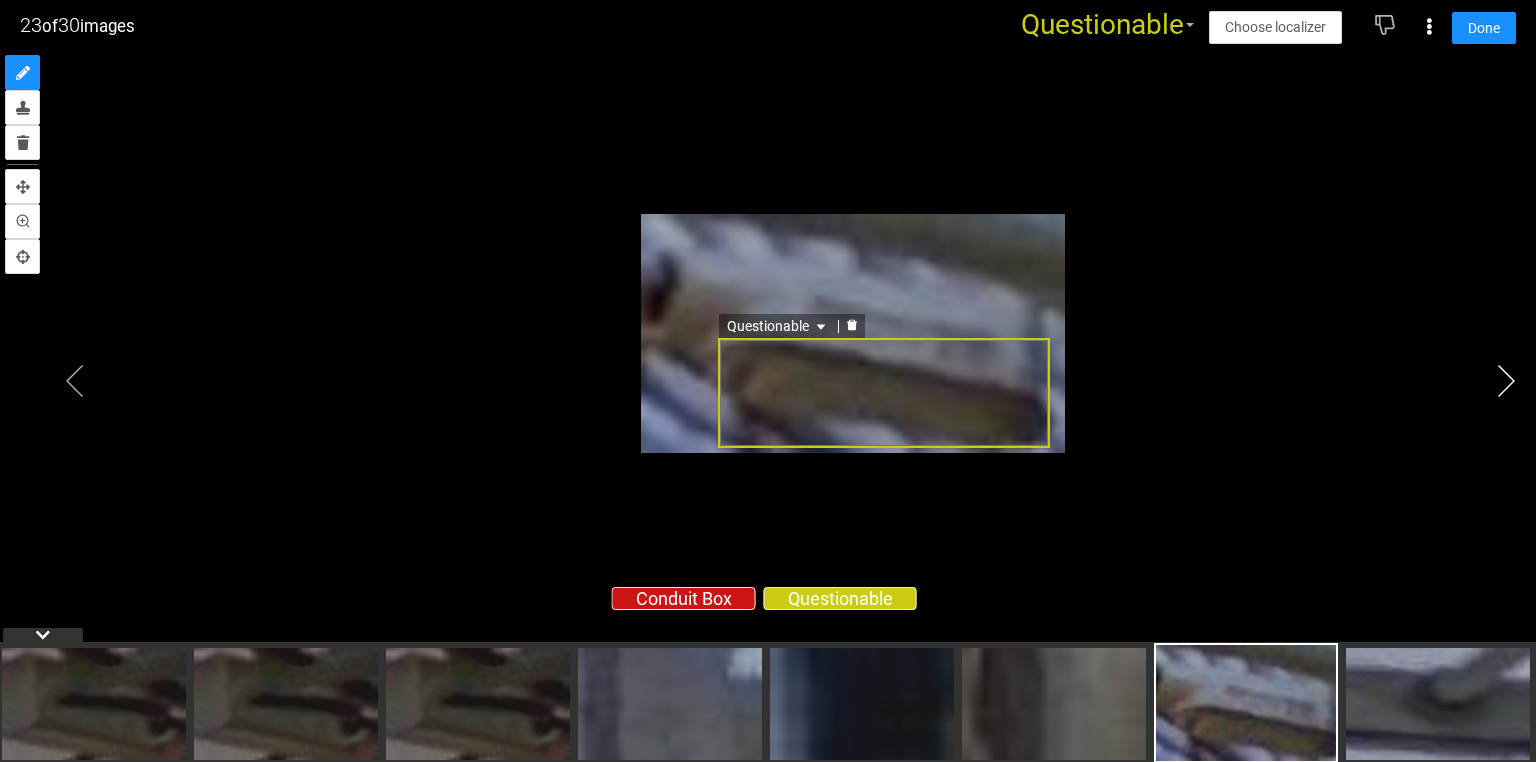 click at bounding box center [1506, 381] 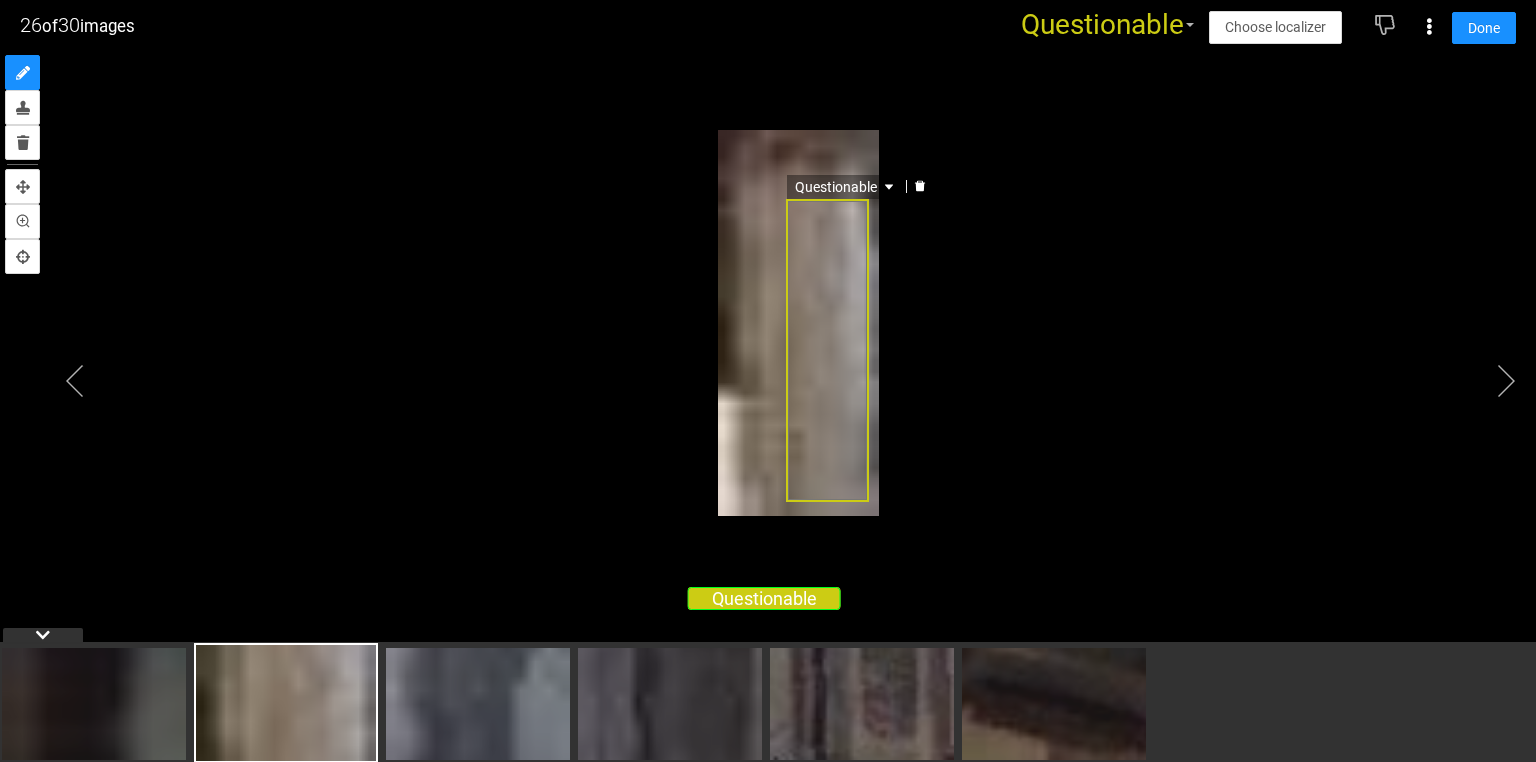 click 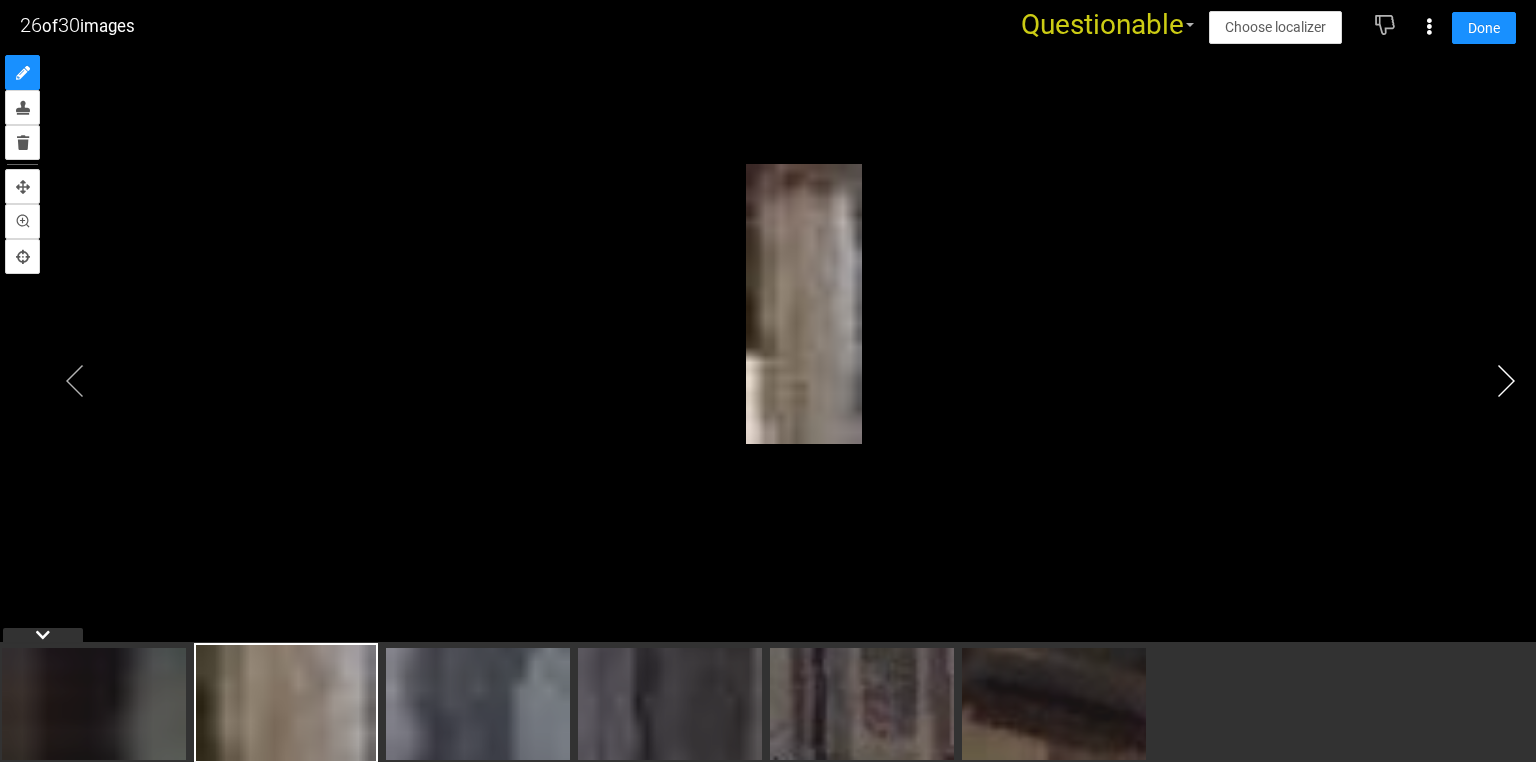 click at bounding box center (1506, 381) 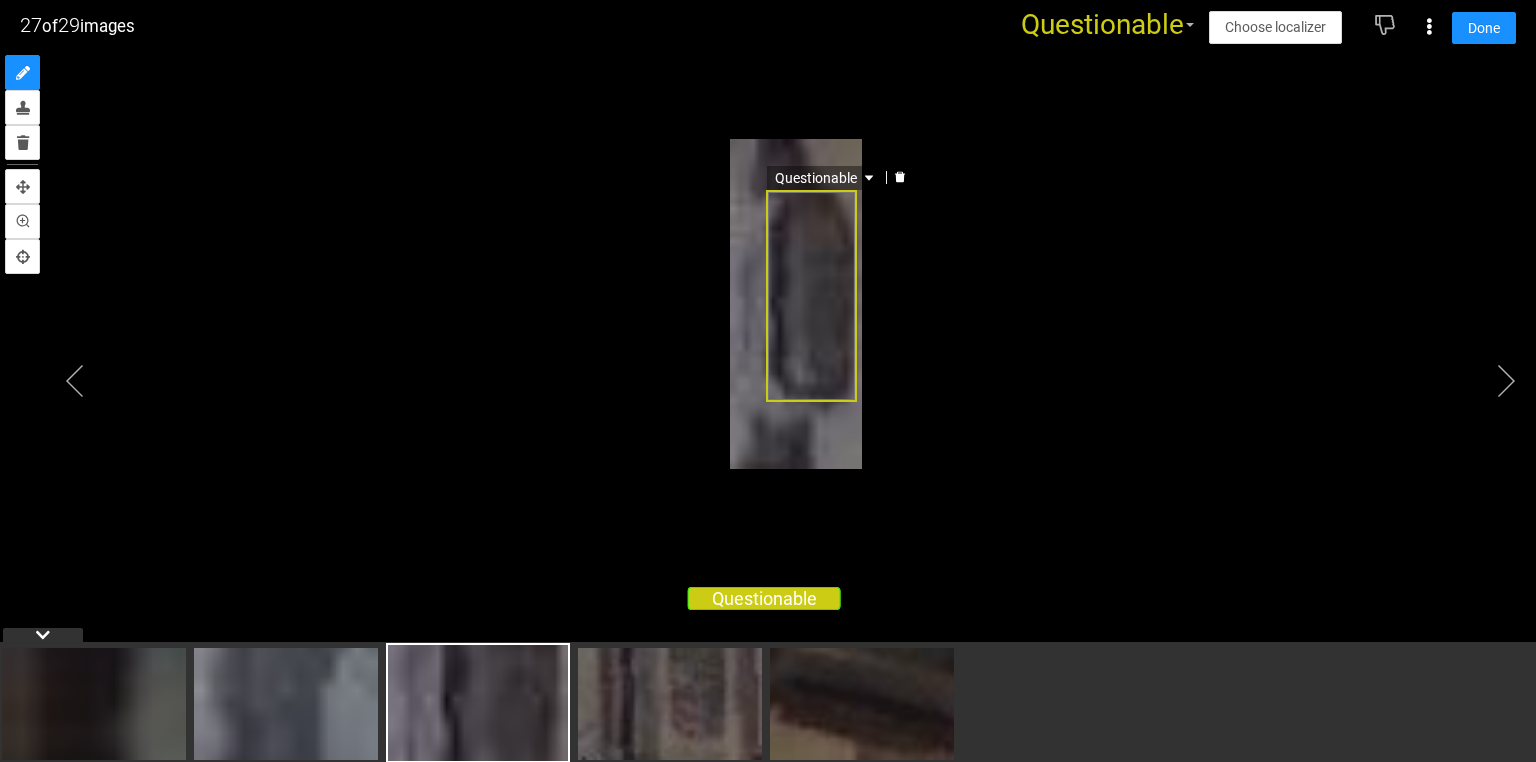 click 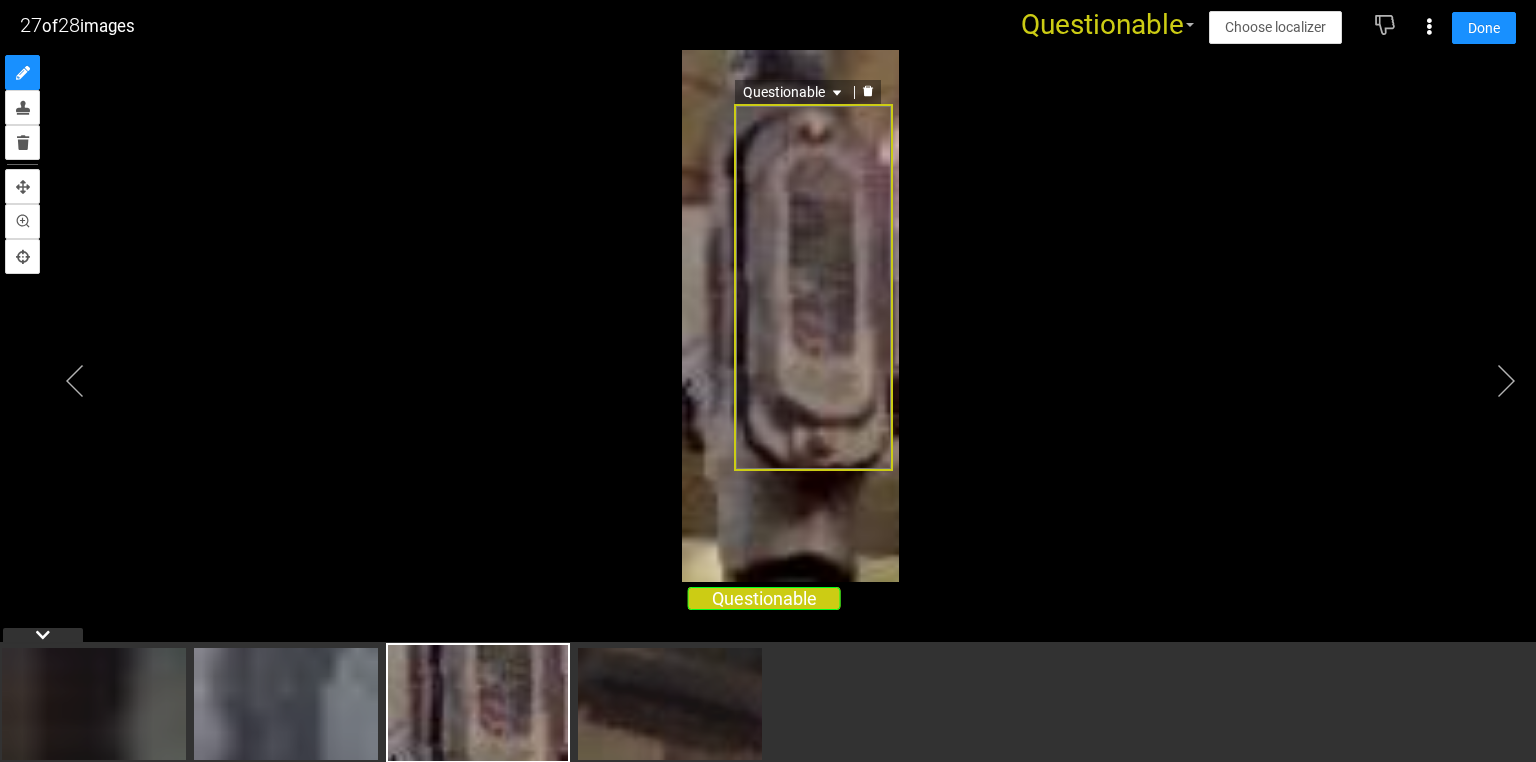 click at bounding box center [868, 92] 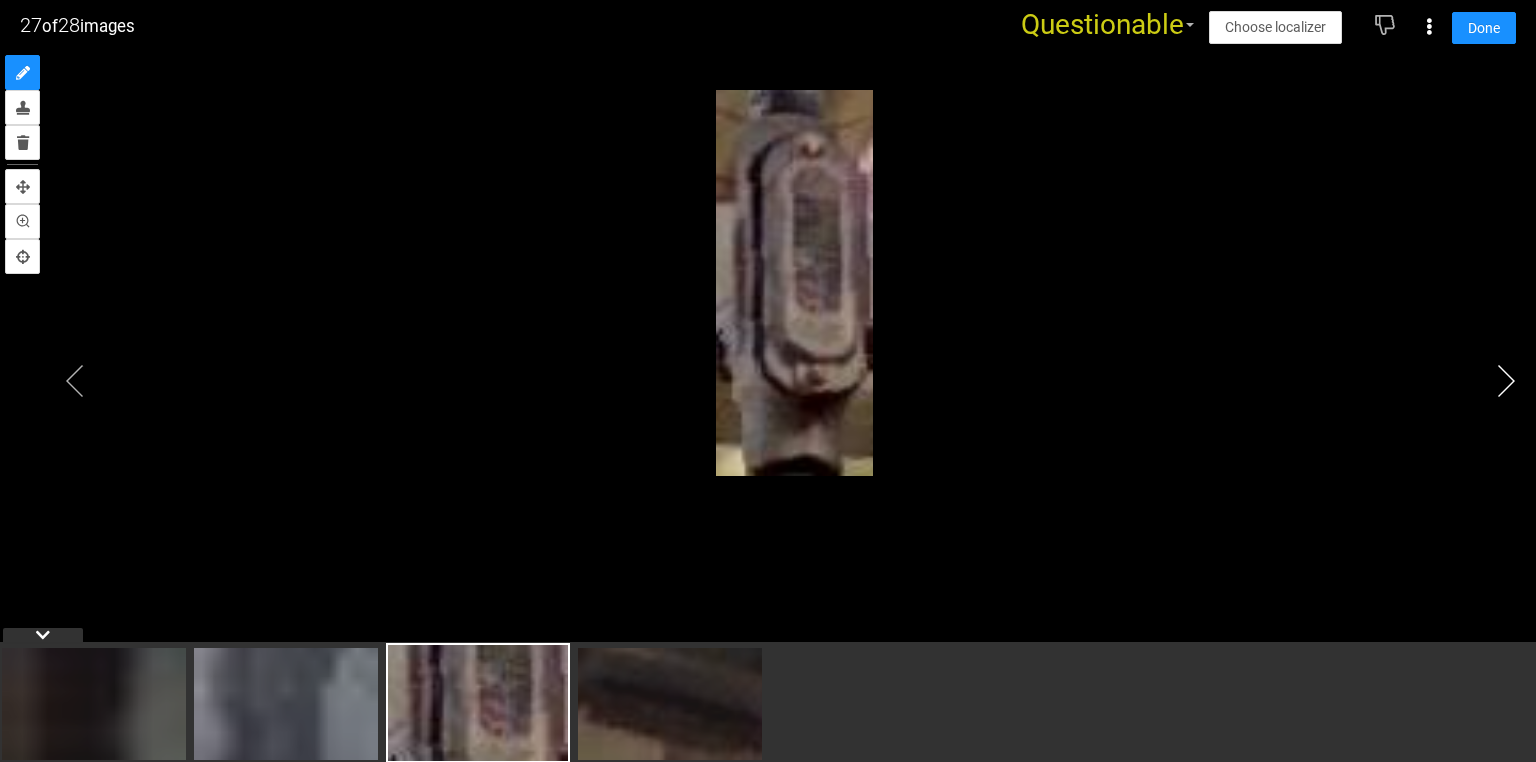 click at bounding box center (1506, 381) 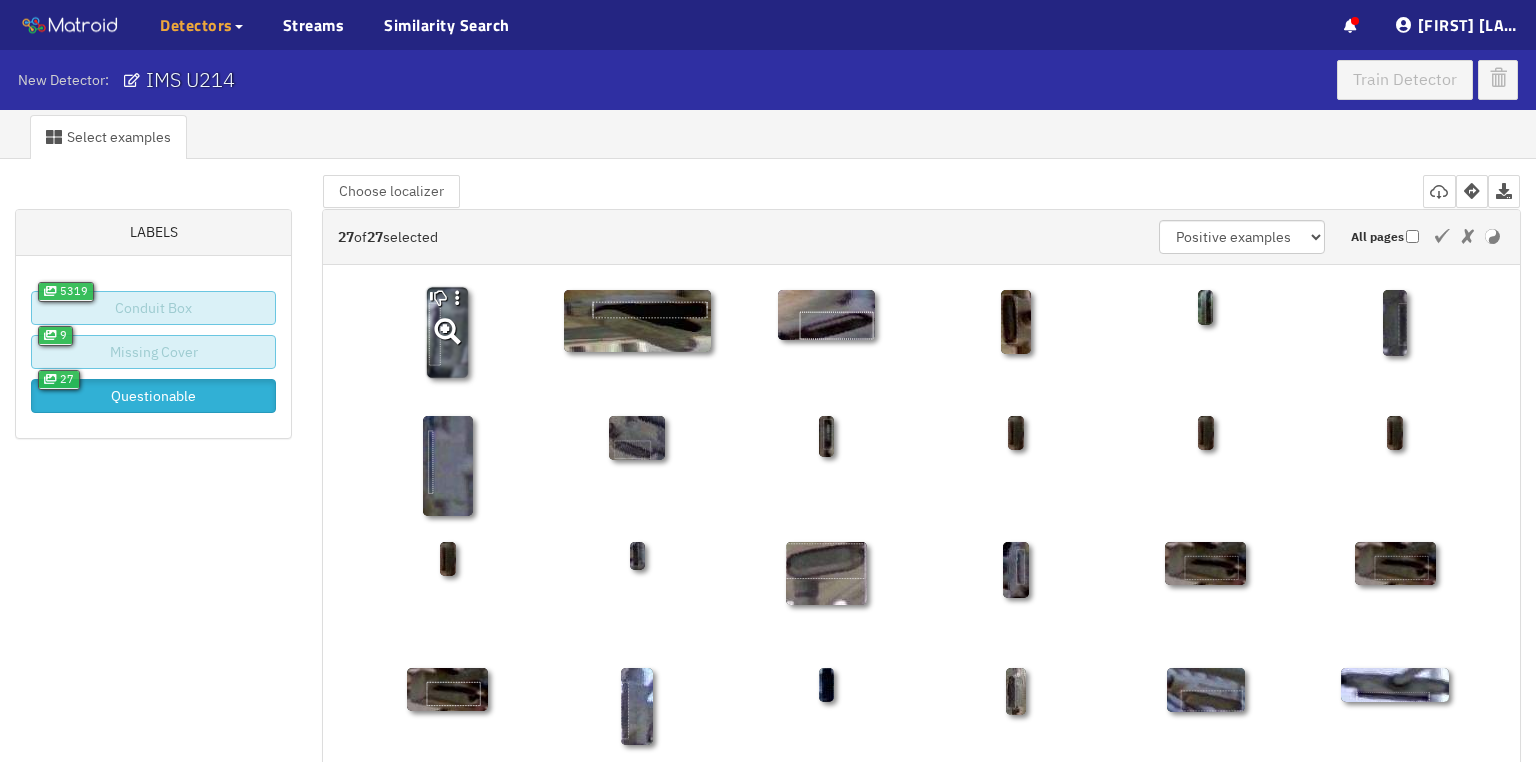 click 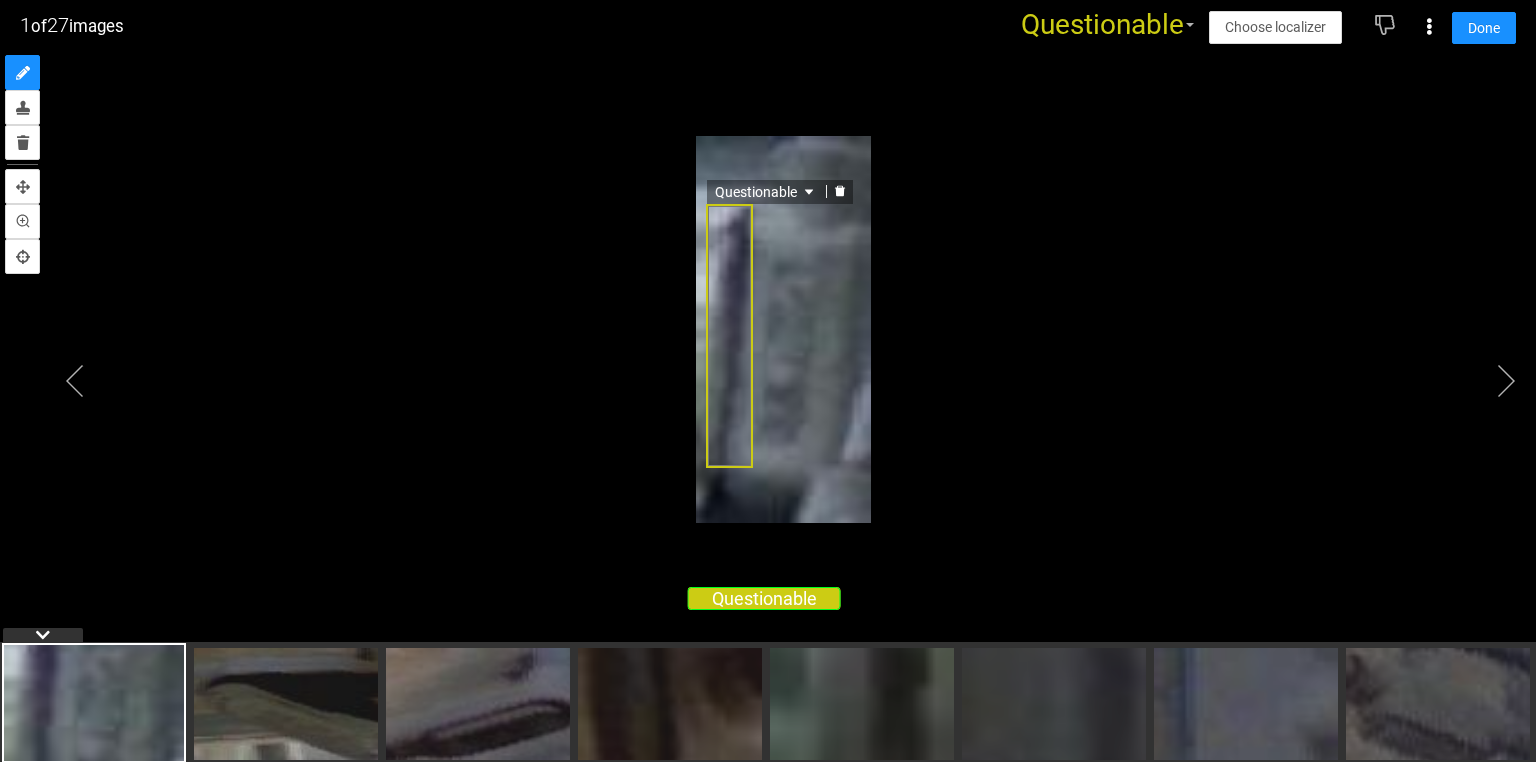 click on "Questionable" at bounding box center (729, 336) 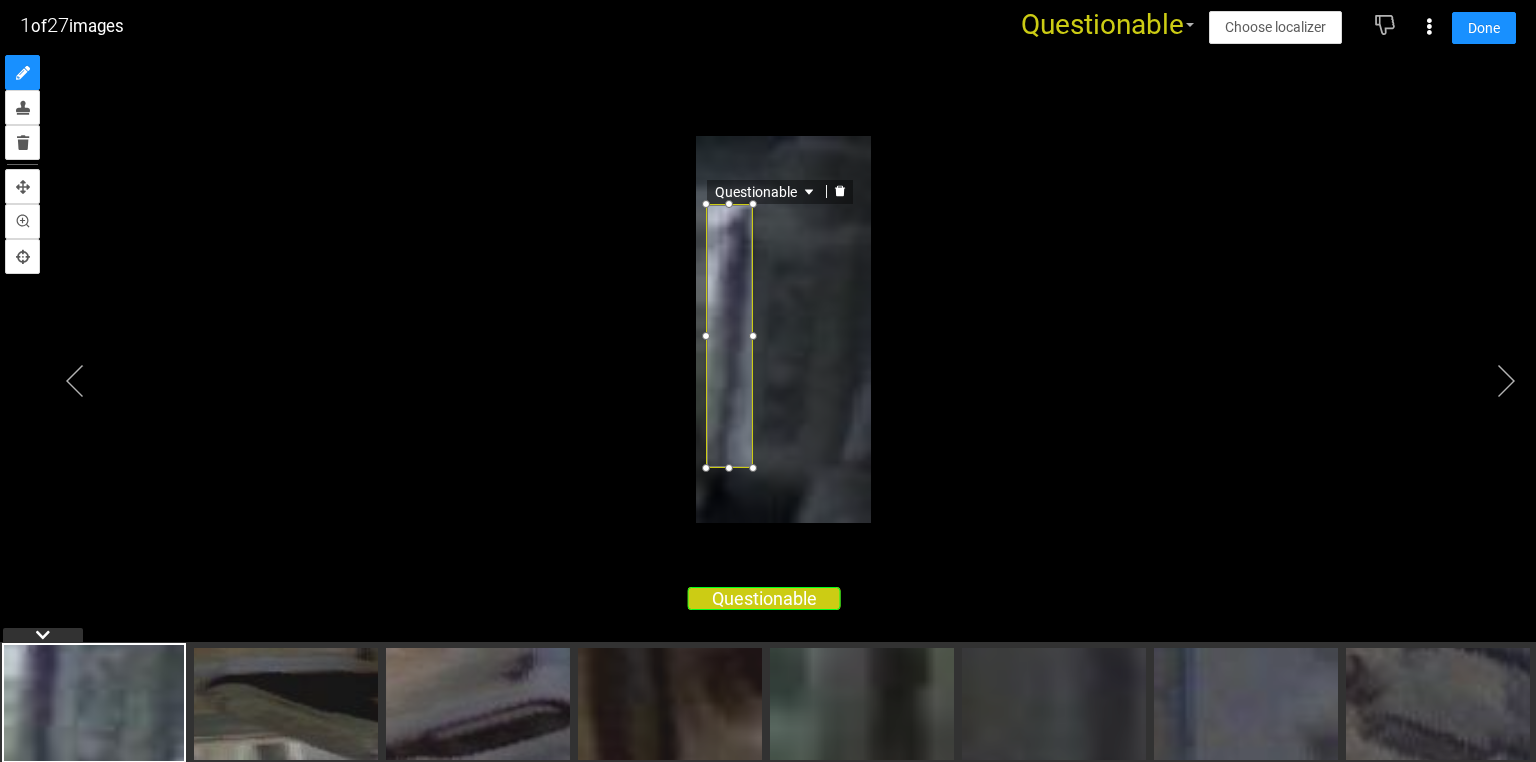 click 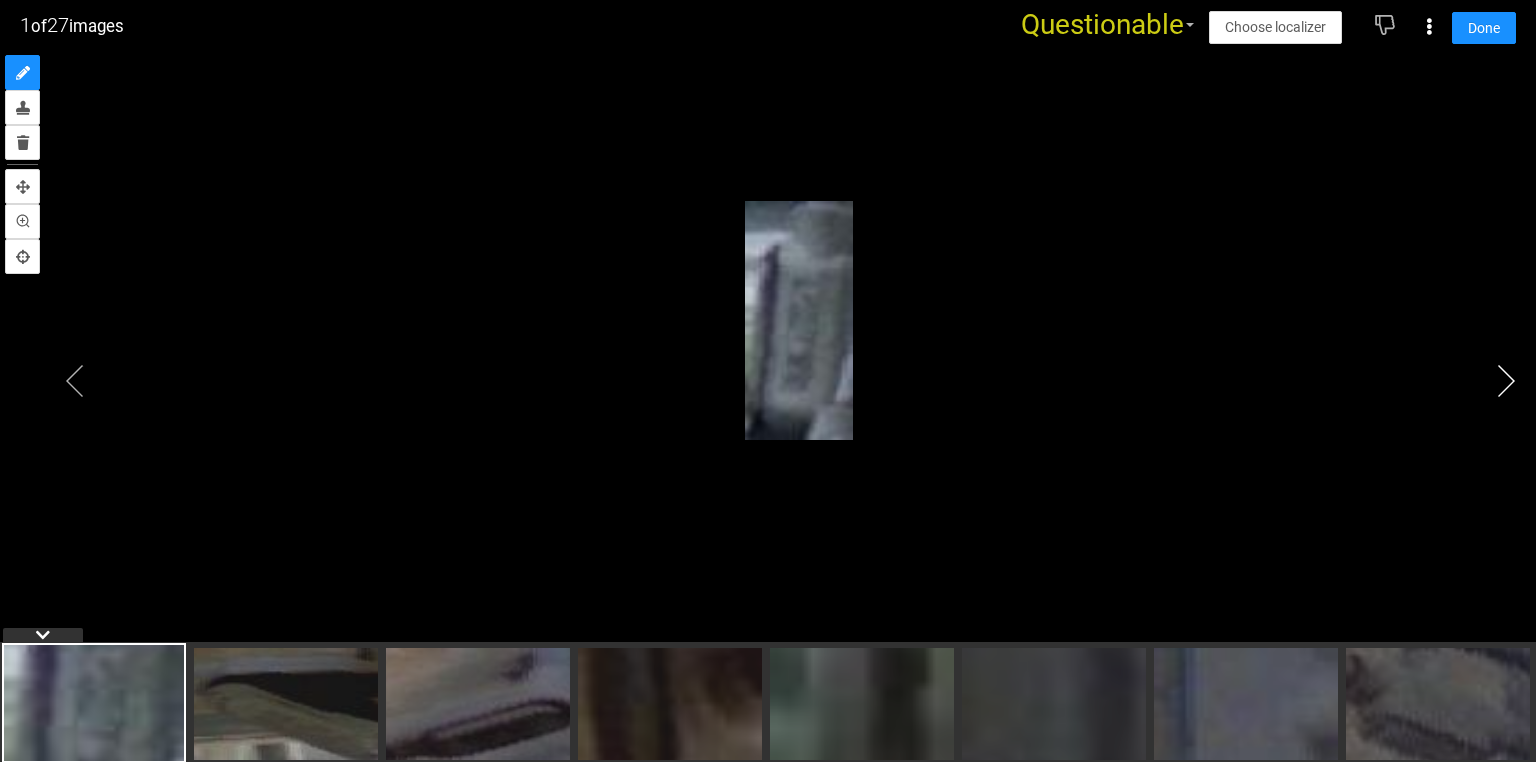 click at bounding box center (1506, 381) 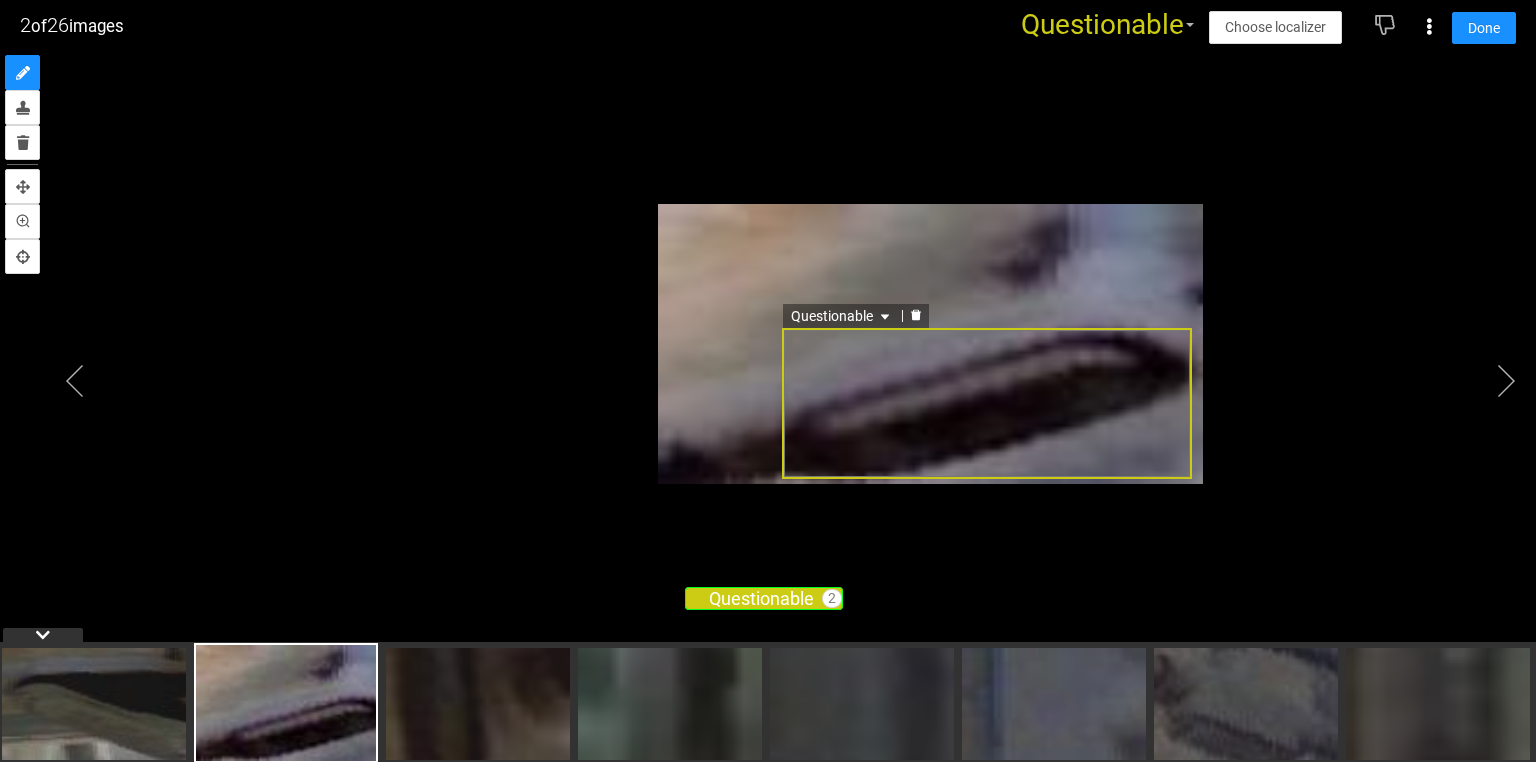 click 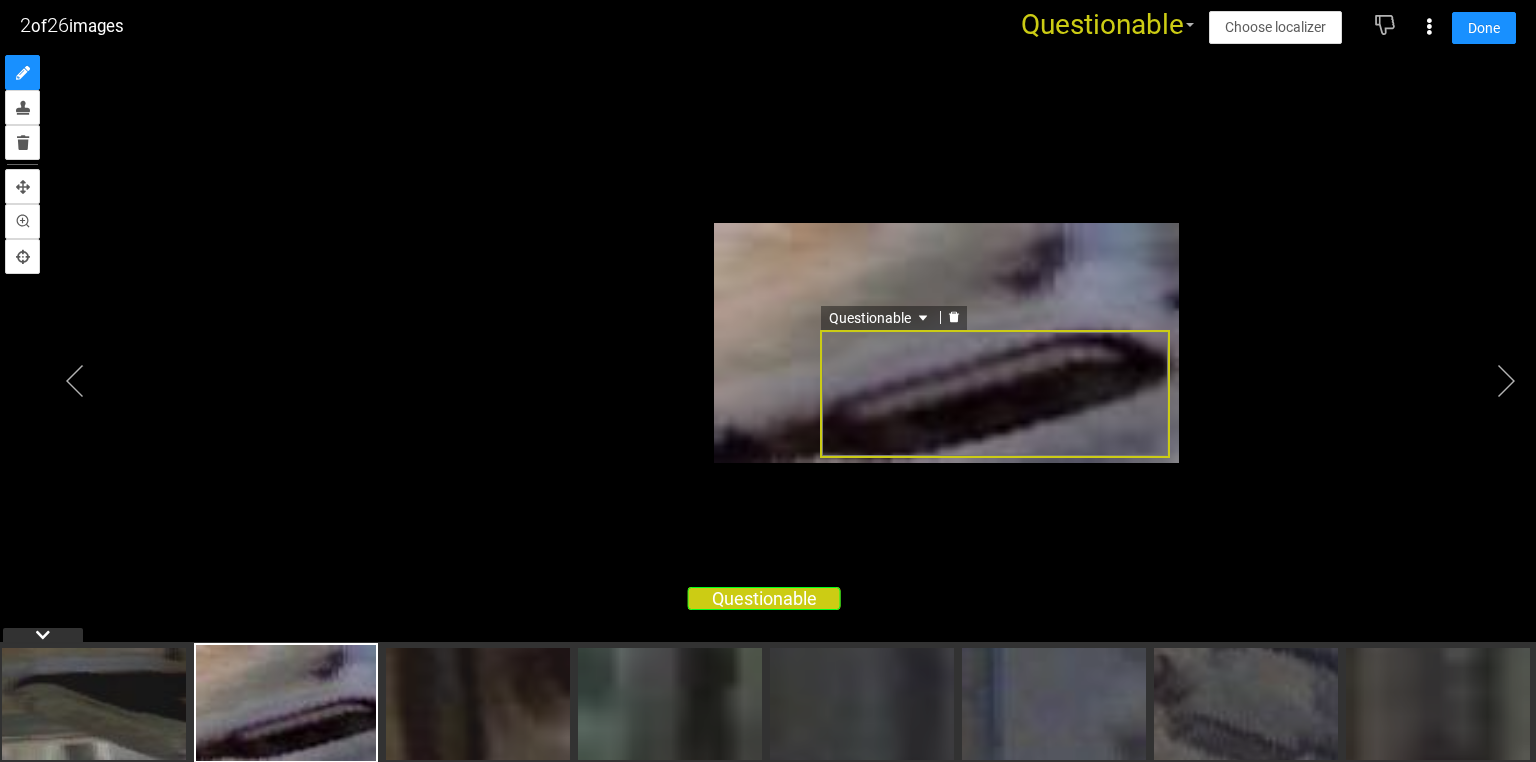 click 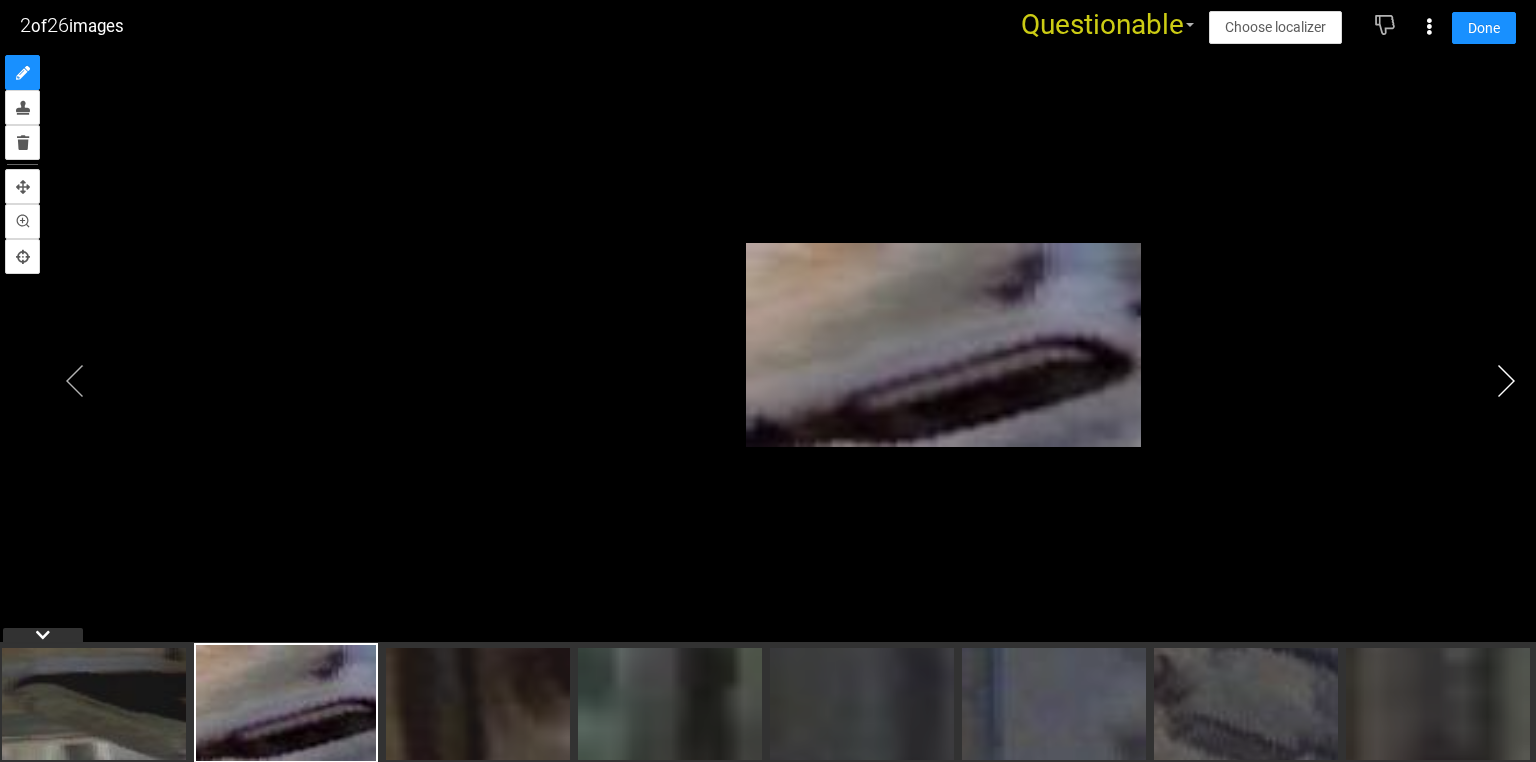 click at bounding box center (1506, 381) 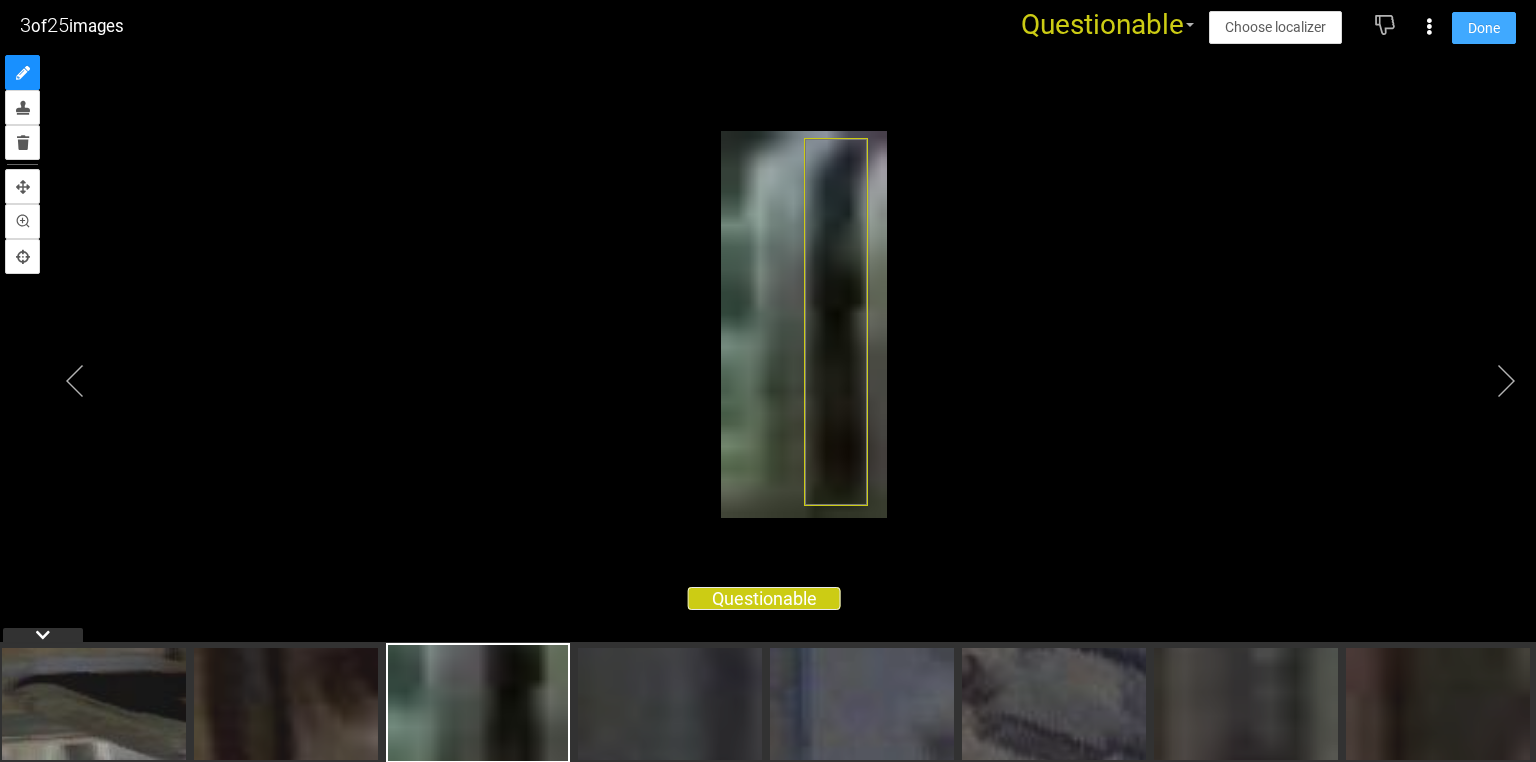 click on "Done" at bounding box center (1484, 28) 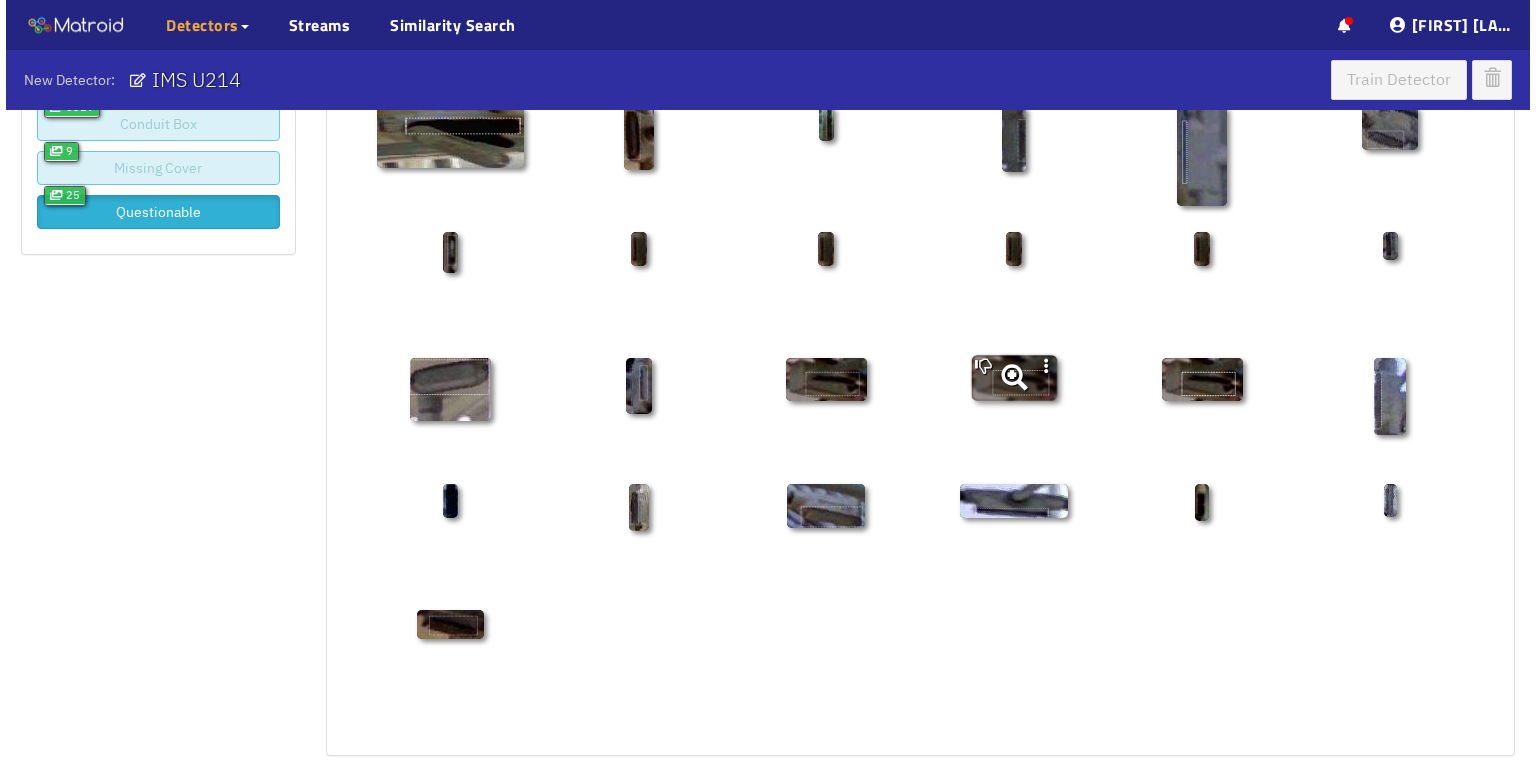 scroll, scrollTop: 302, scrollLeft: 0, axis: vertical 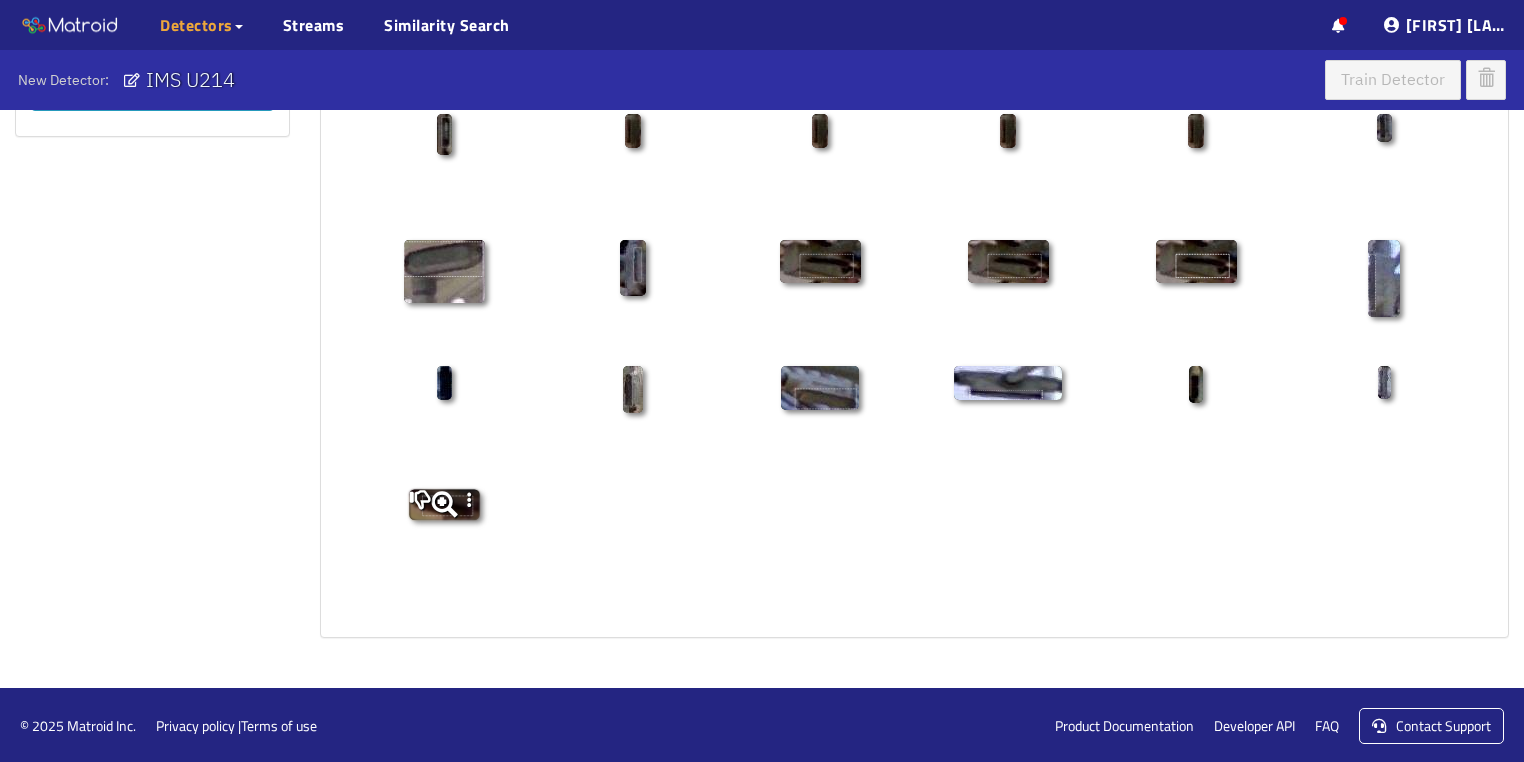 click at bounding box center [423, 503] 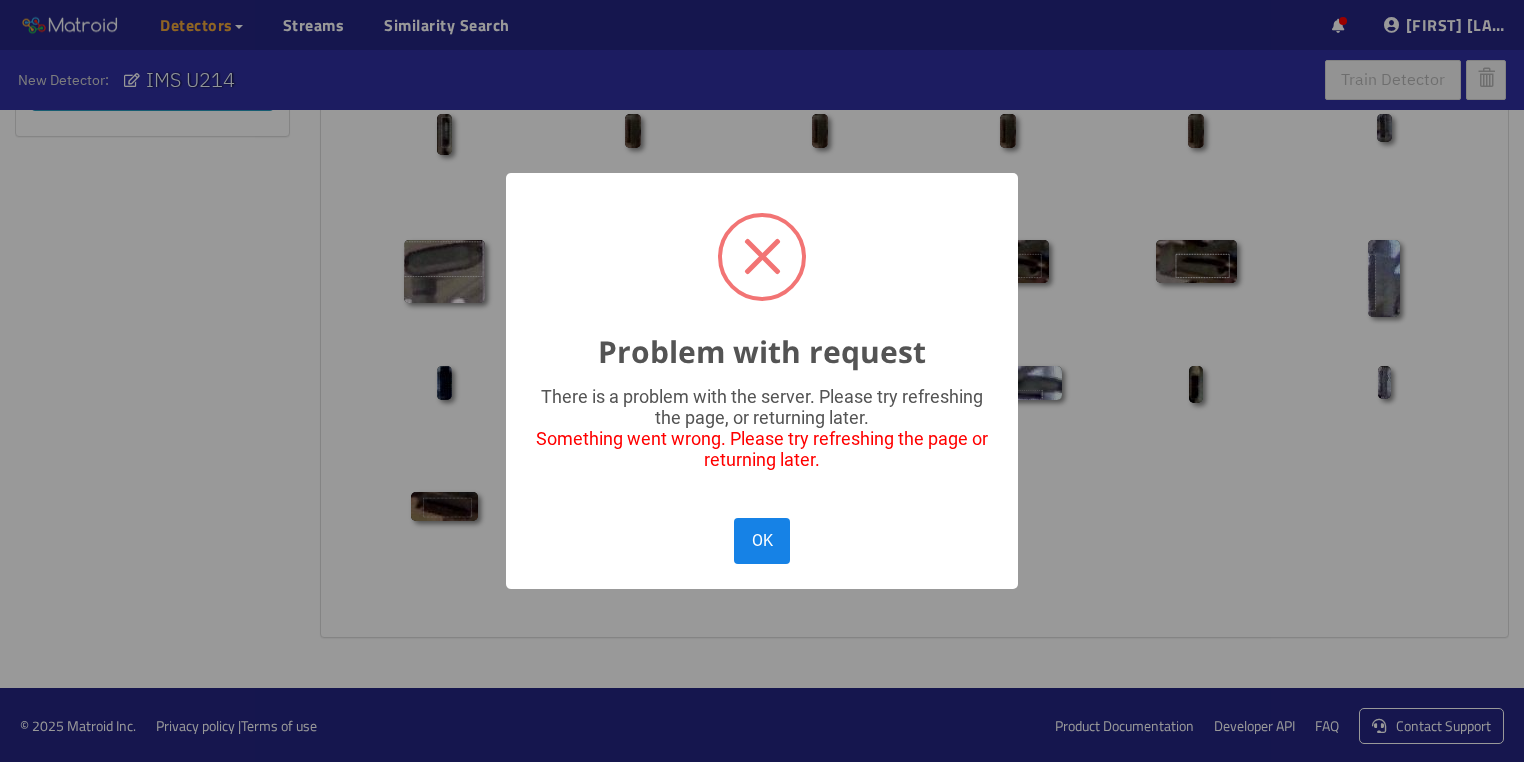 click on "OK" at bounding box center [762, 540] 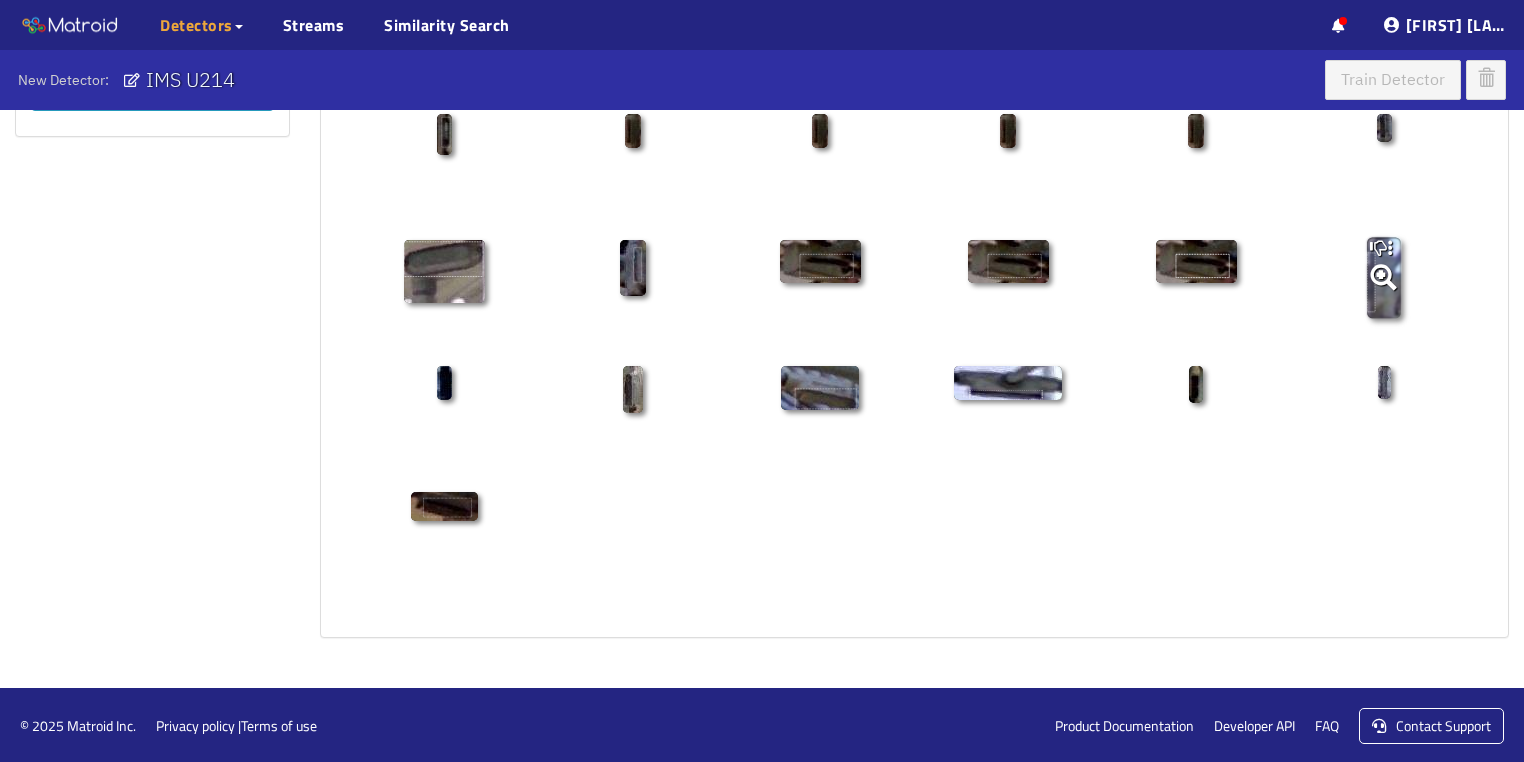 click 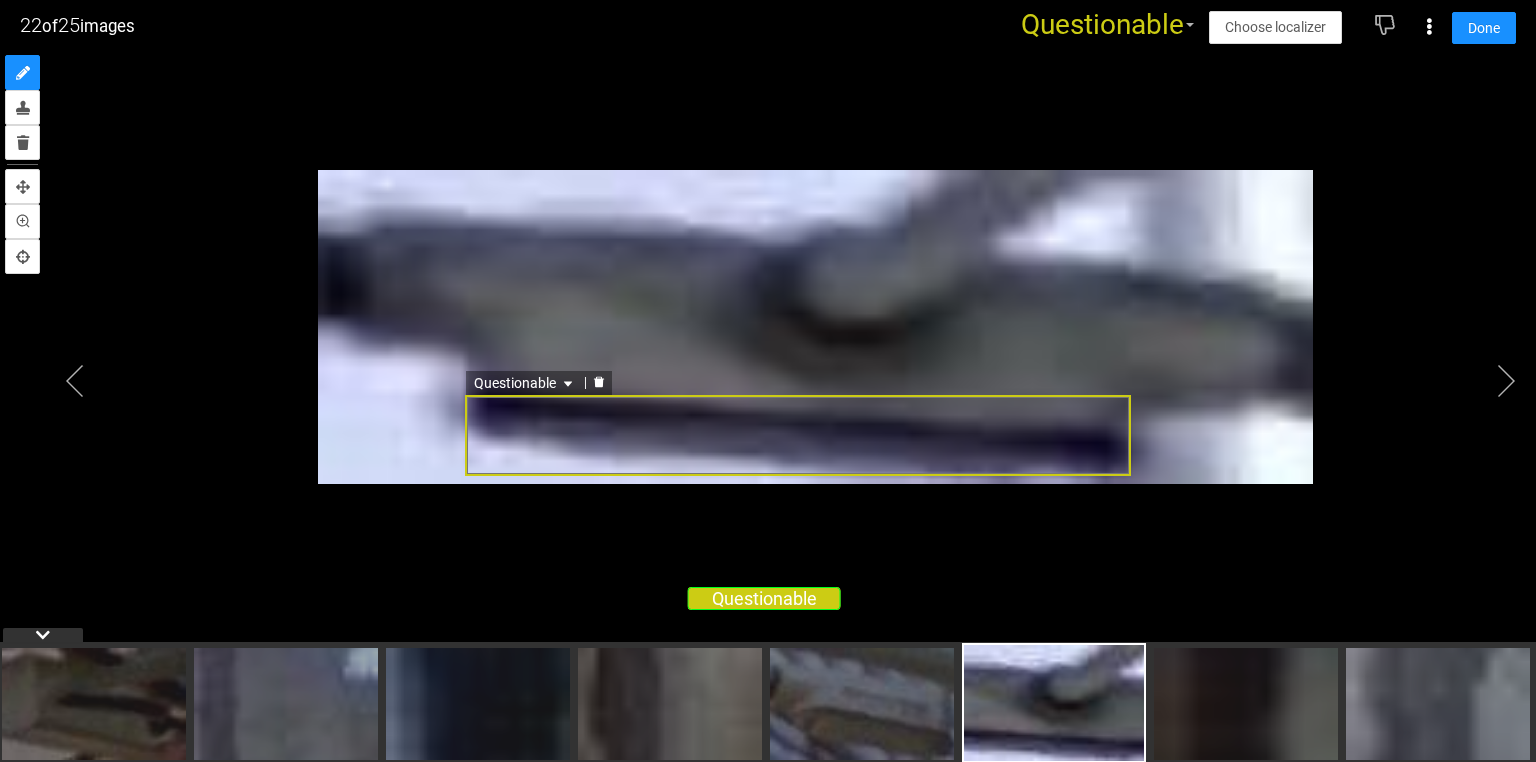click 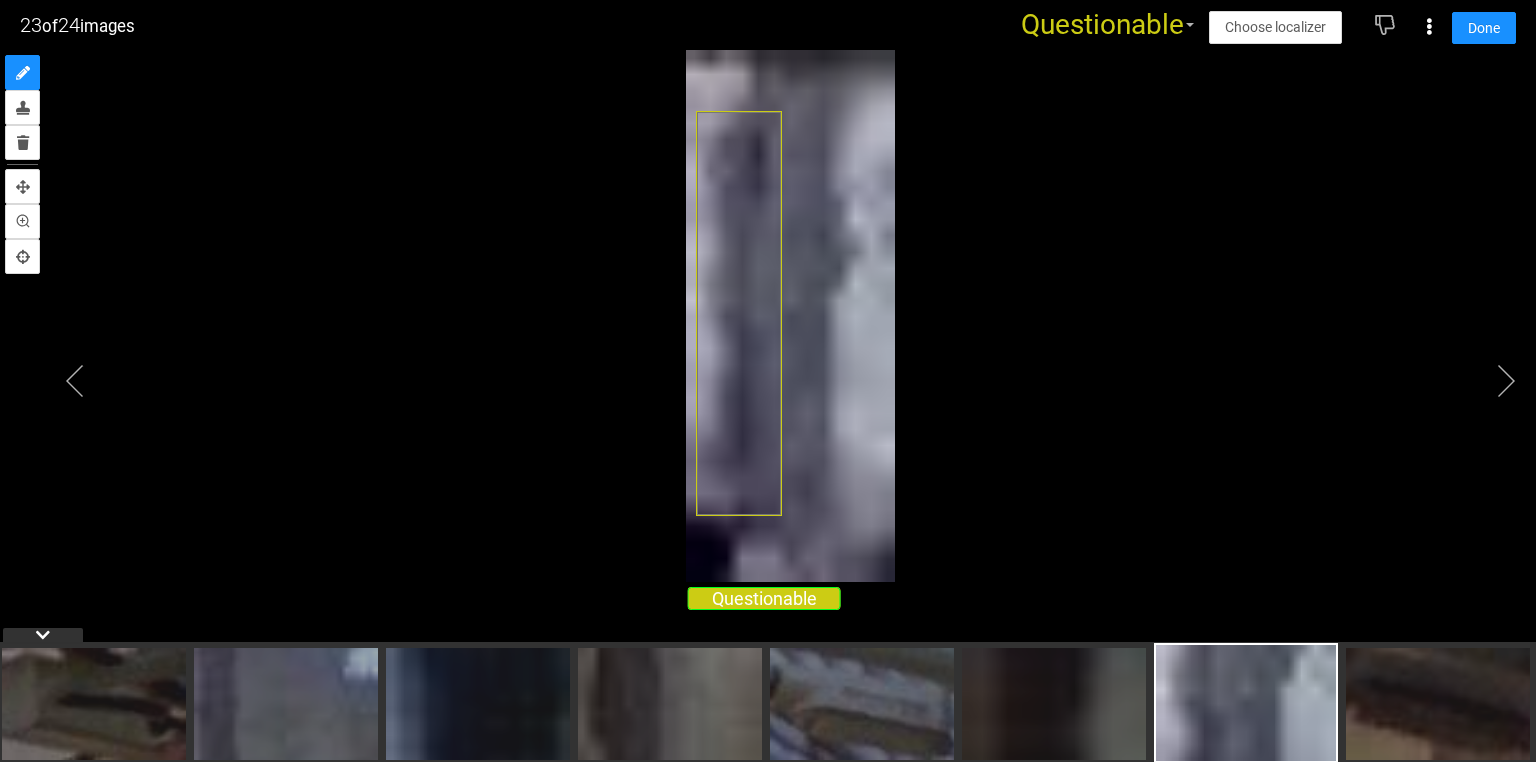 scroll, scrollTop: 176, scrollLeft: 0, axis: vertical 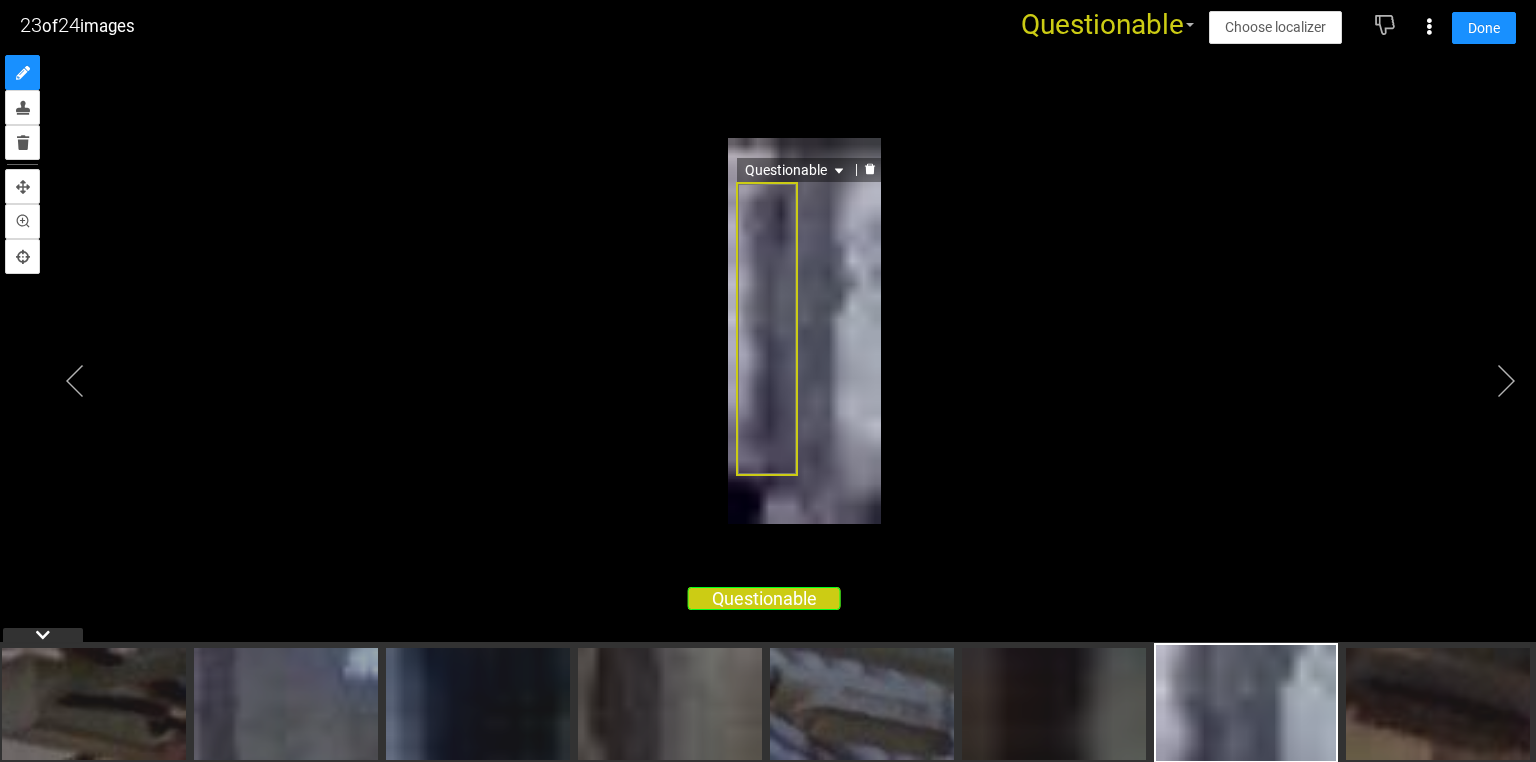 click 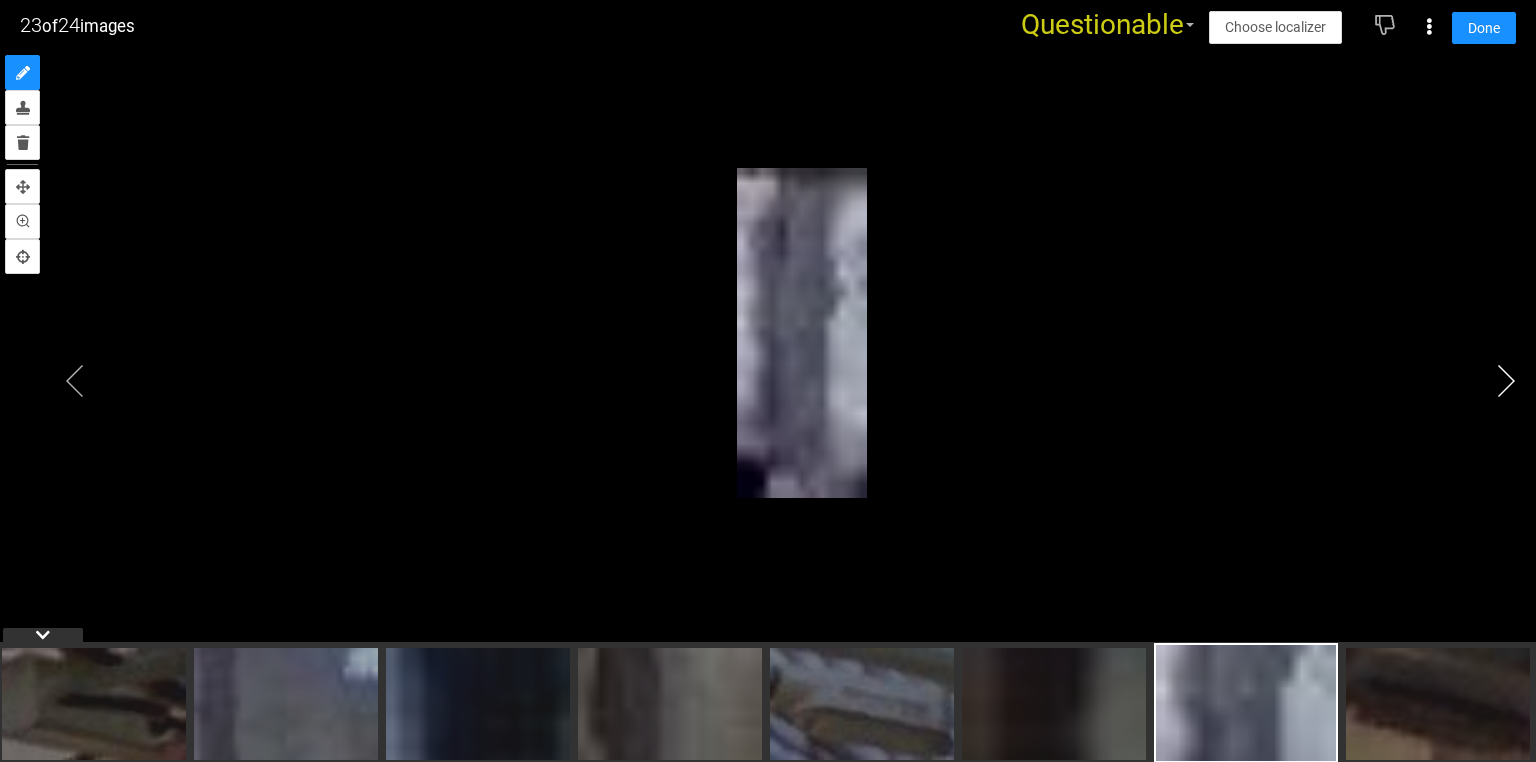 click at bounding box center [1506, 381] 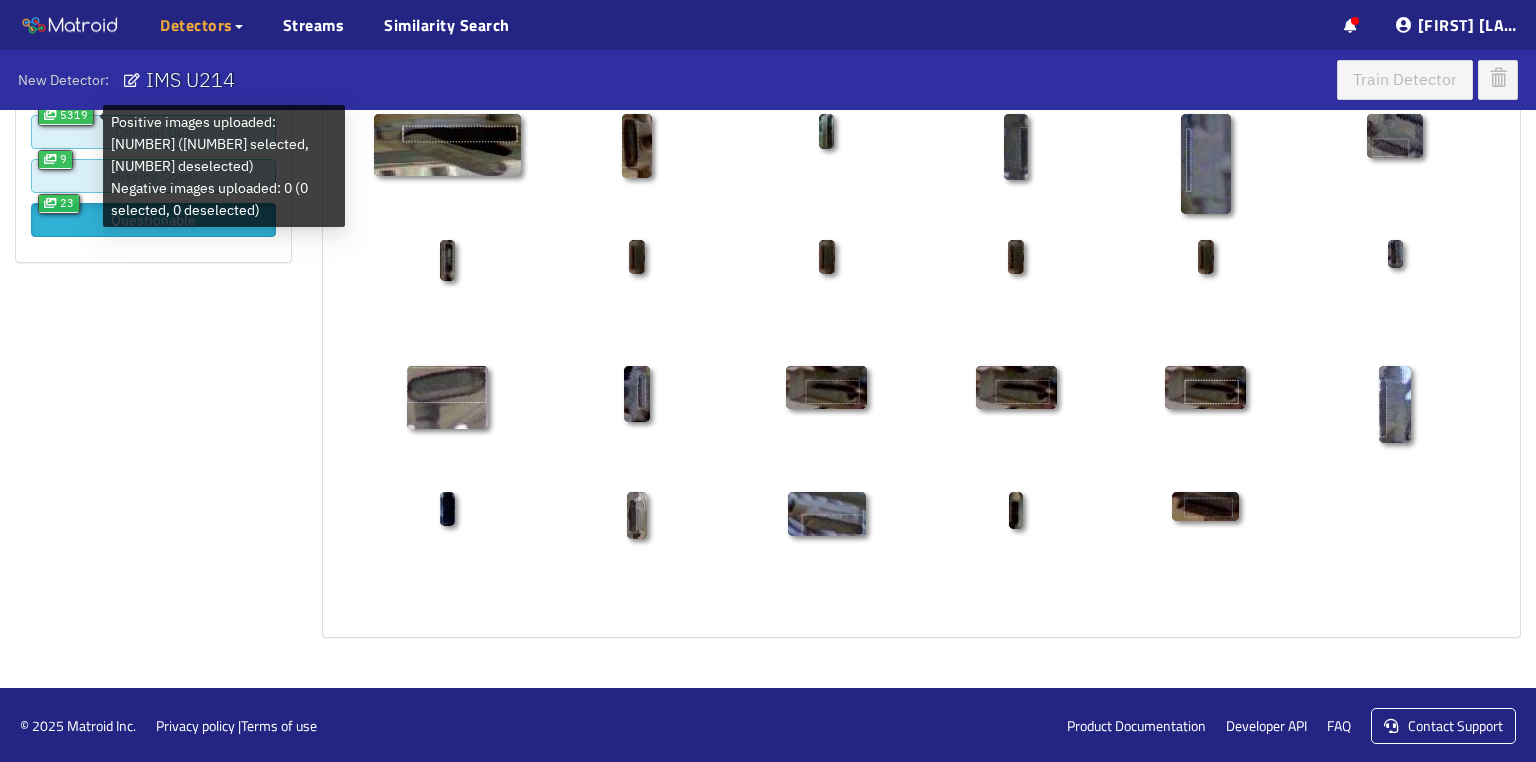 click on "5319" at bounding box center (66, 115) 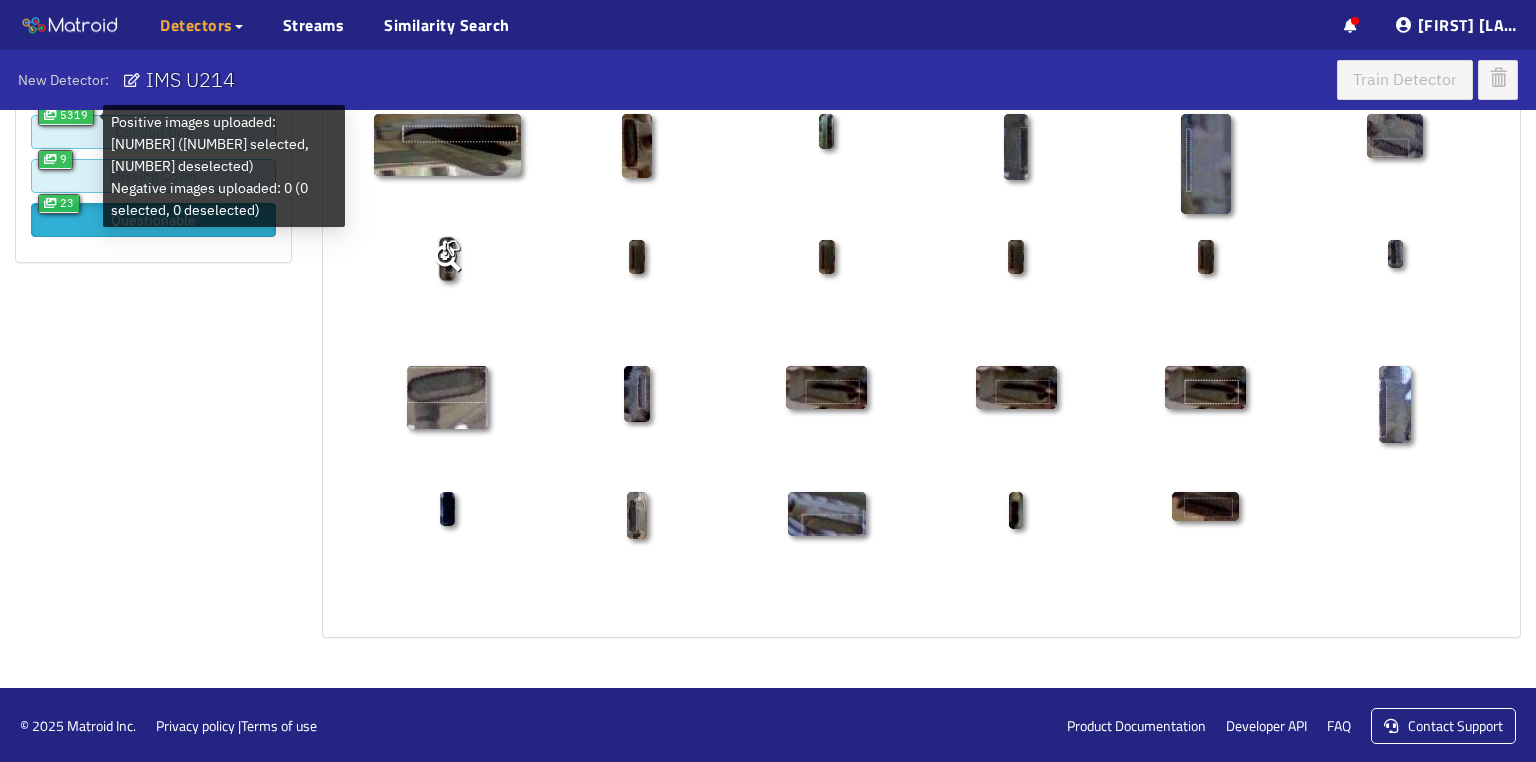 click at bounding box center [447, 258] 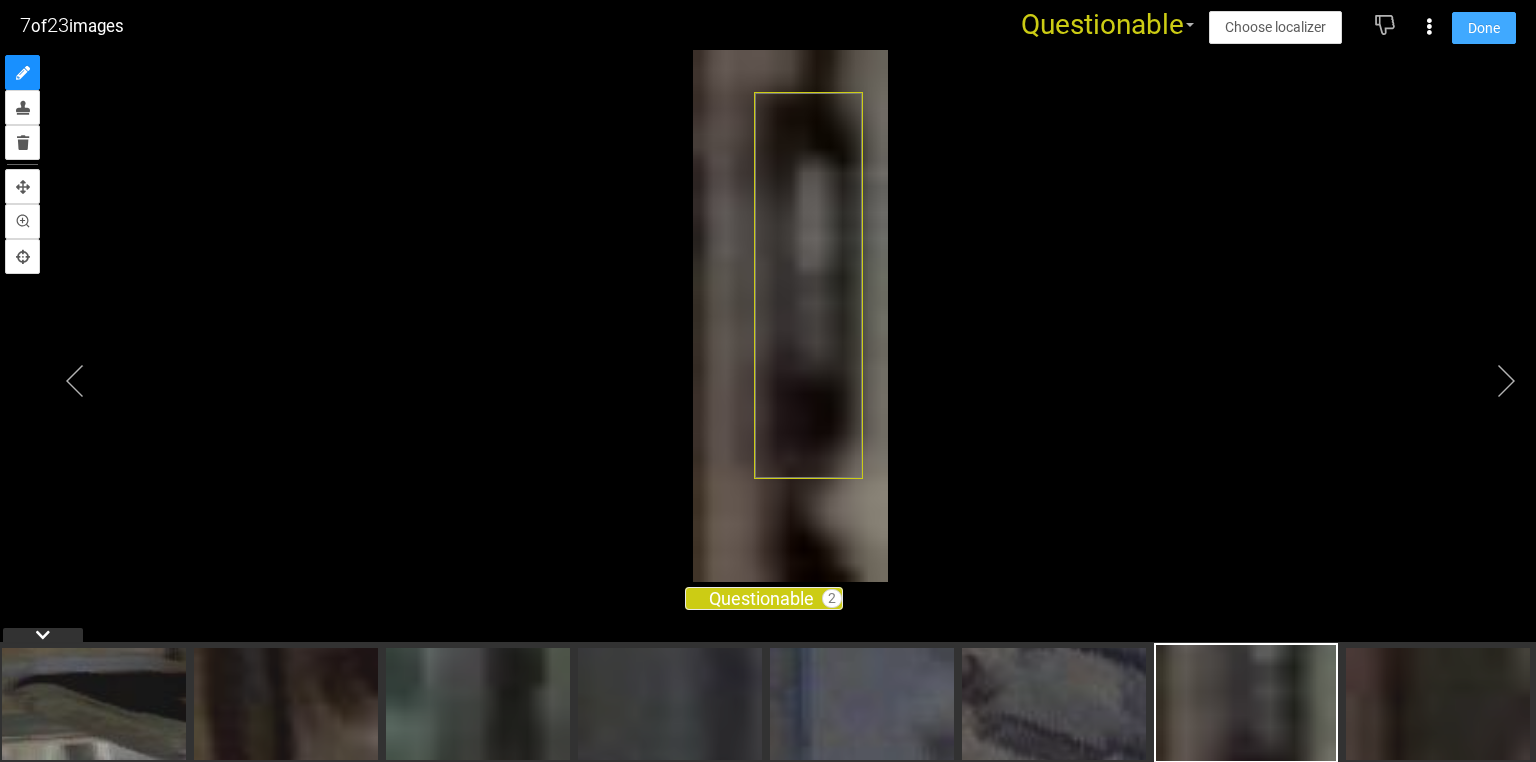 click on "Done" at bounding box center (1484, 28) 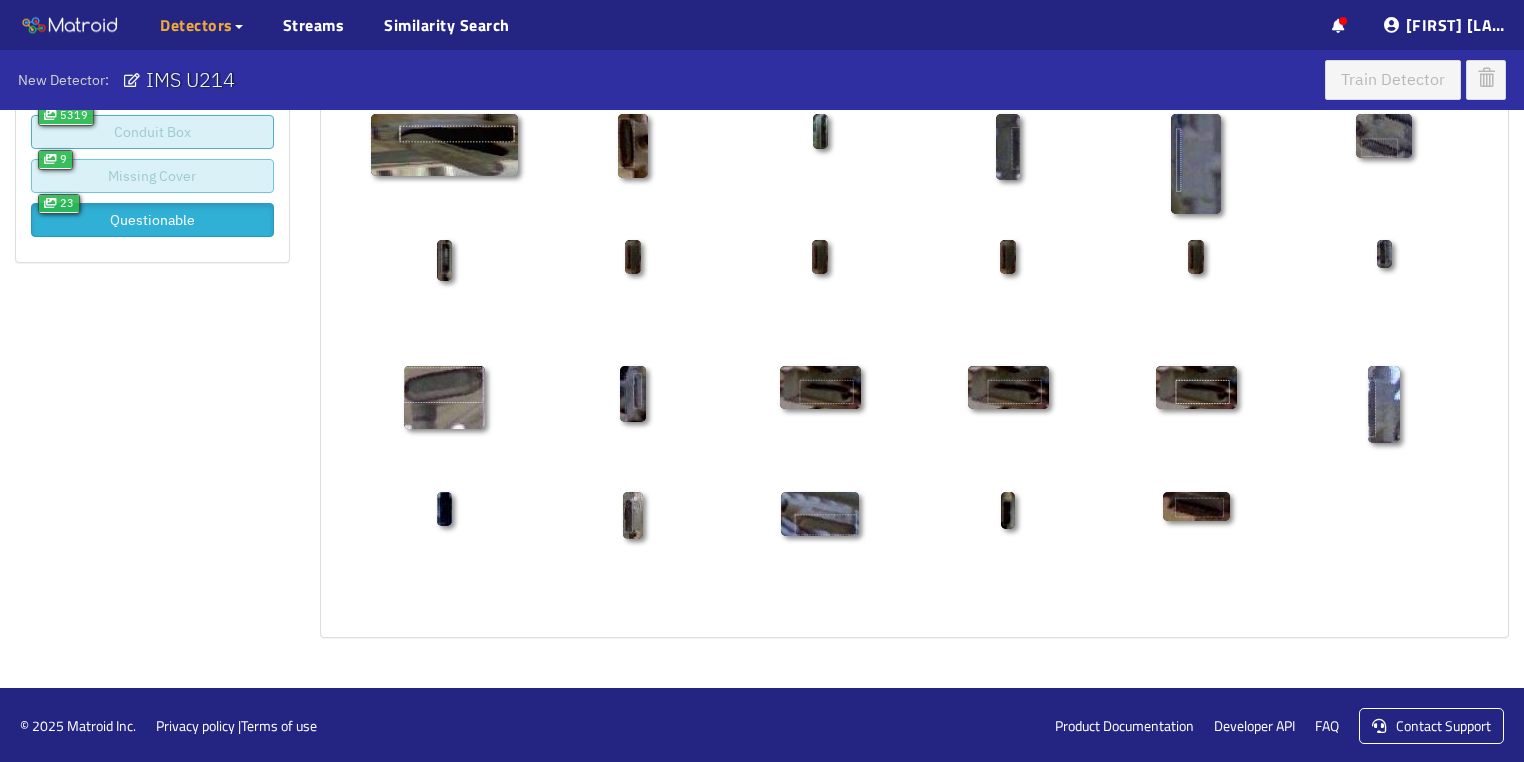 click on "Conduit Box" at bounding box center [152, 132] 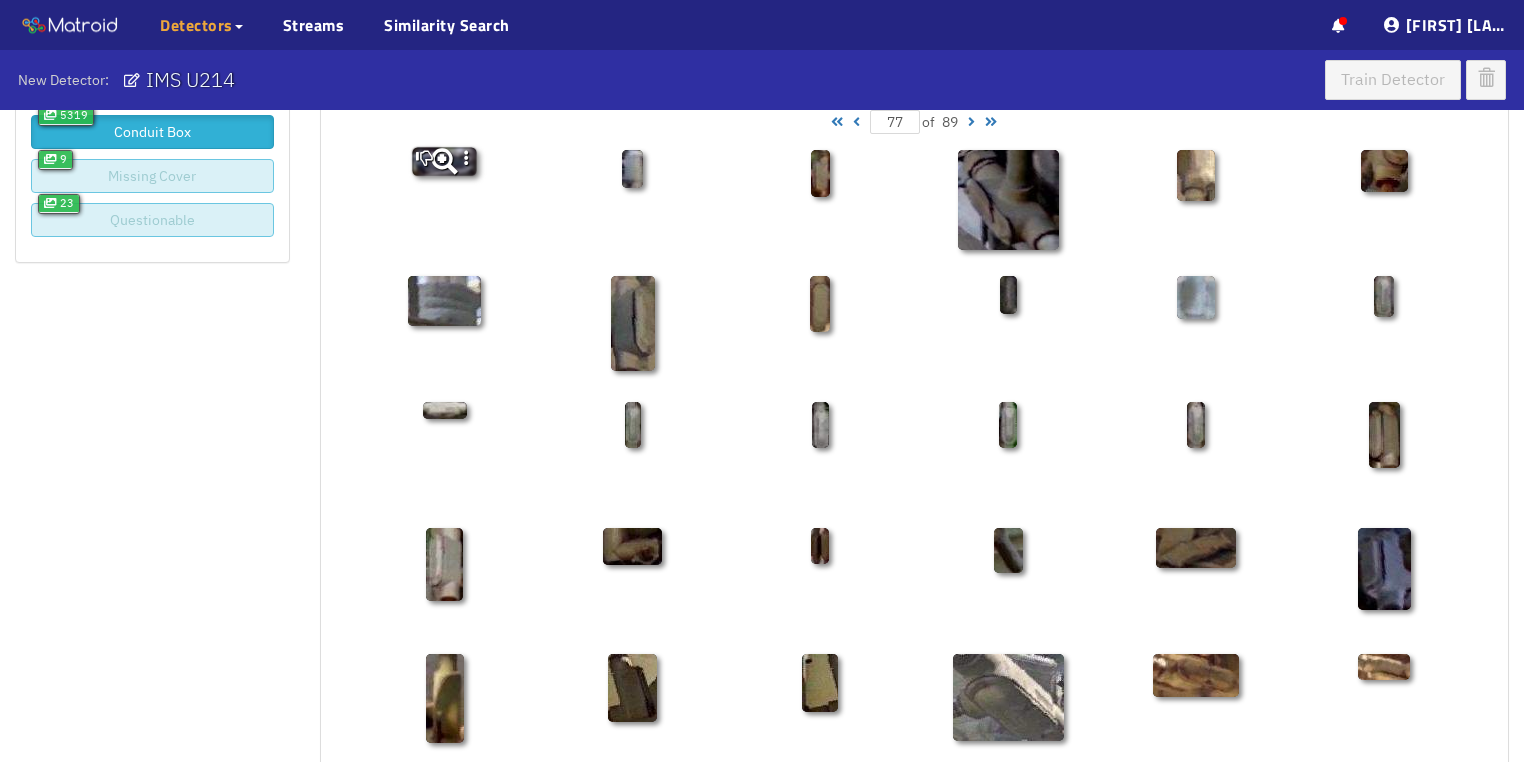 click 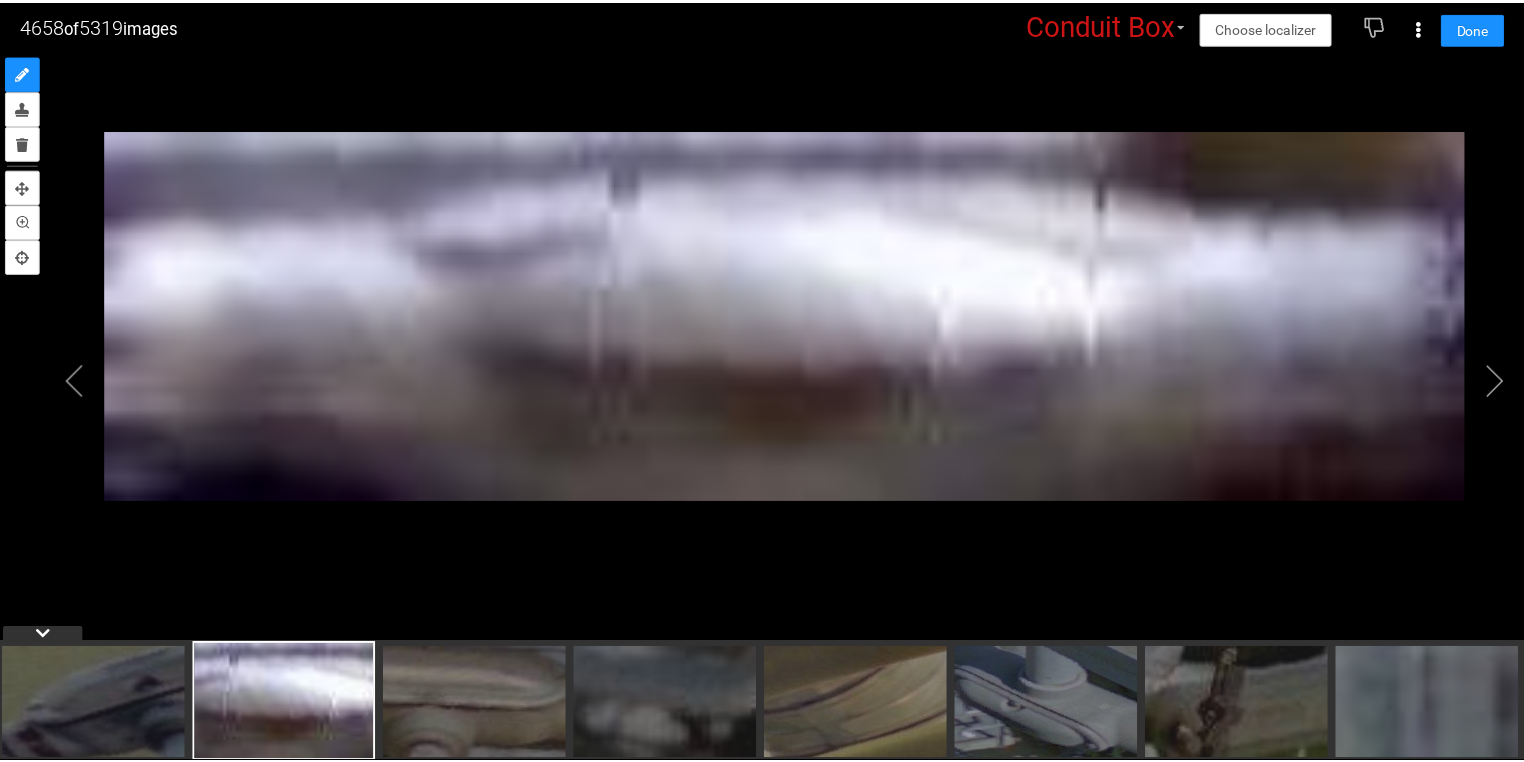 scroll, scrollTop: 176, scrollLeft: 0, axis: vertical 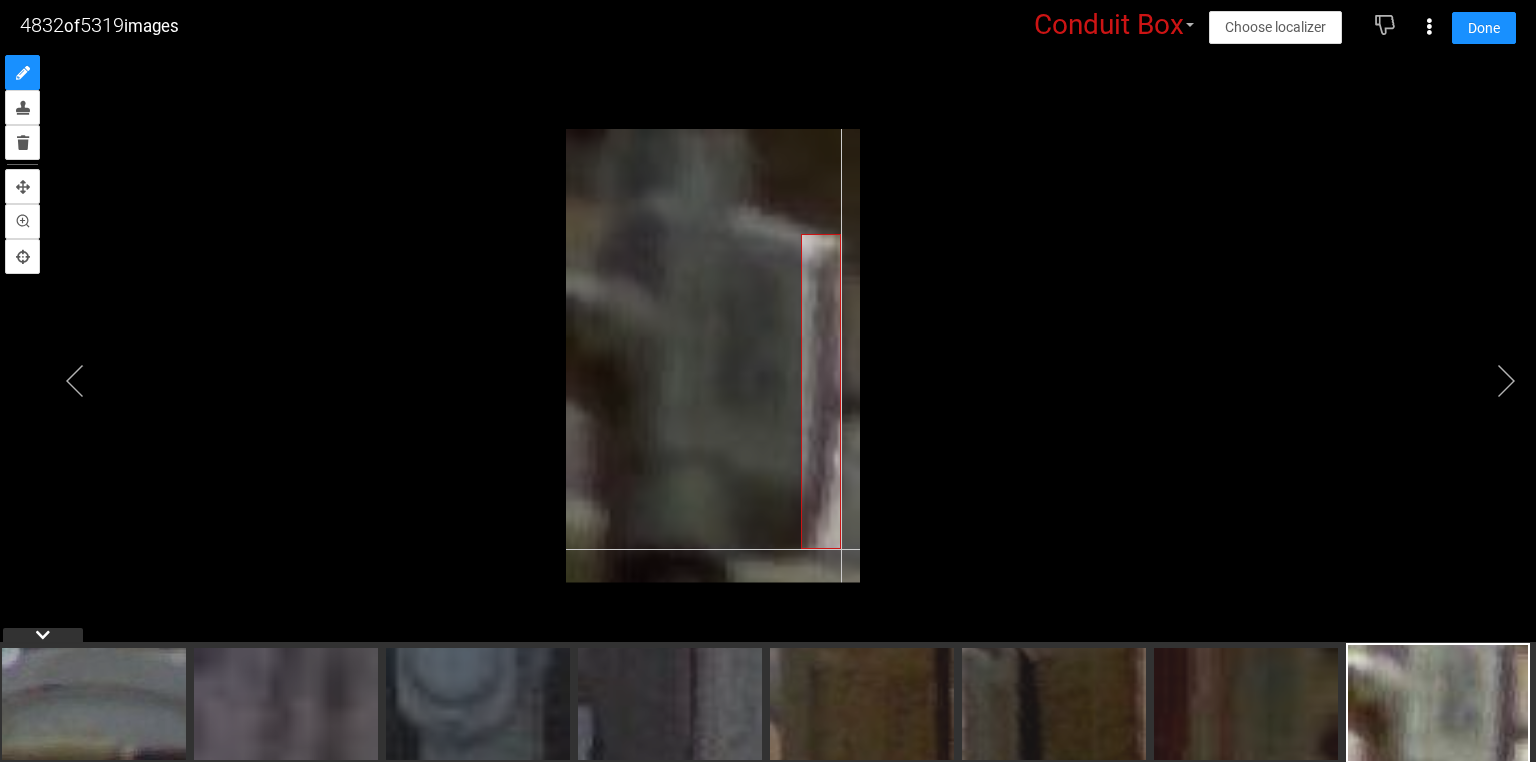 click at bounding box center (713, 355) 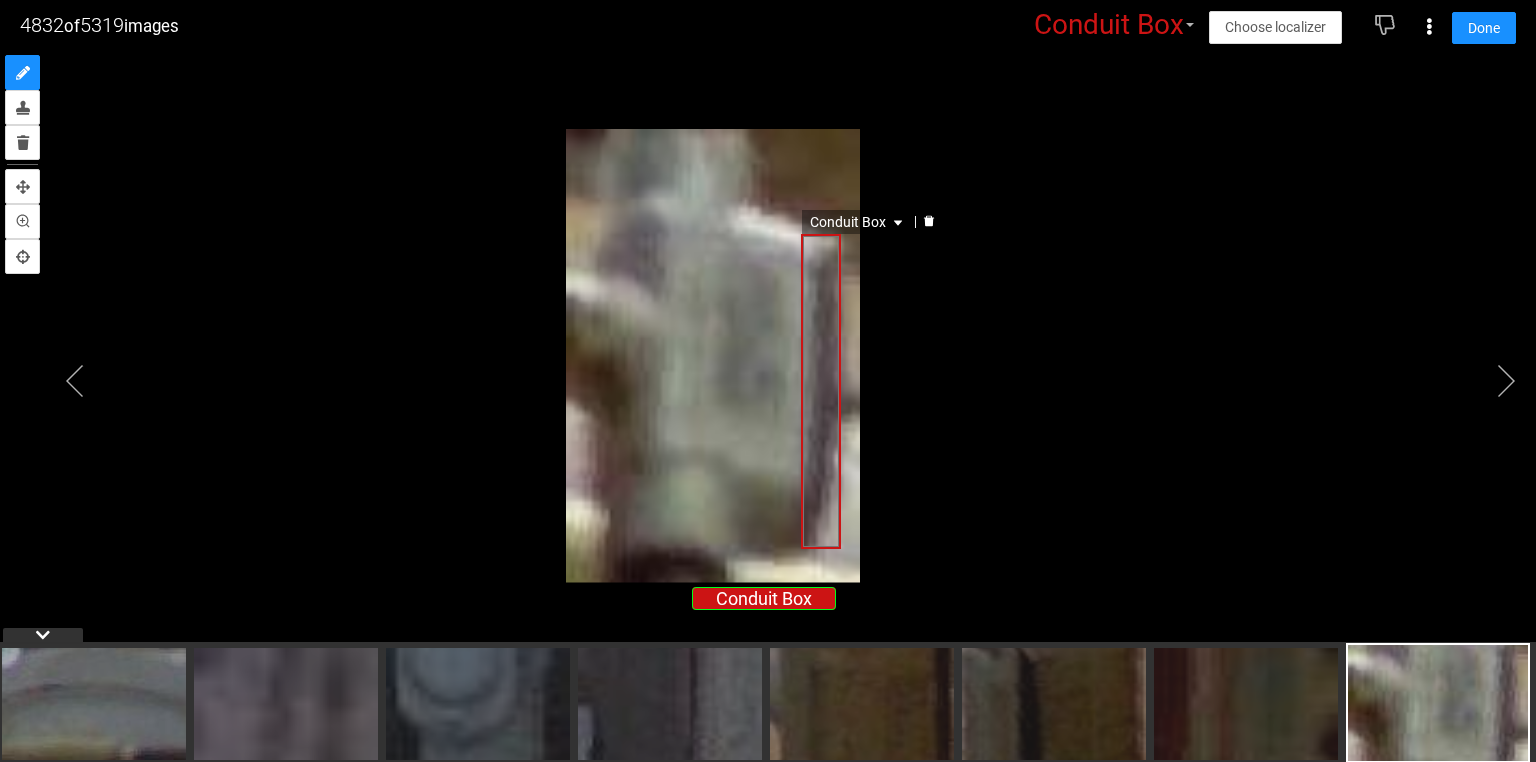 click on "Conduit Box" at bounding box center [858, 222] 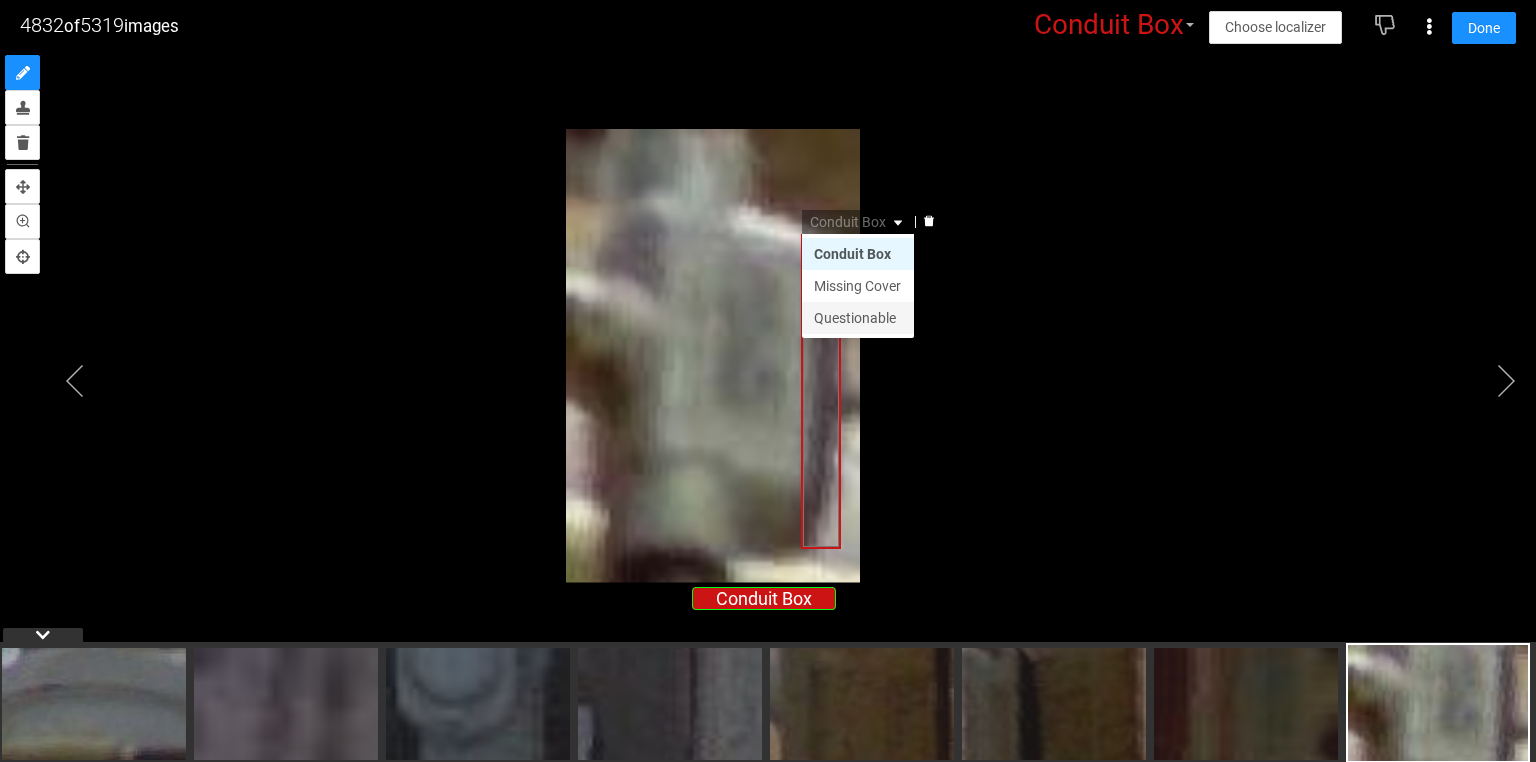 click on "Questionable" at bounding box center (858, 318) 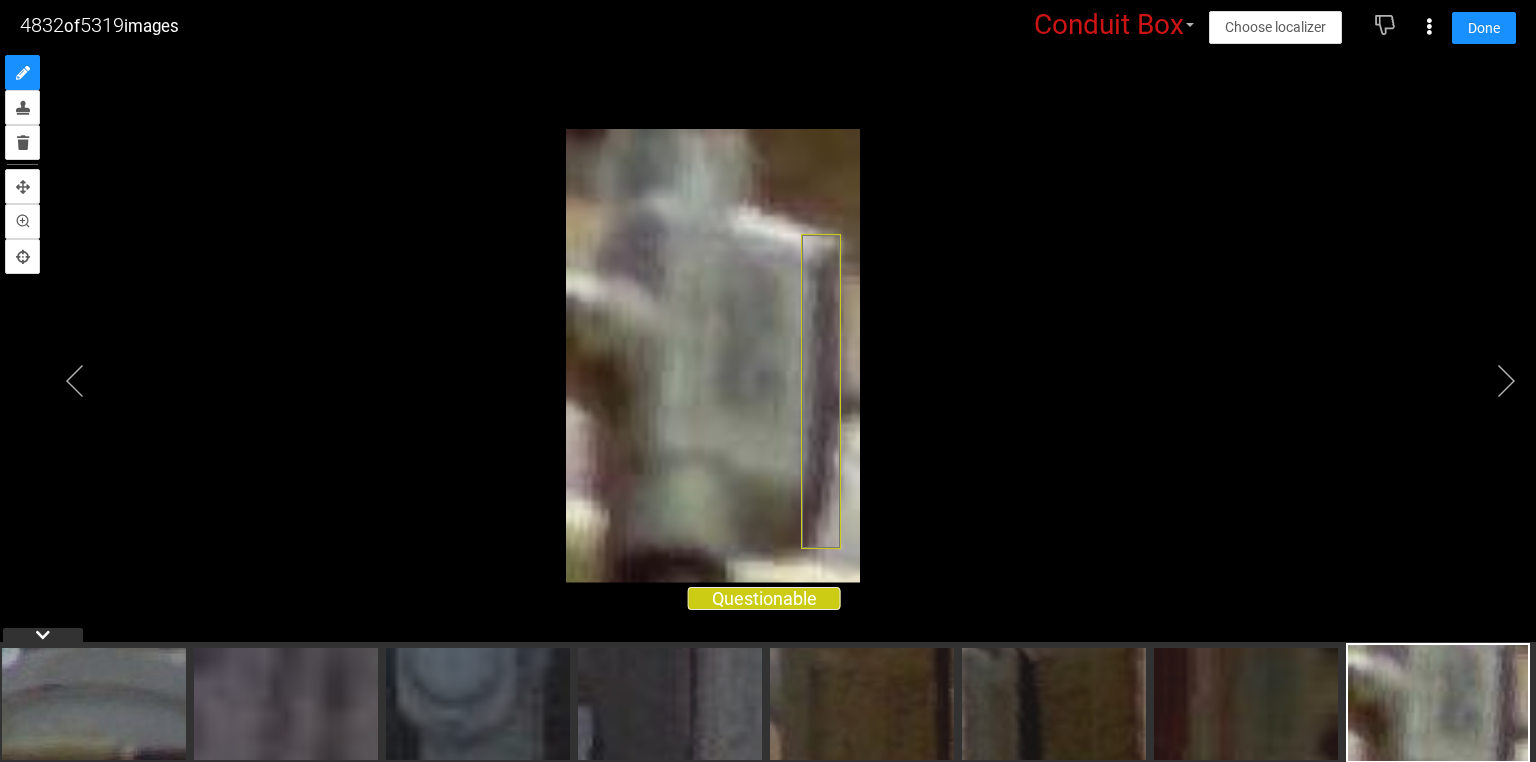 click at bounding box center (768, 356) 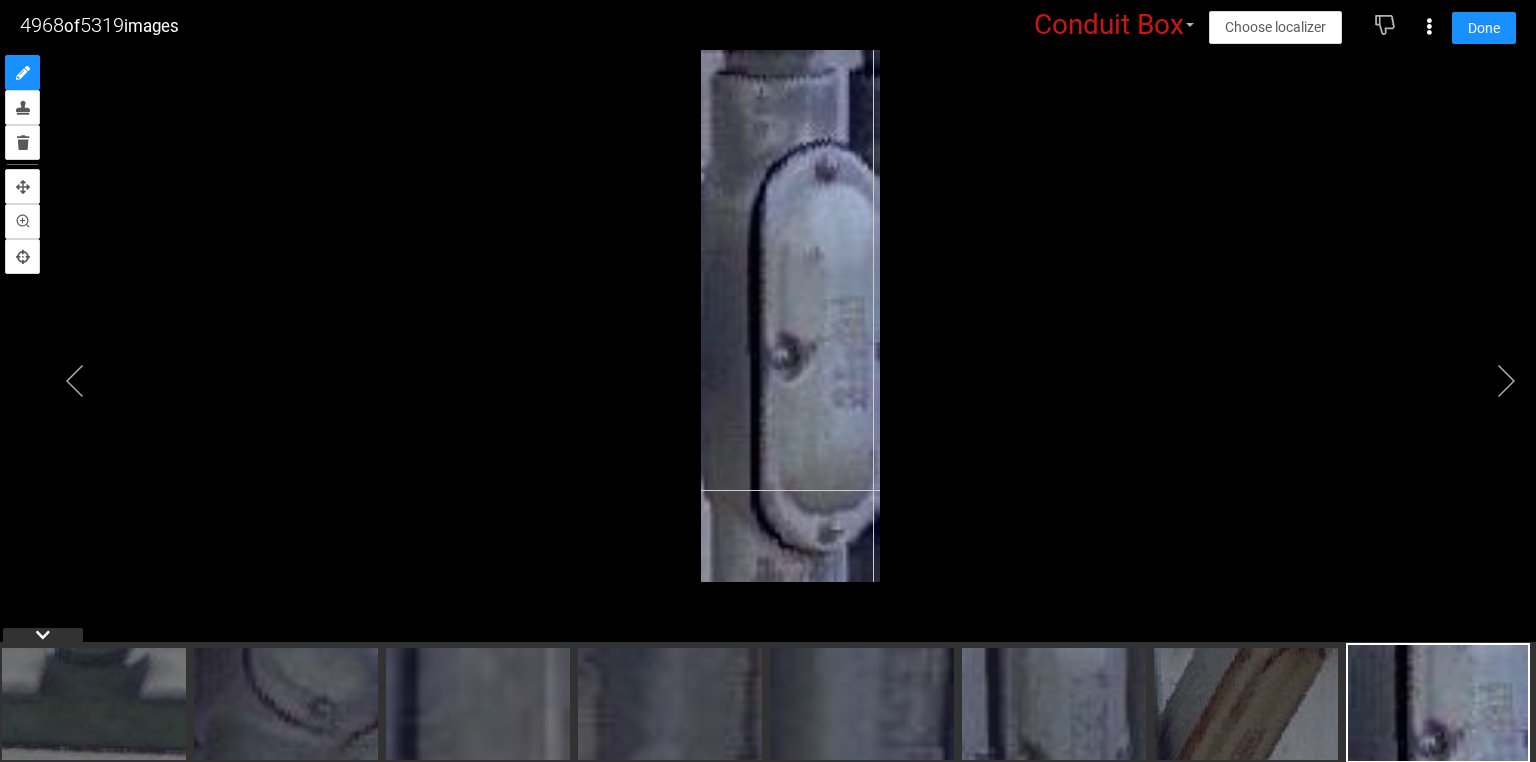 click at bounding box center (790, 316) 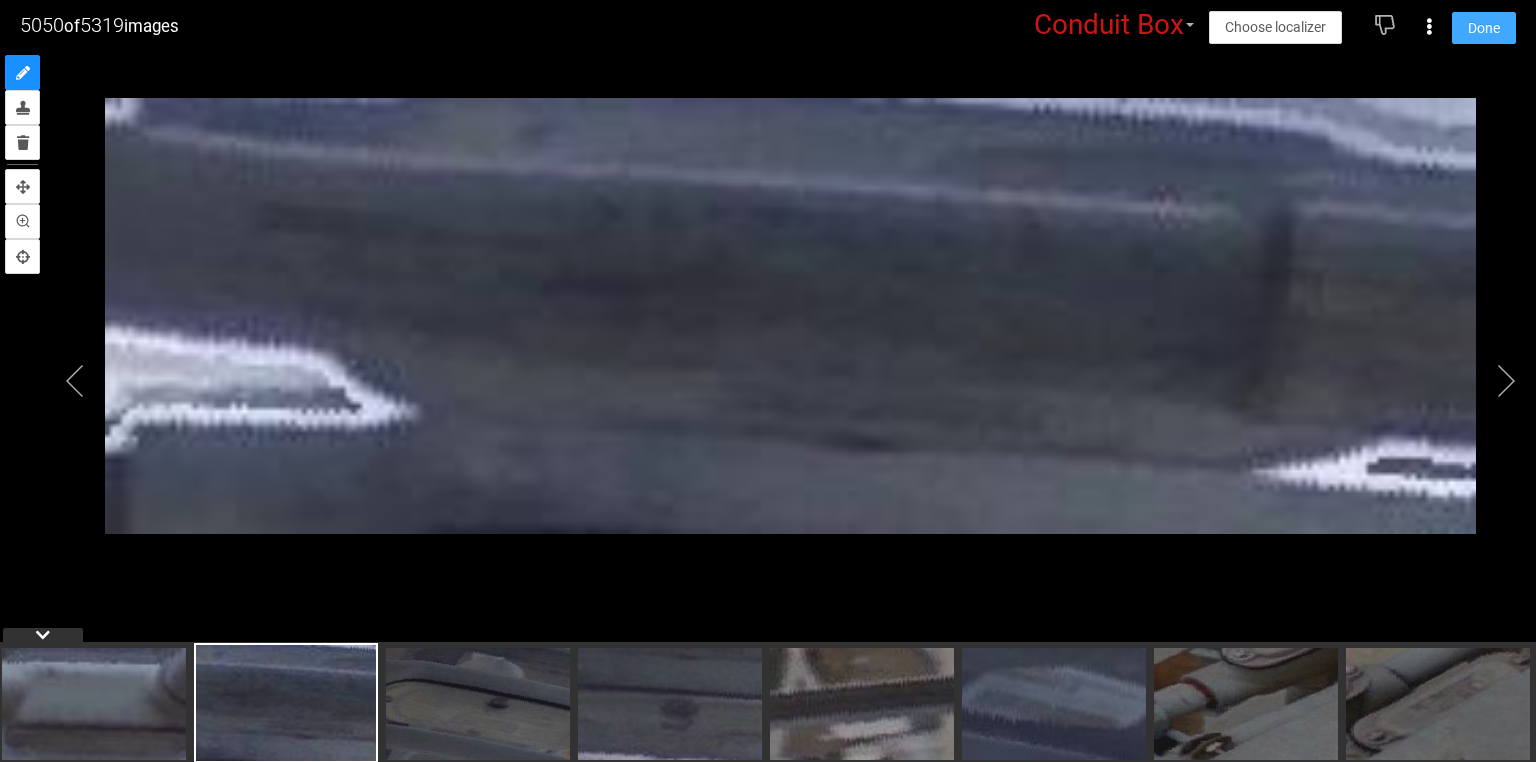 click on "Done" at bounding box center (1484, 28) 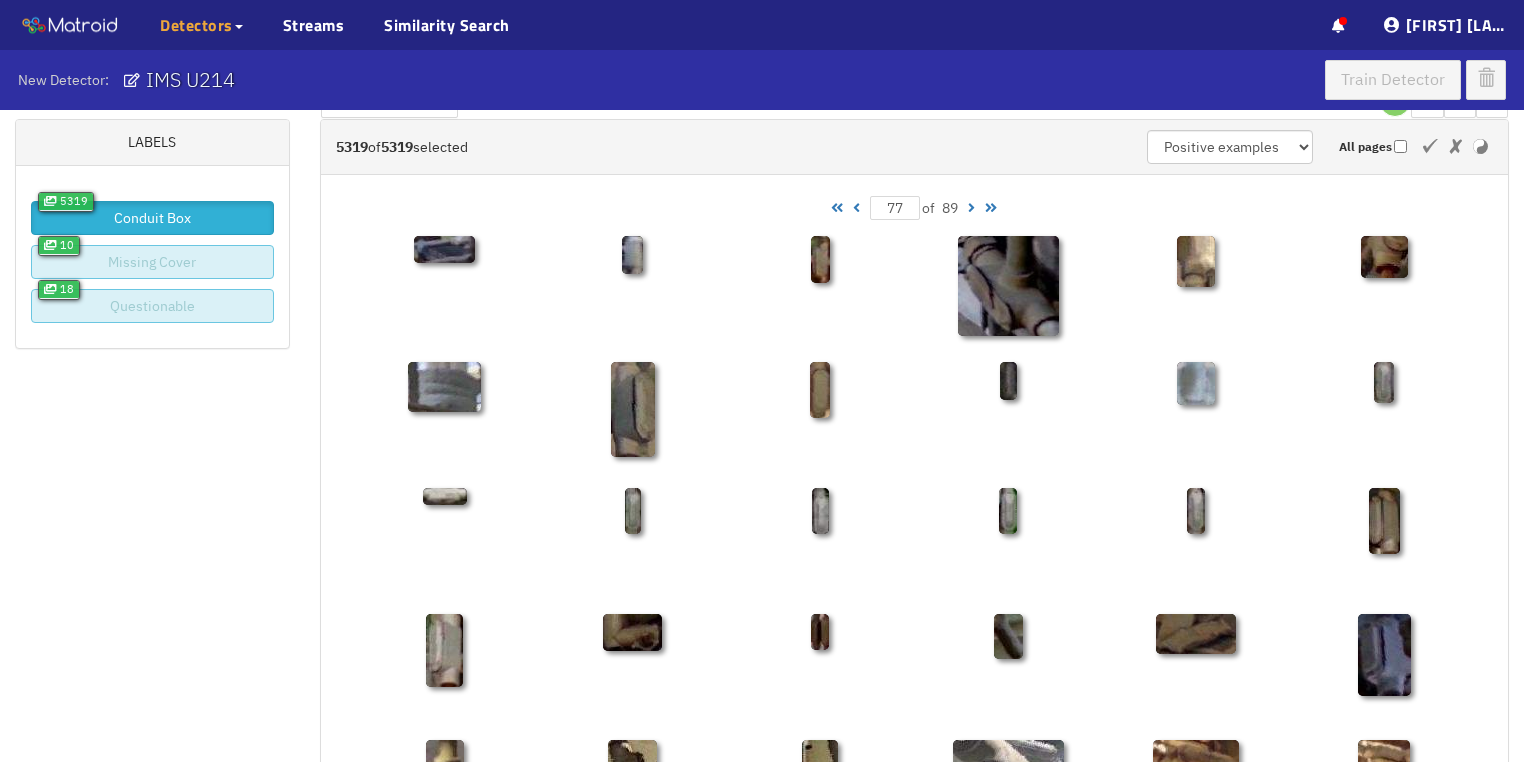 scroll, scrollTop: 0, scrollLeft: 0, axis: both 